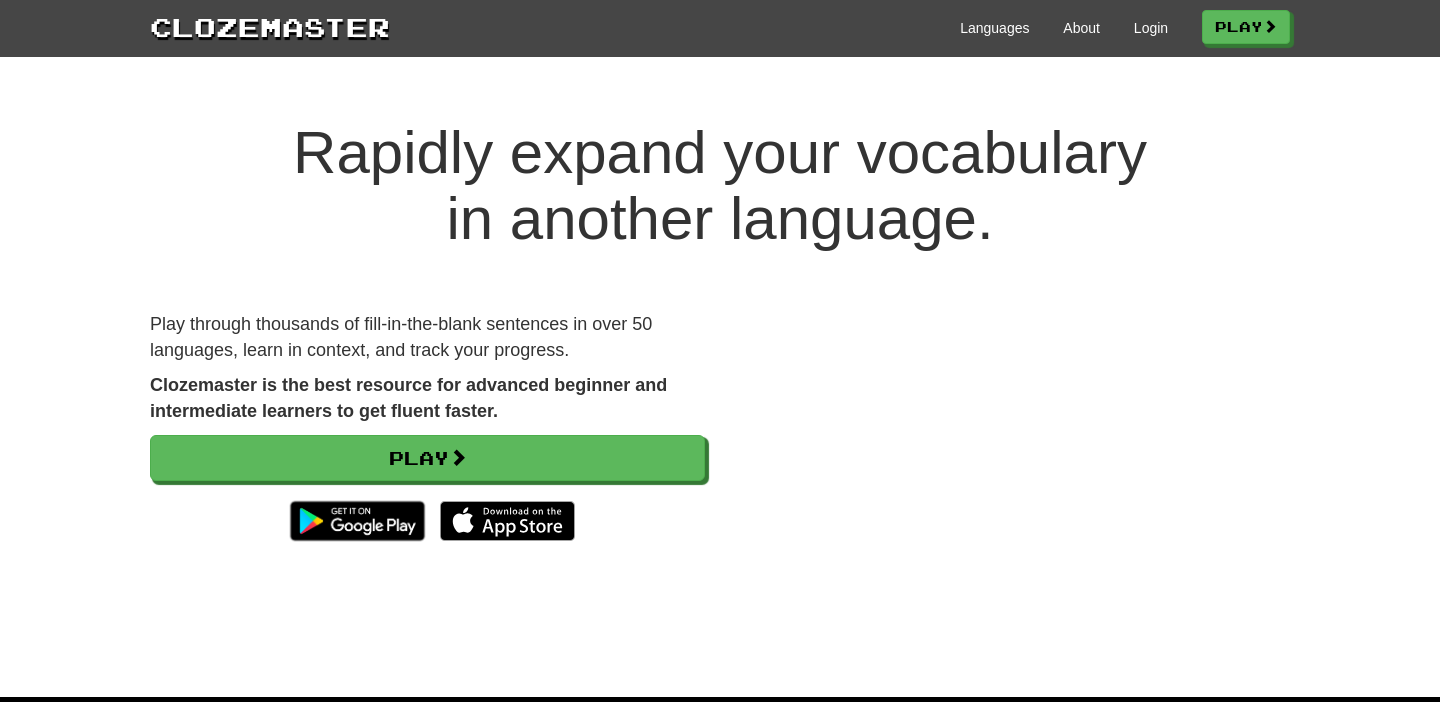 scroll, scrollTop: 0, scrollLeft: 0, axis: both 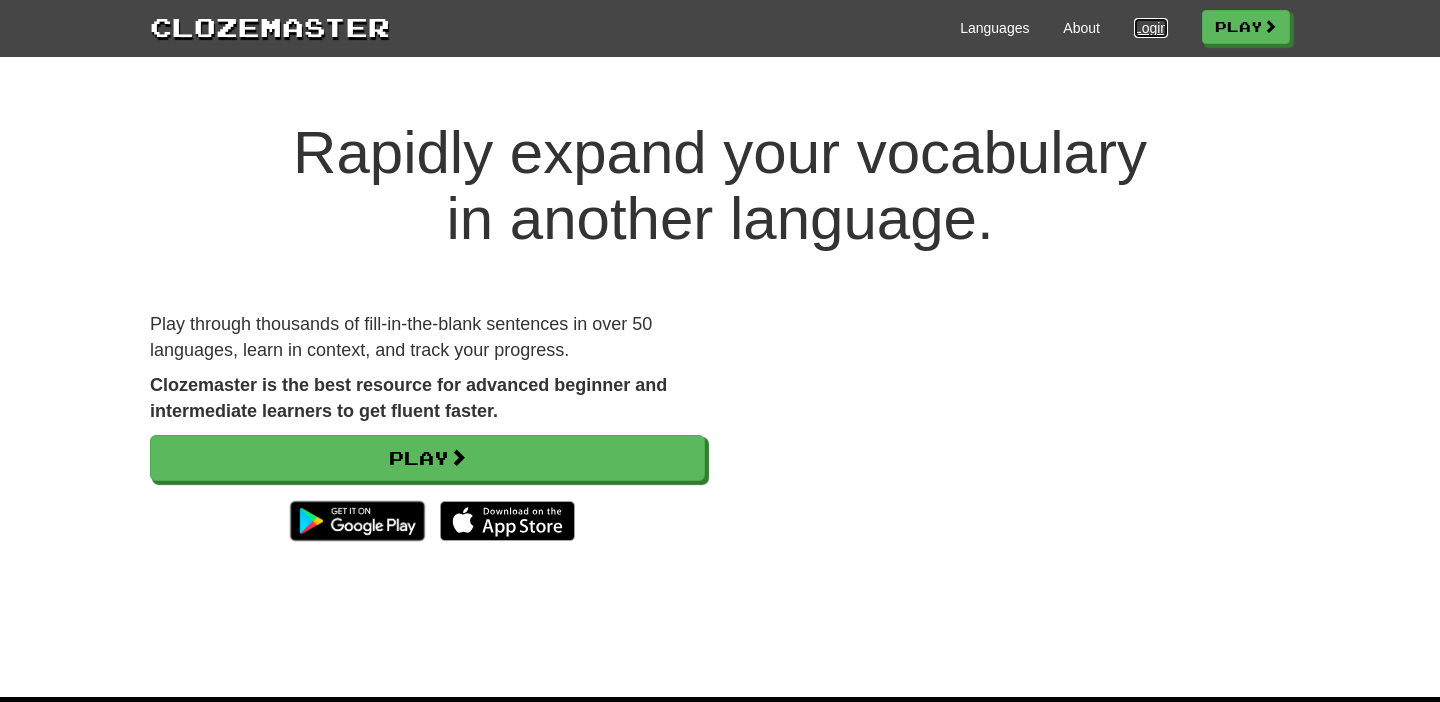 click on "Login" at bounding box center [1151, 28] 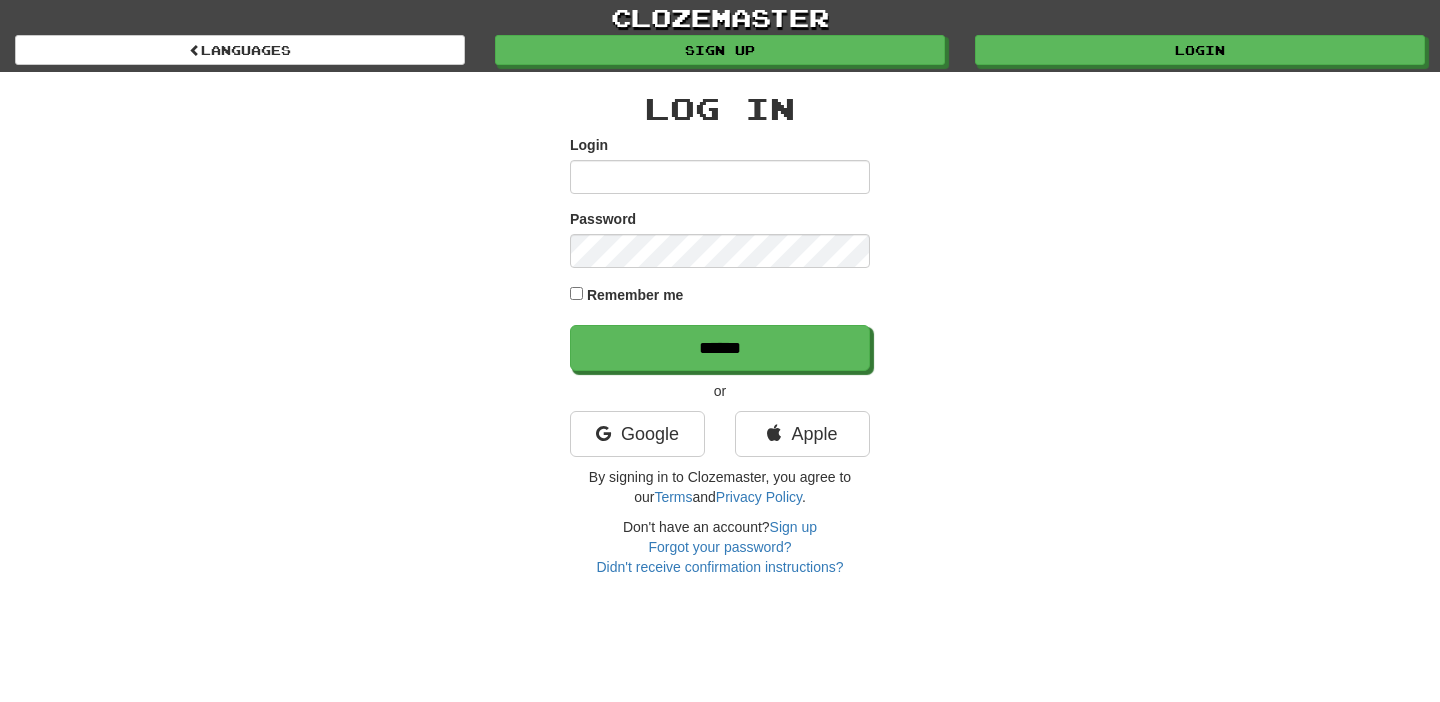 scroll, scrollTop: 0, scrollLeft: 0, axis: both 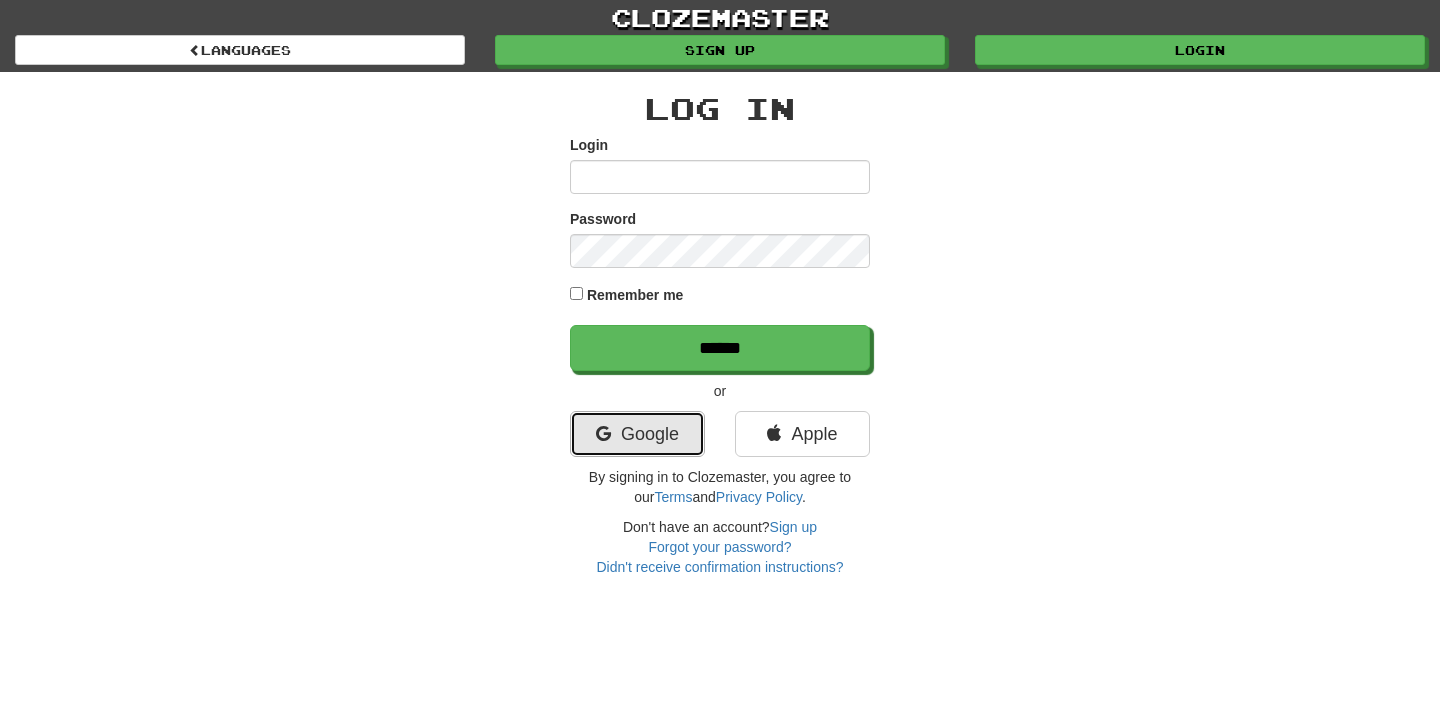 click on "Google" at bounding box center (637, 434) 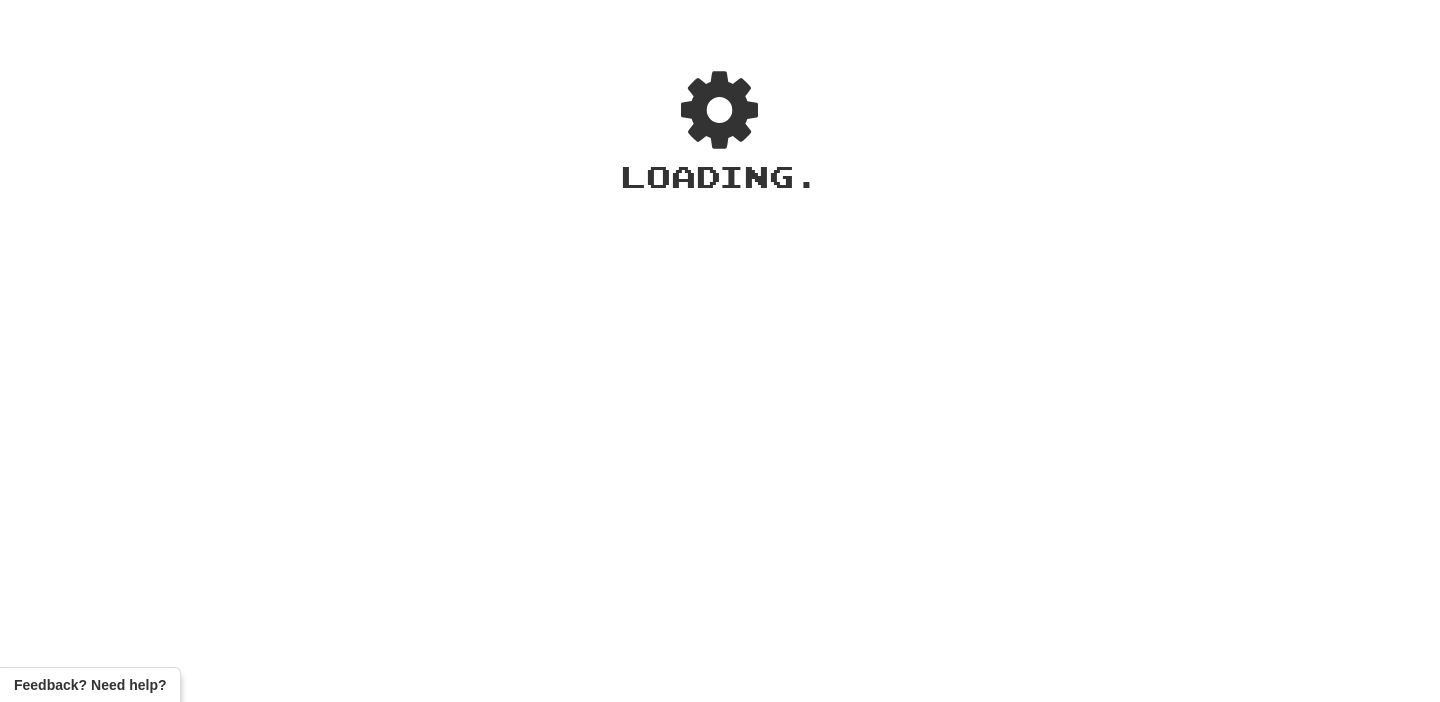 scroll, scrollTop: 0, scrollLeft: 0, axis: both 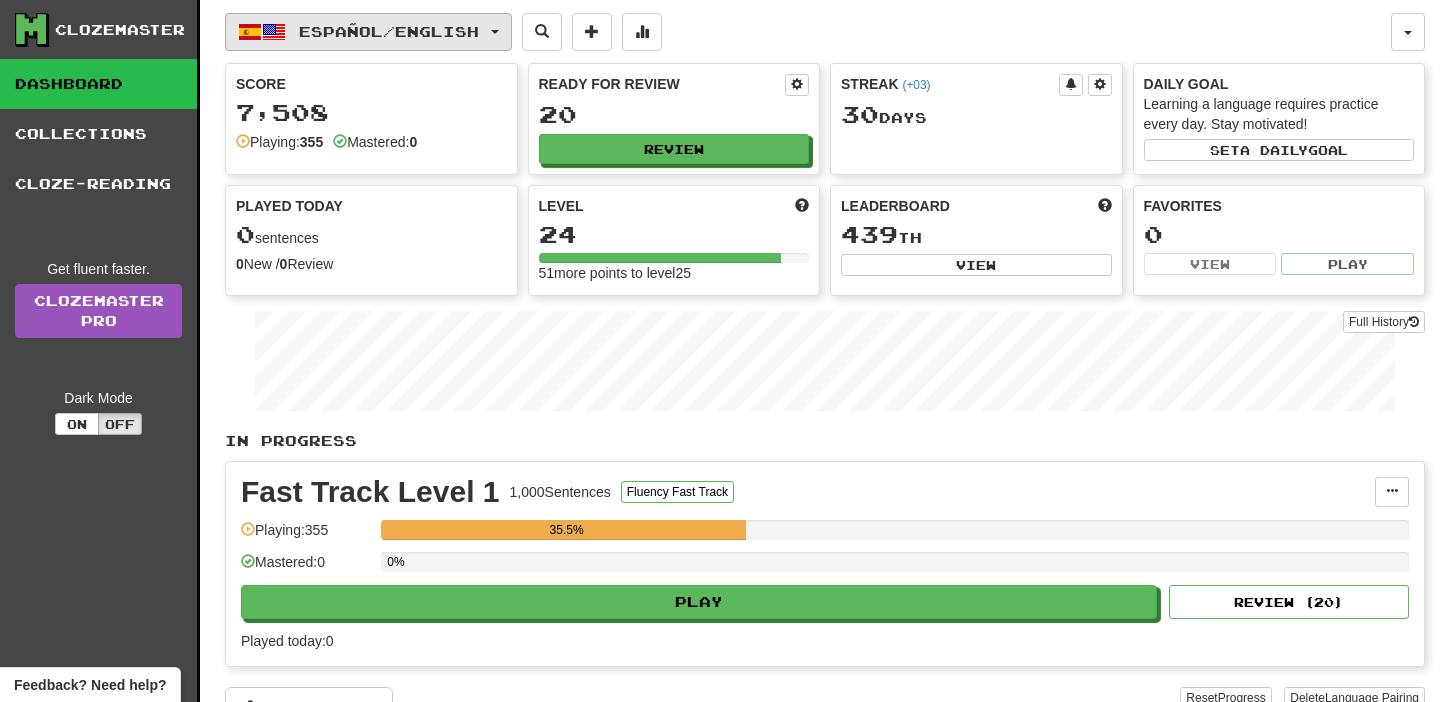 click on "Español  /  English" at bounding box center (389, 31) 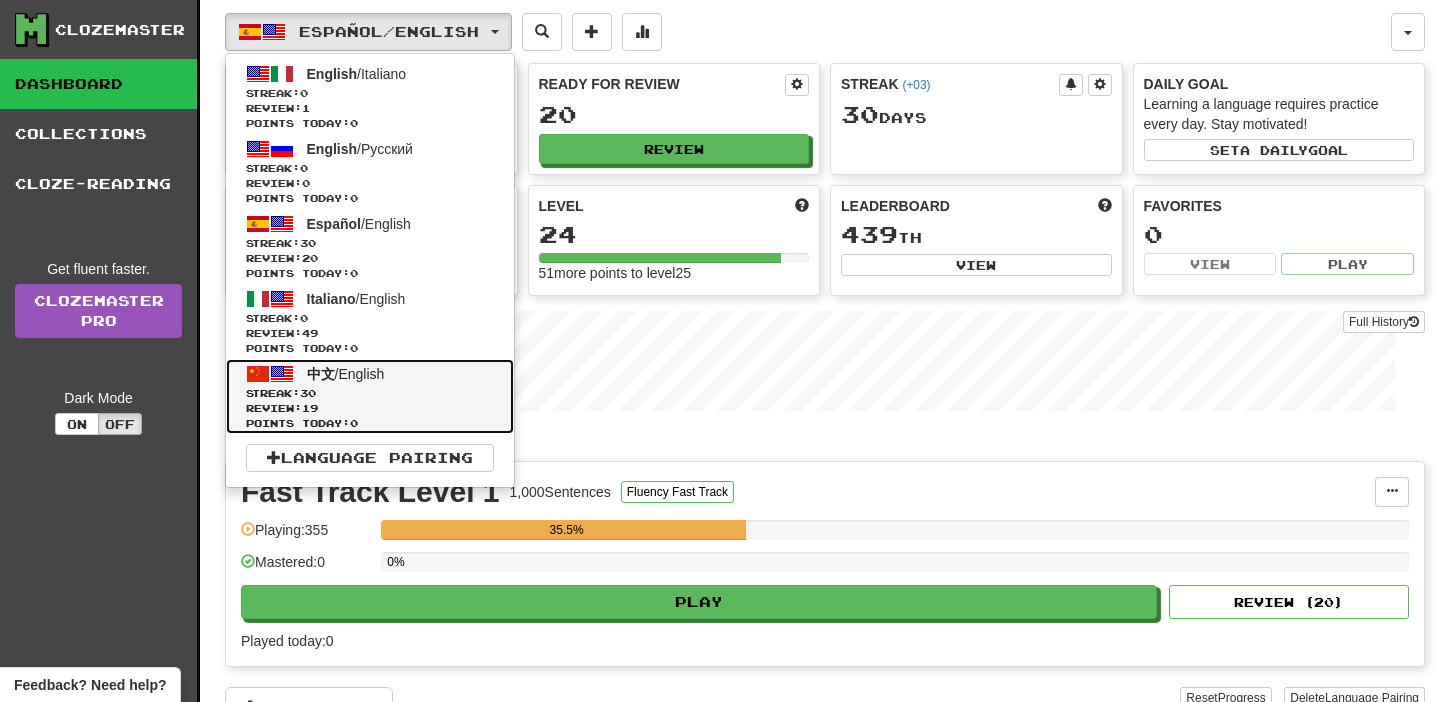 click on "Streak:  30" at bounding box center (370, 393) 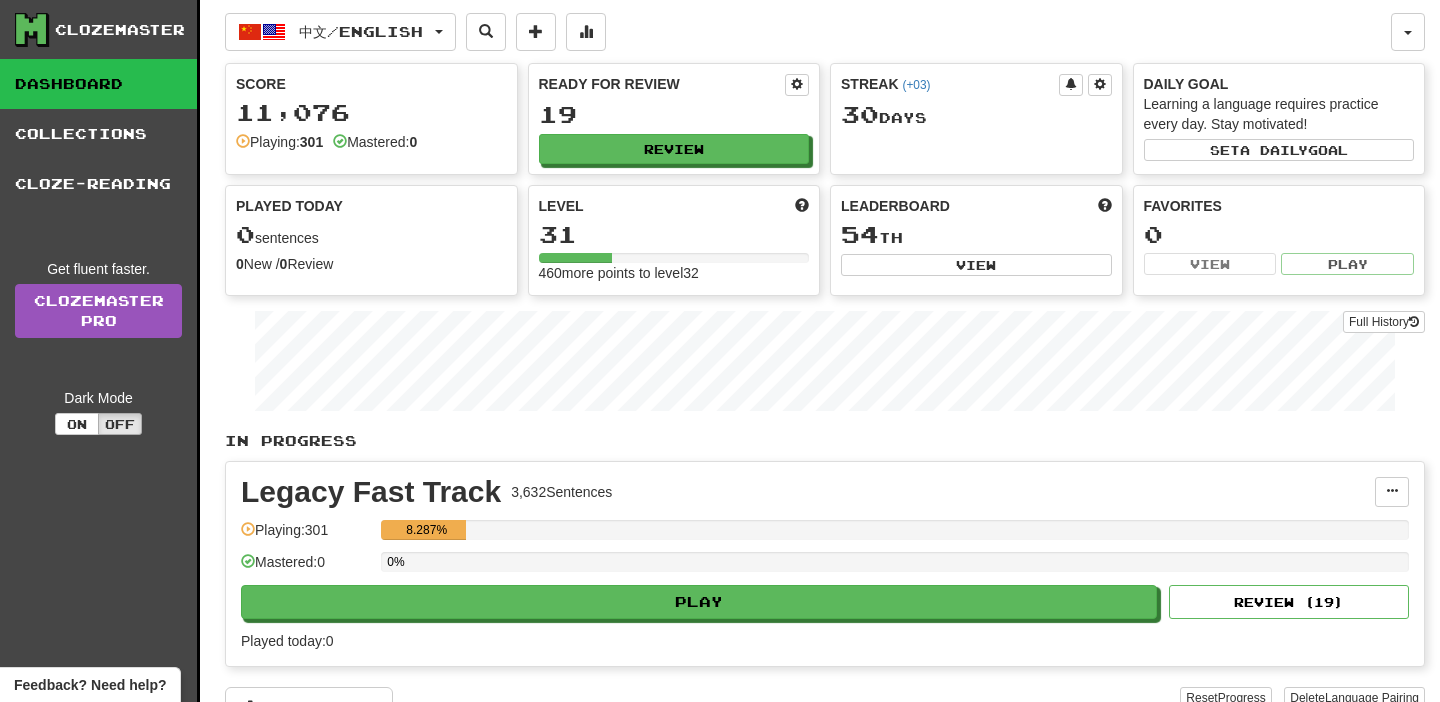 scroll, scrollTop: 0, scrollLeft: 0, axis: both 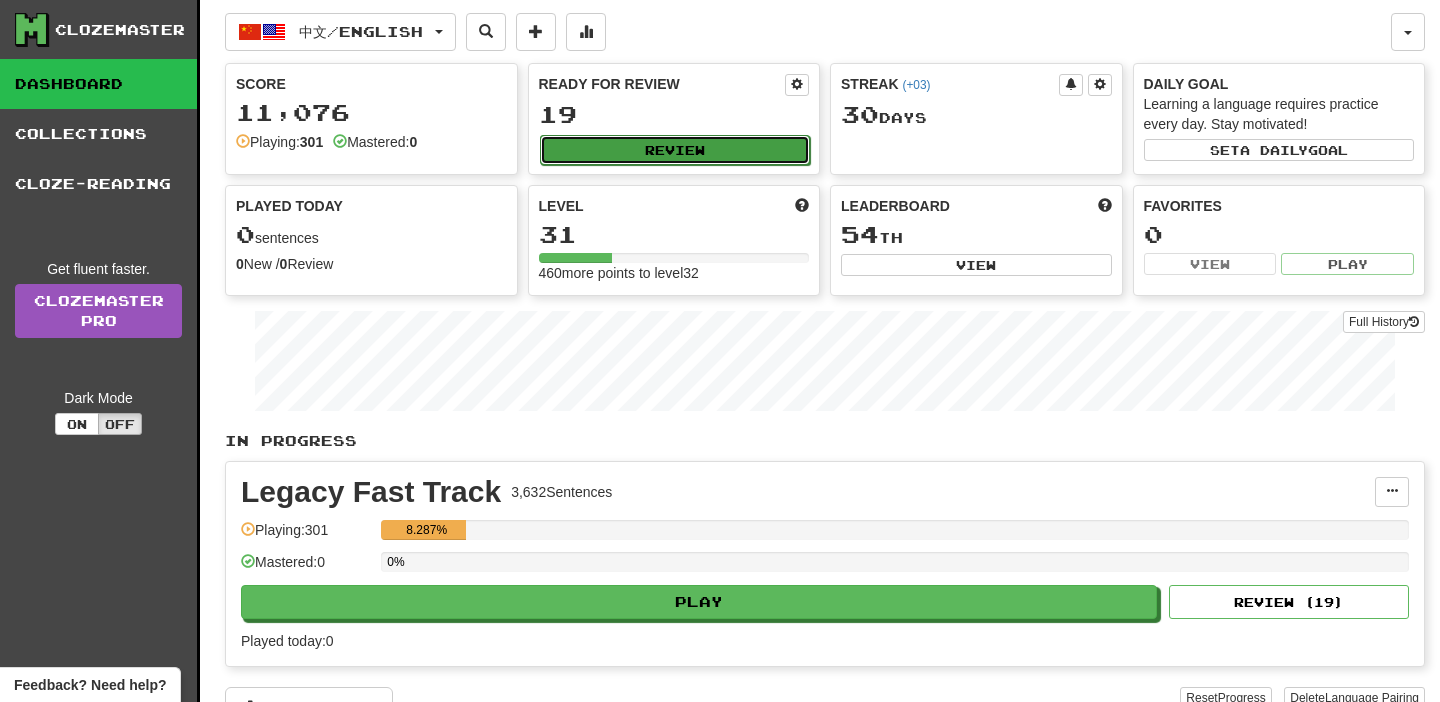 click on "Review" at bounding box center (675, 150) 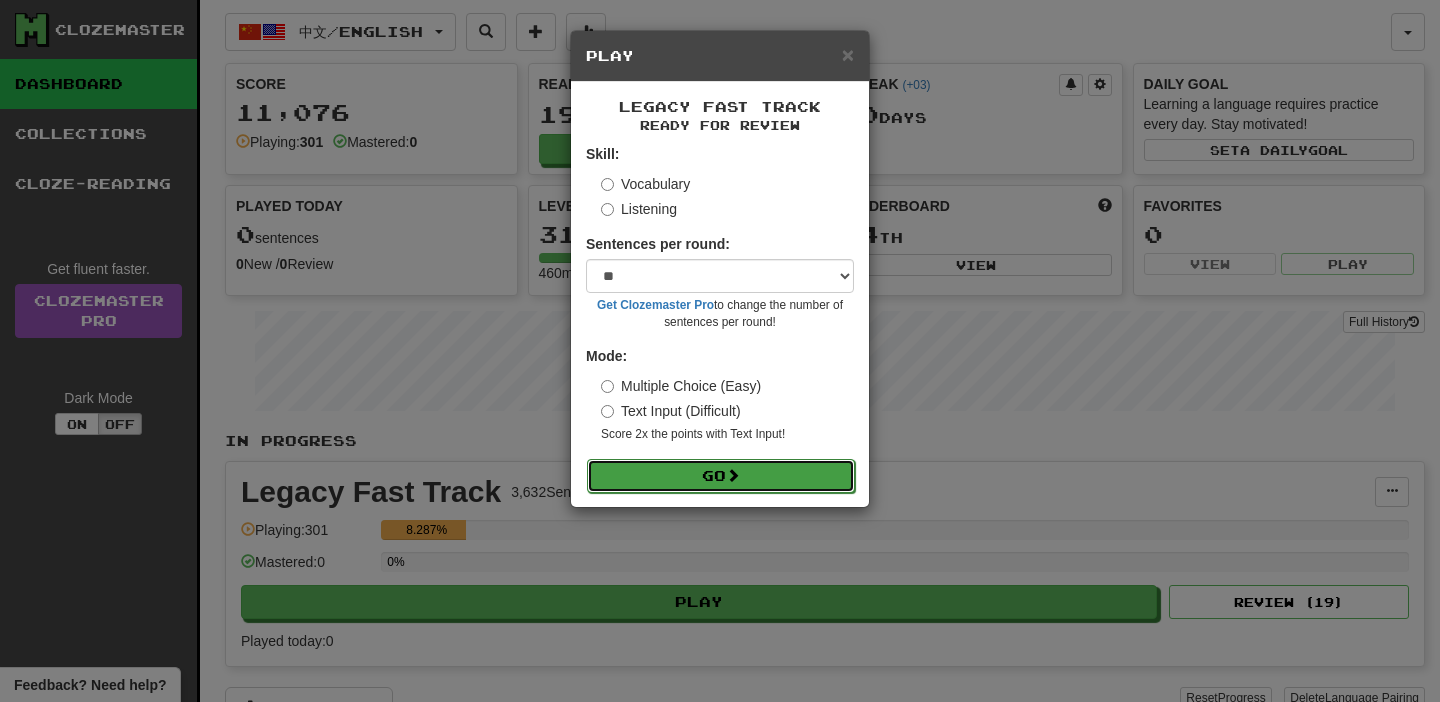 click on "Go" at bounding box center (721, 476) 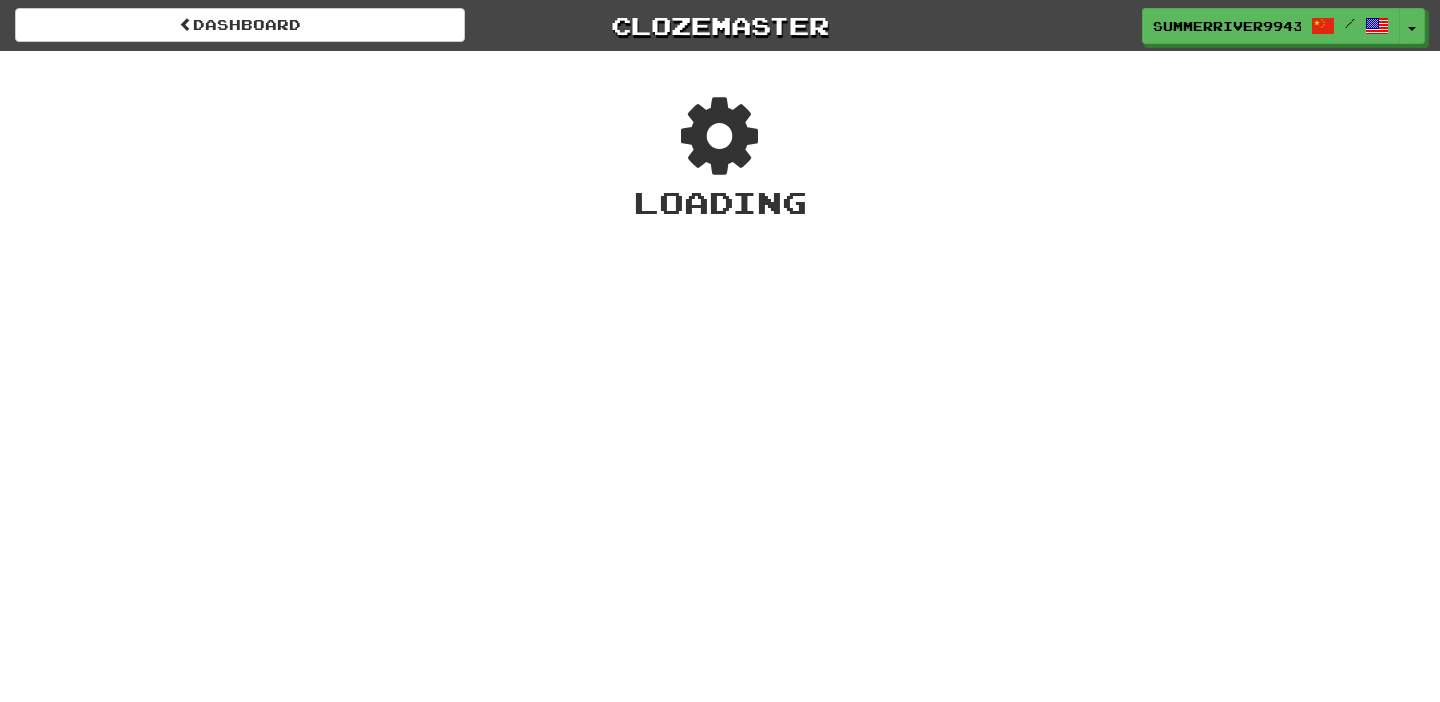 scroll, scrollTop: 0, scrollLeft: 0, axis: both 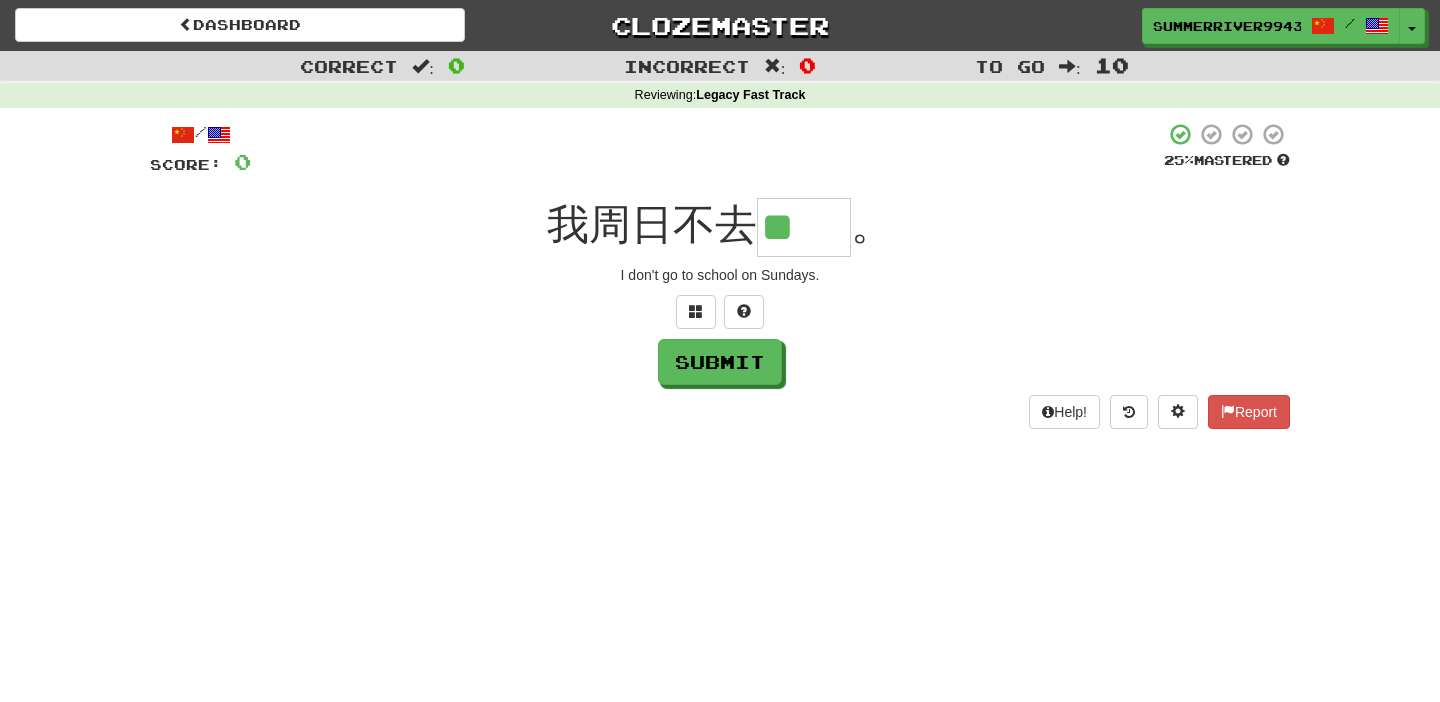 type on "**" 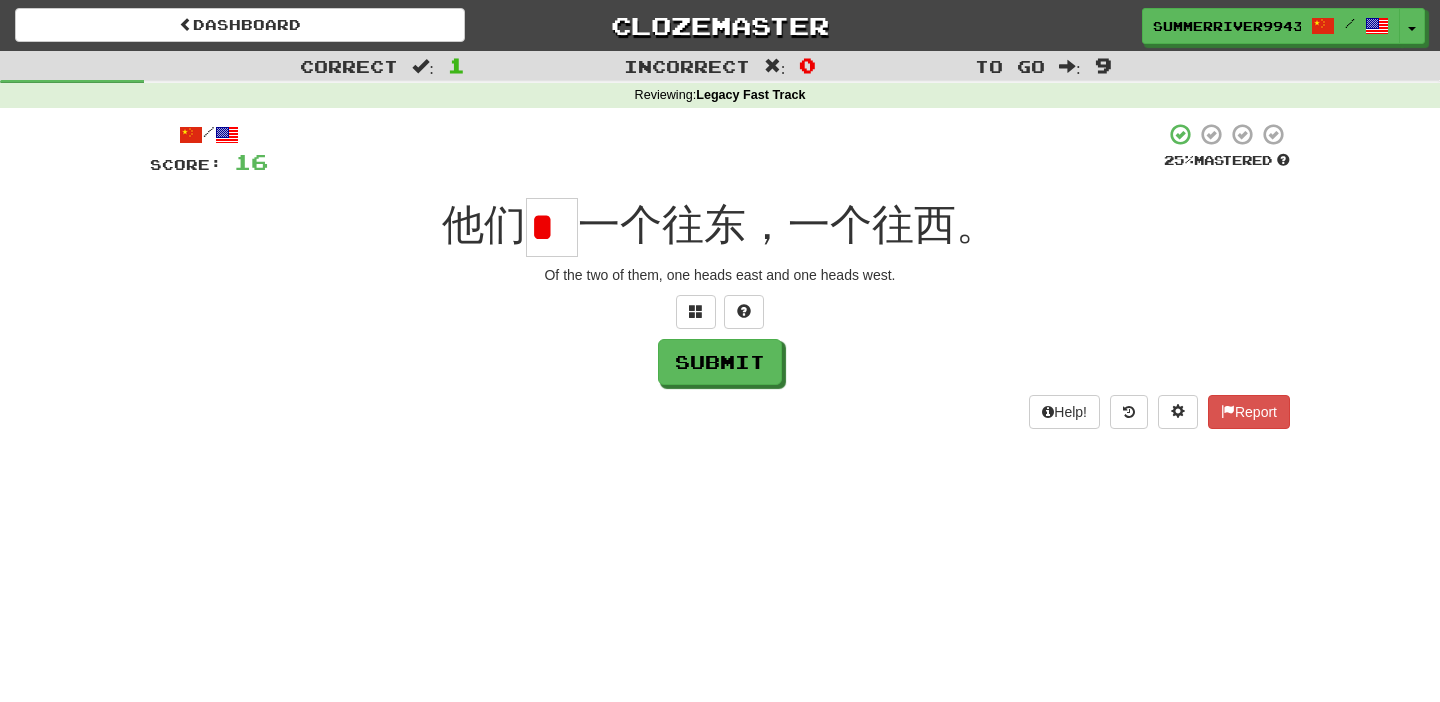 scroll, scrollTop: 0, scrollLeft: 0, axis: both 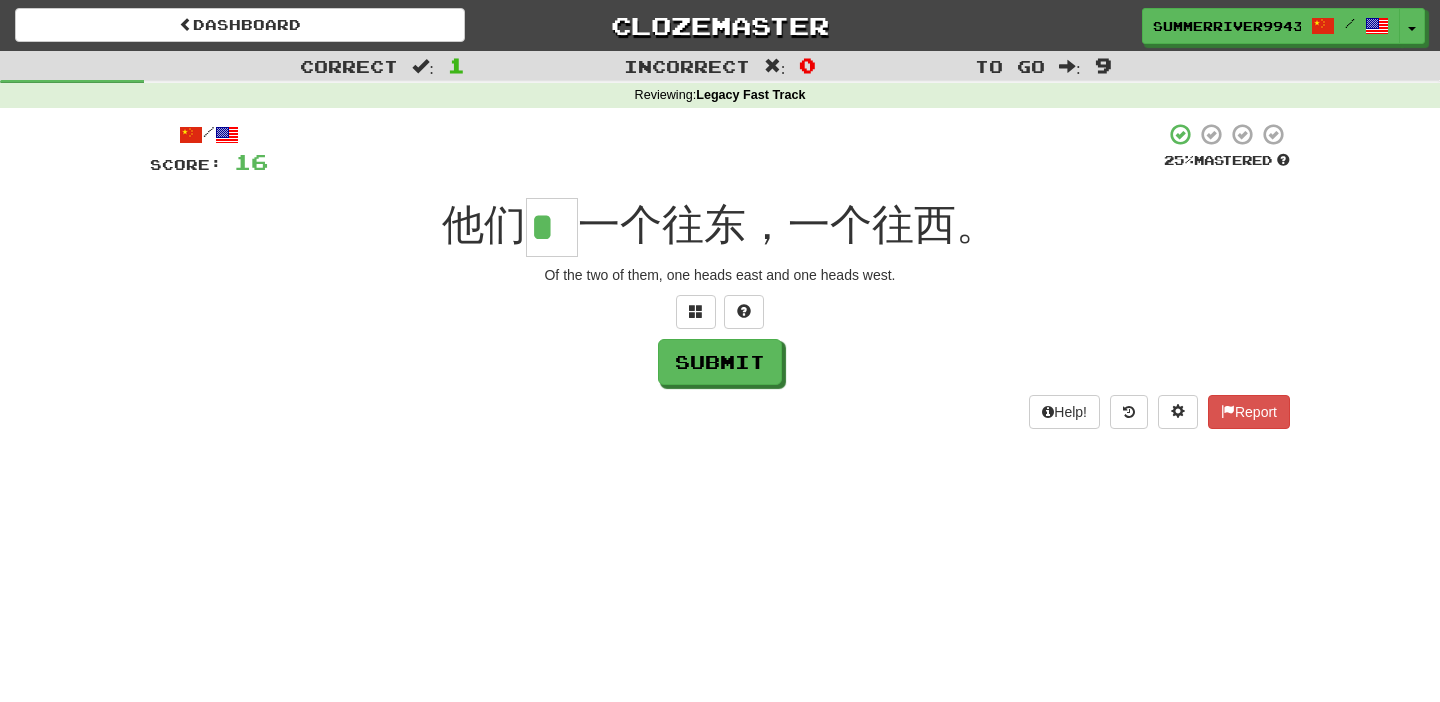 type on "*" 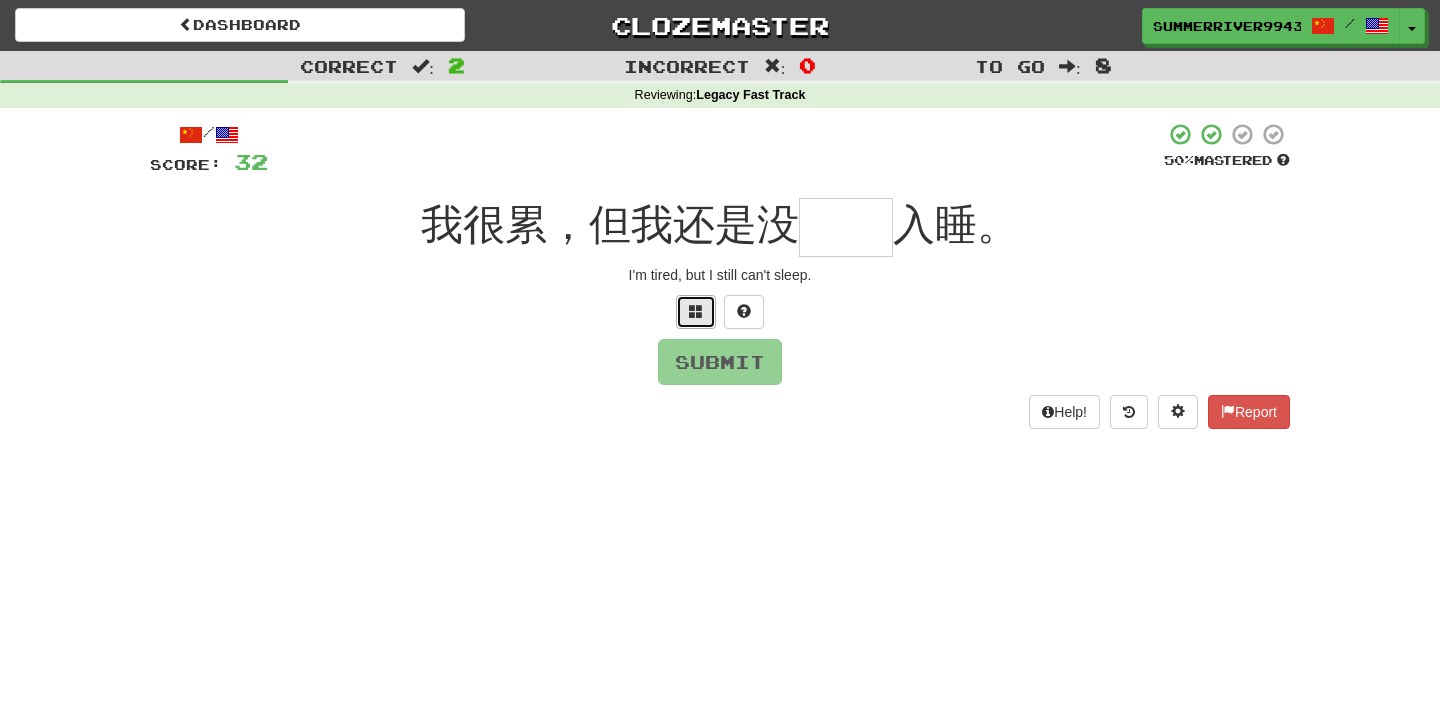 click at bounding box center (696, 312) 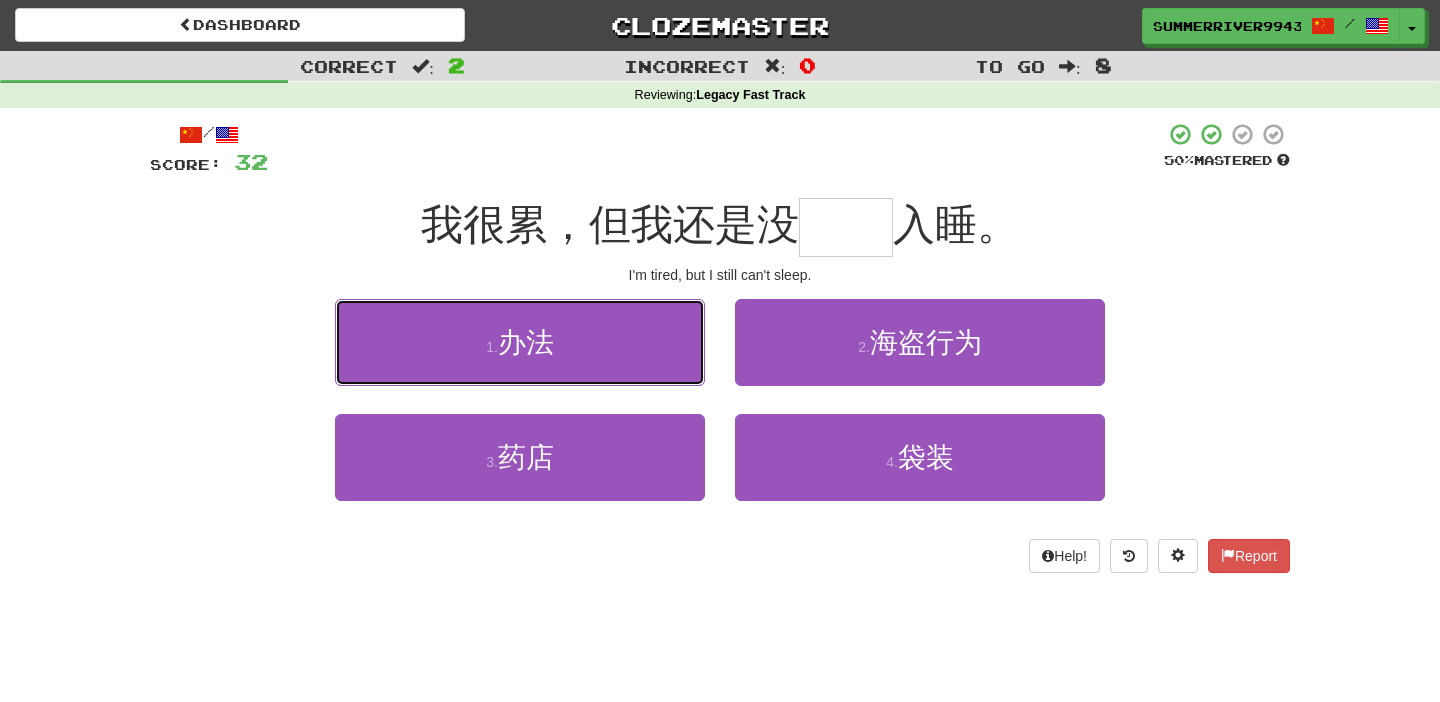click on "1 .  办法" at bounding box center [520, 342] 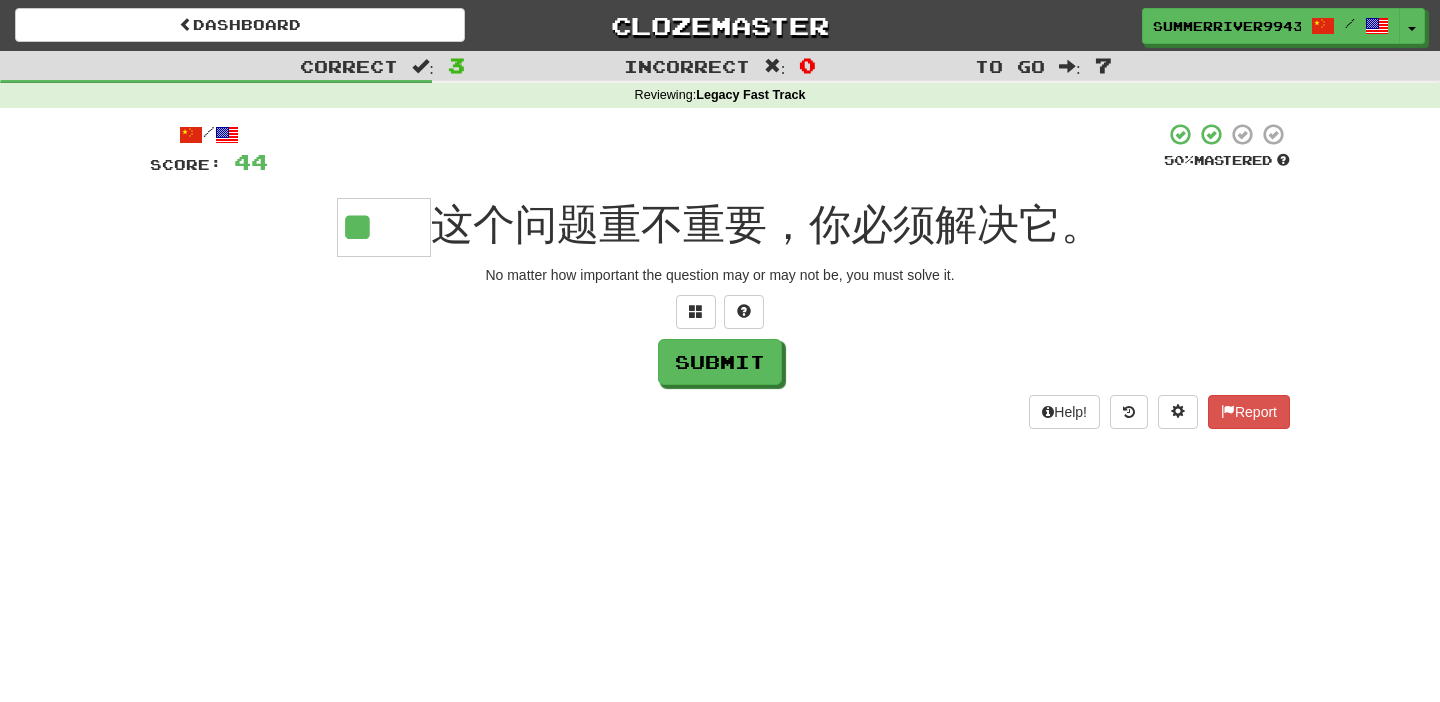type on "**" 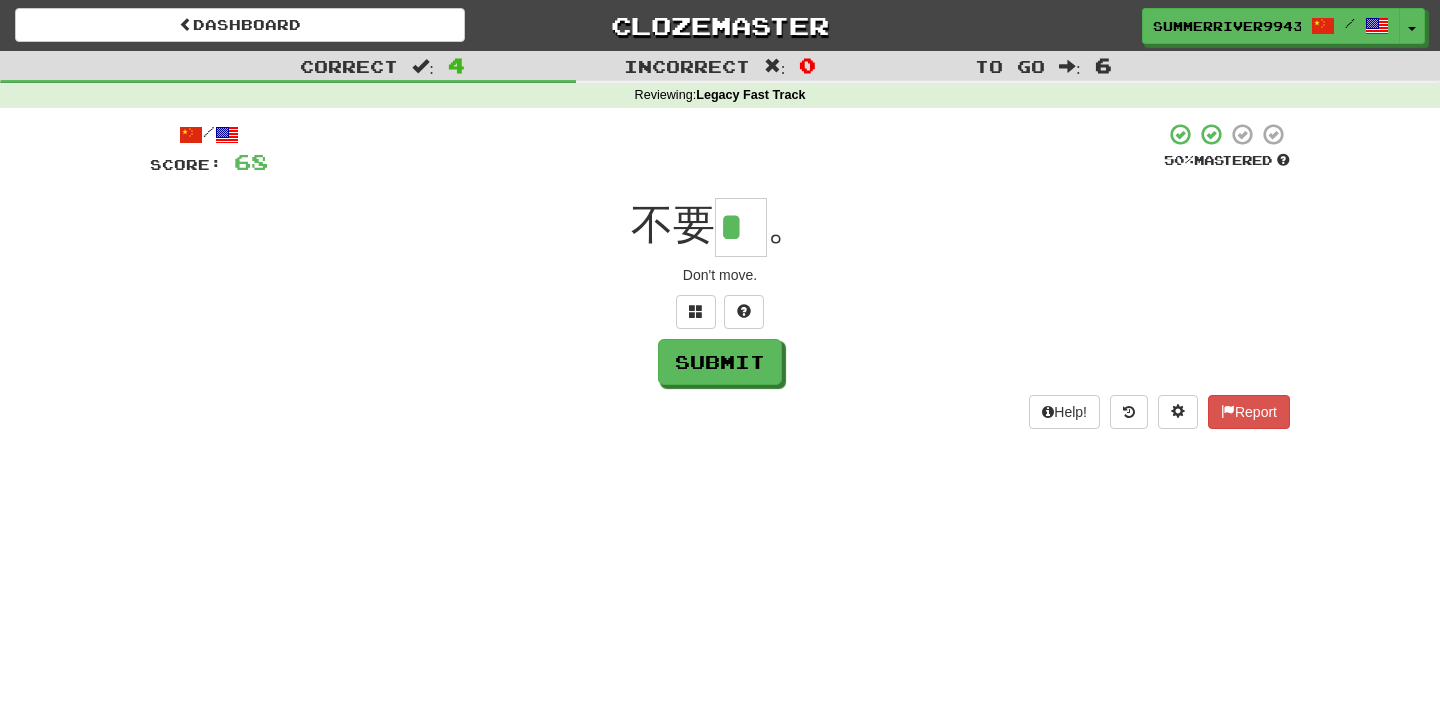 scroll, scrollTop: 0, scrollLeft: 0, axis: both 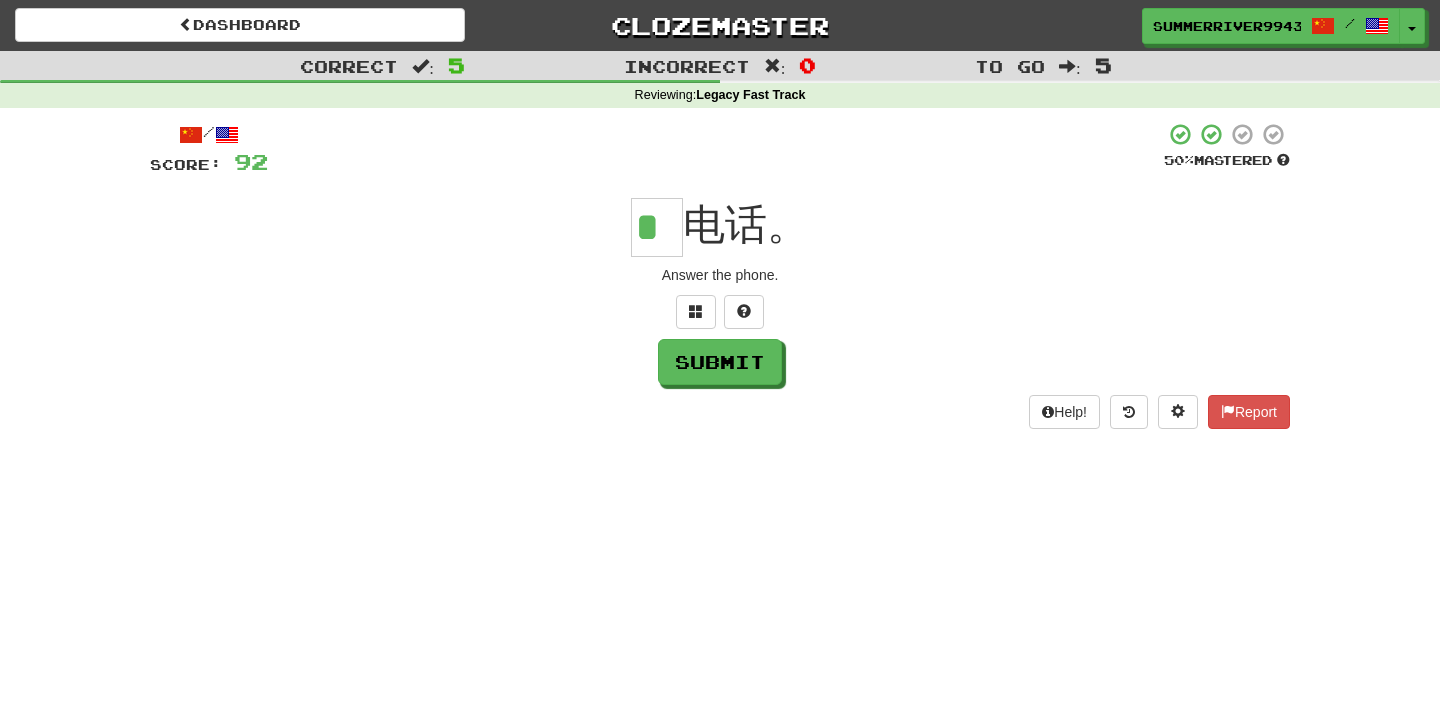 type on "*" 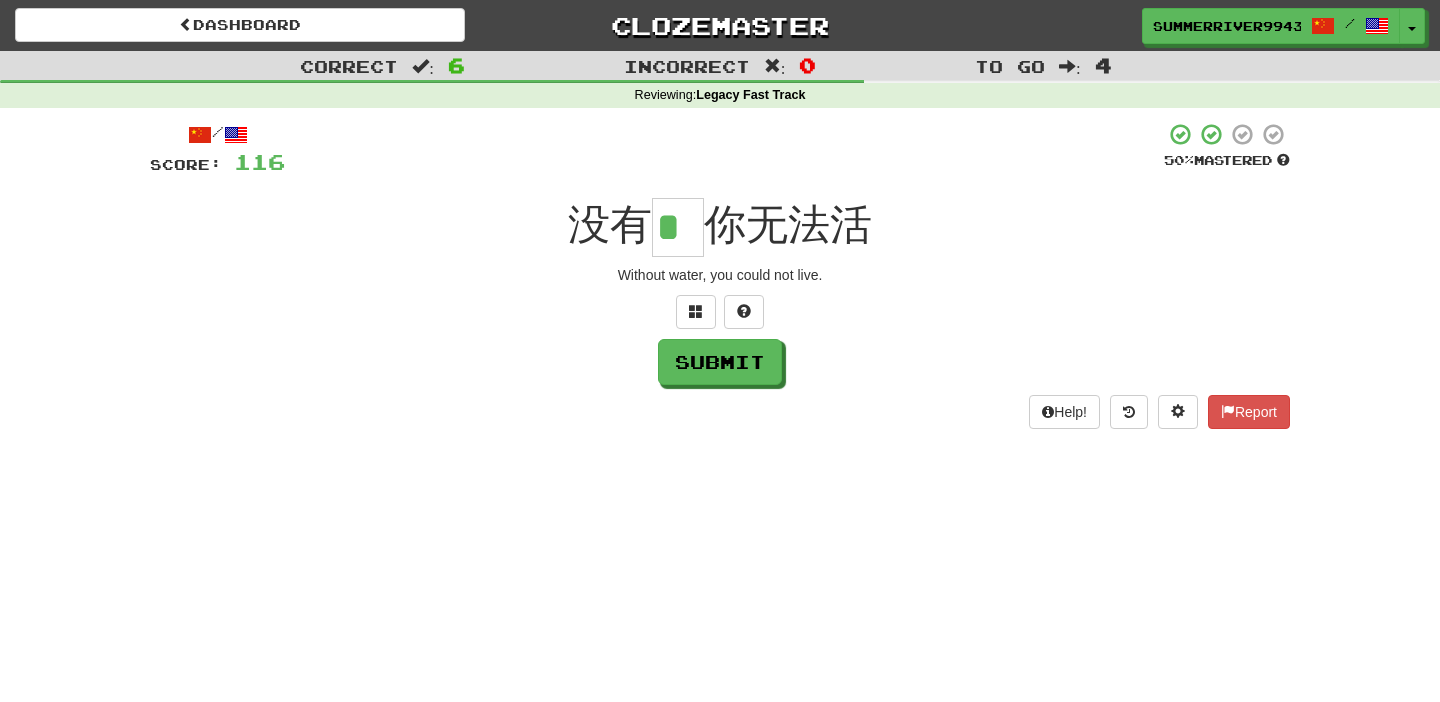 scroll, scrollTop: 0, scrollLeft: 0, axis: both 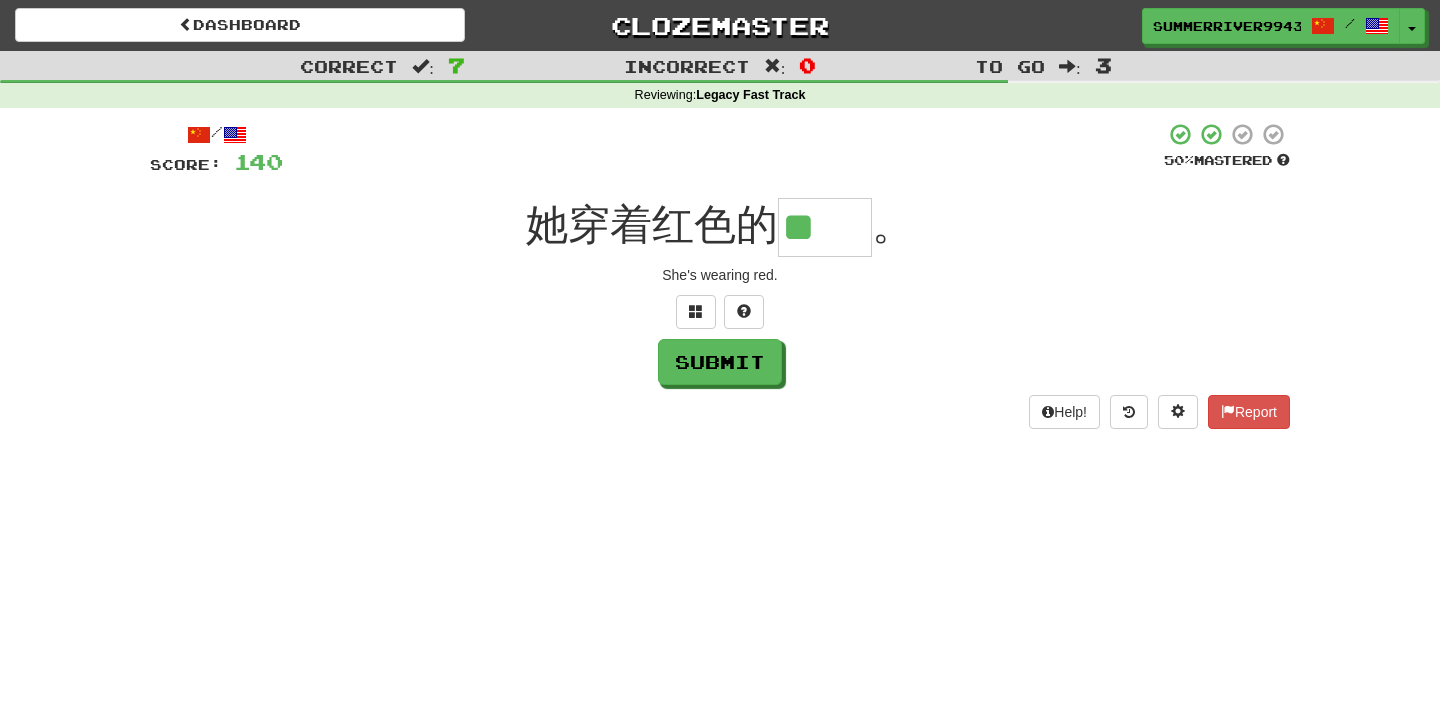 type on "**" 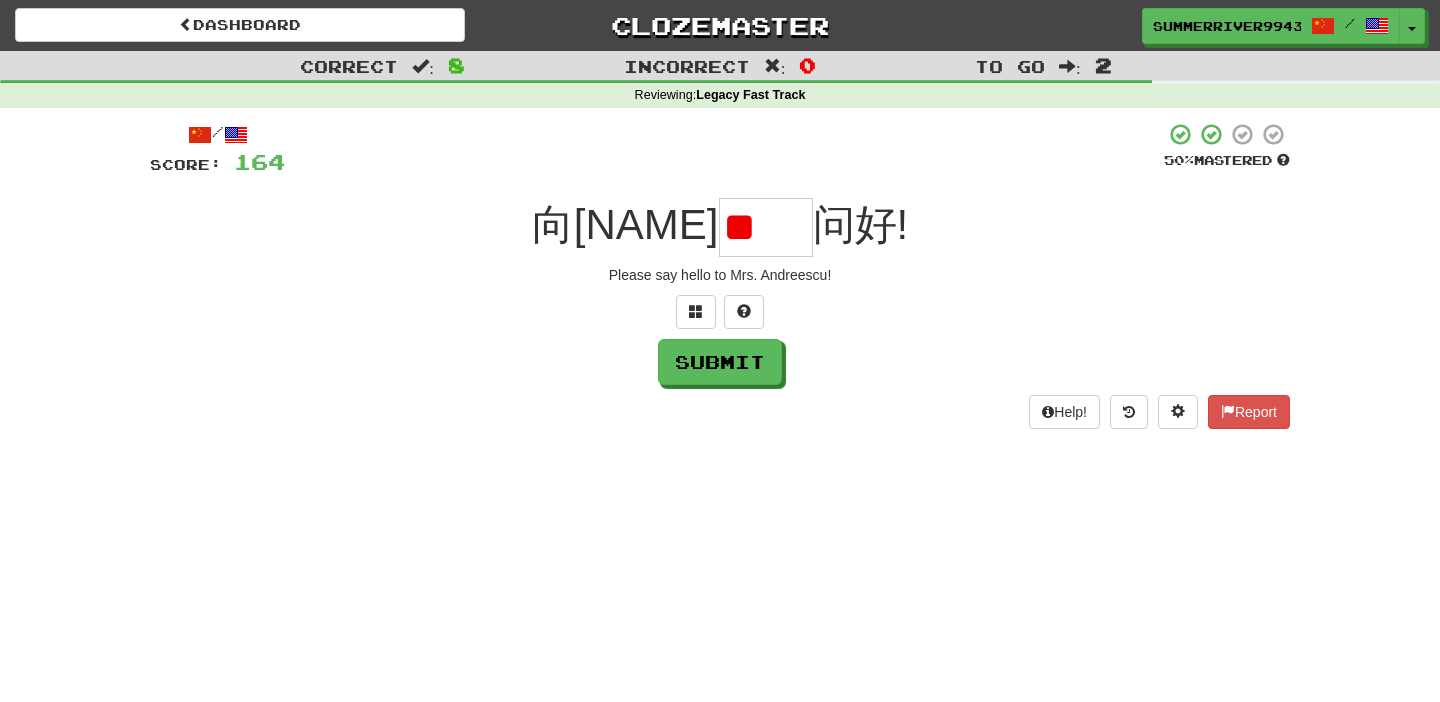 type on "*" 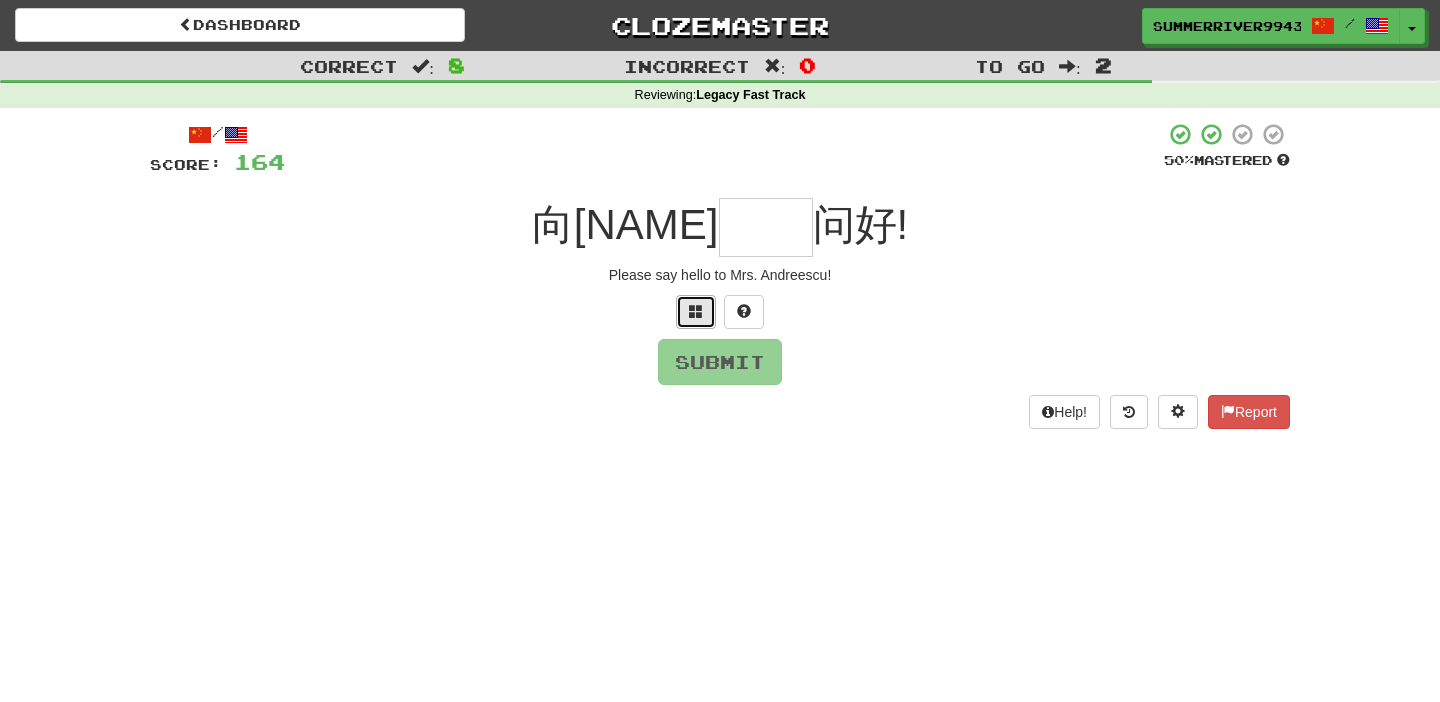 click at bounding box center [696, 312] 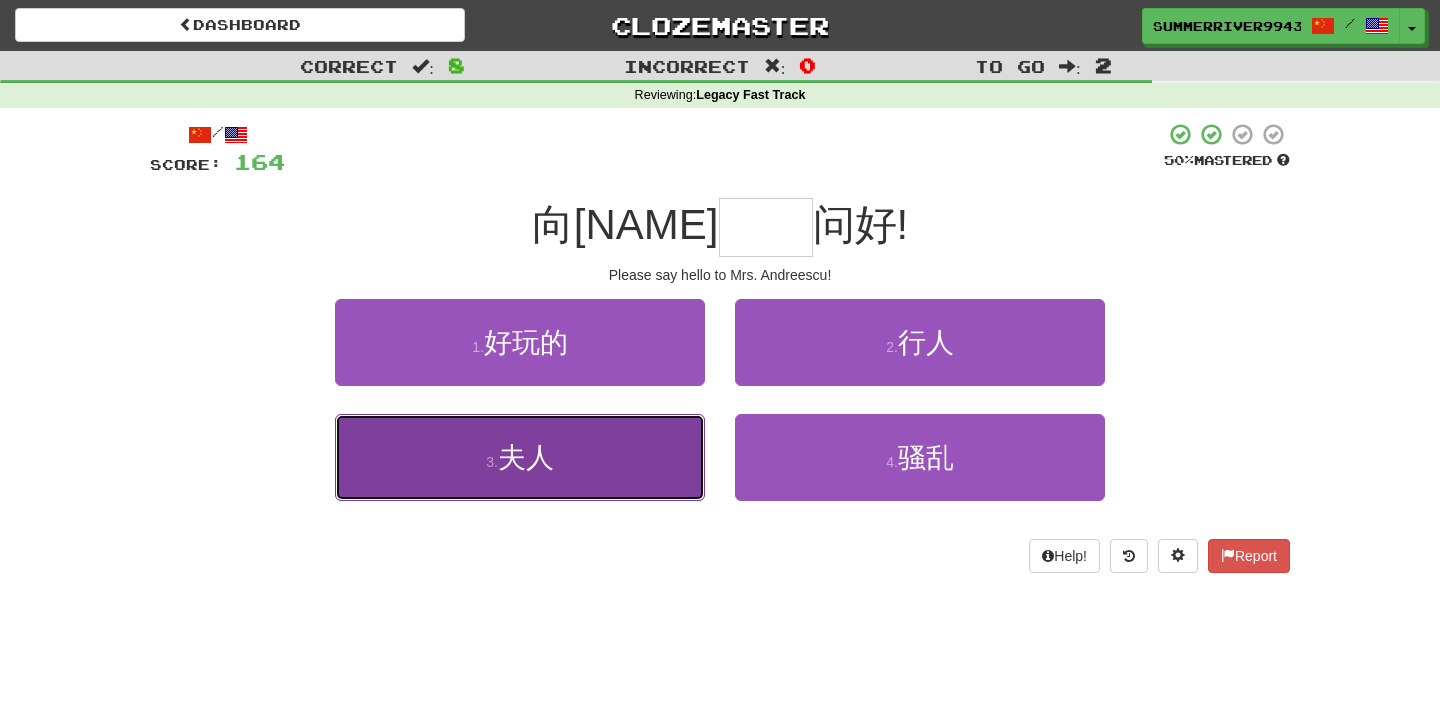 click on "3 .  夫人" at bounding box center [520, 457] 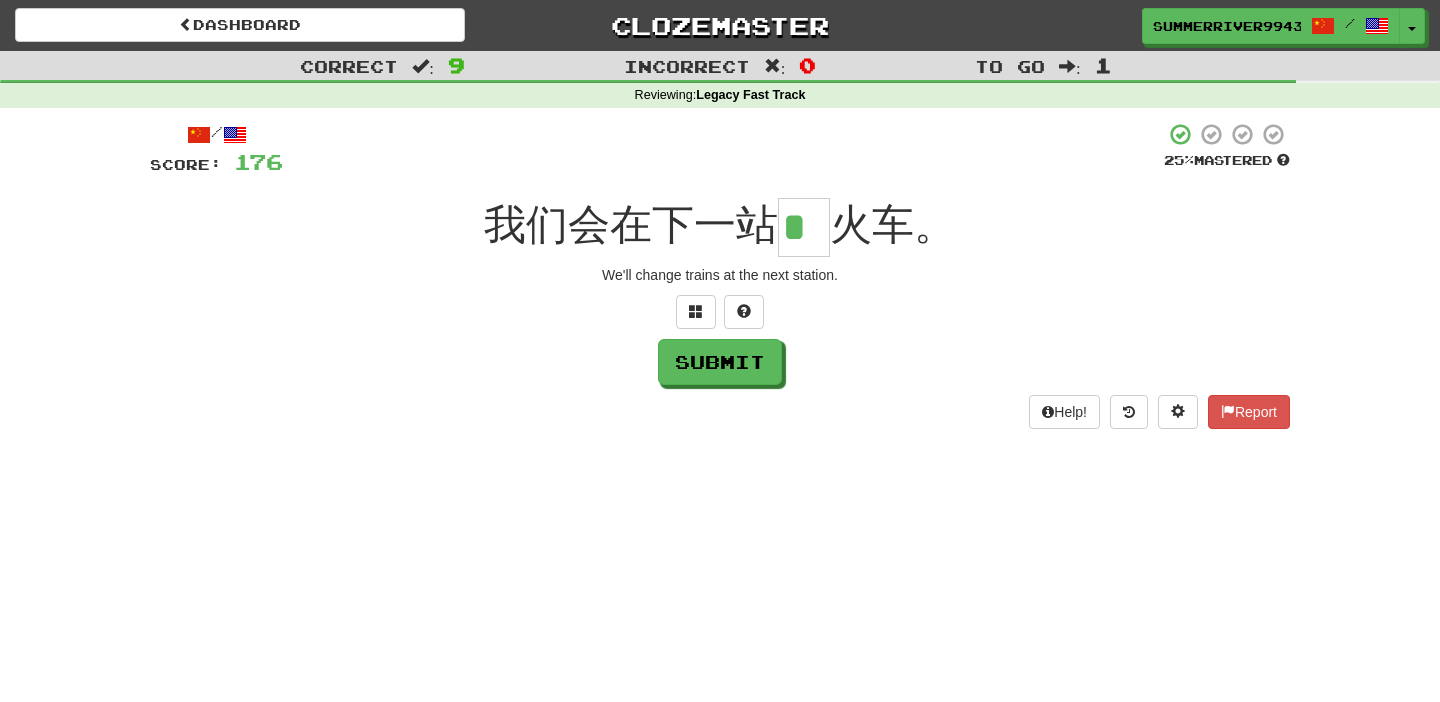 scroll, scrollTop: 0, scrollLeft: 0, axis: both 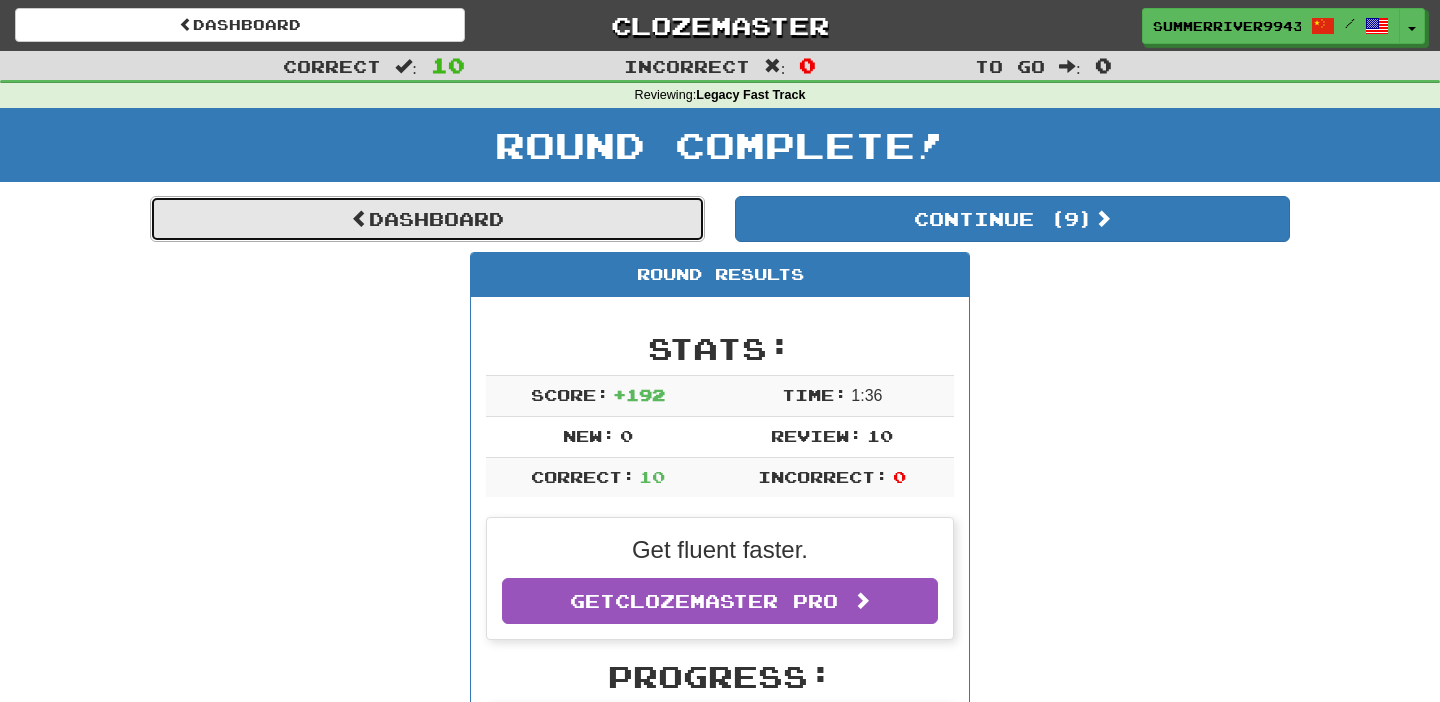 click on "Dashboard" at bounding box center (427, 219) 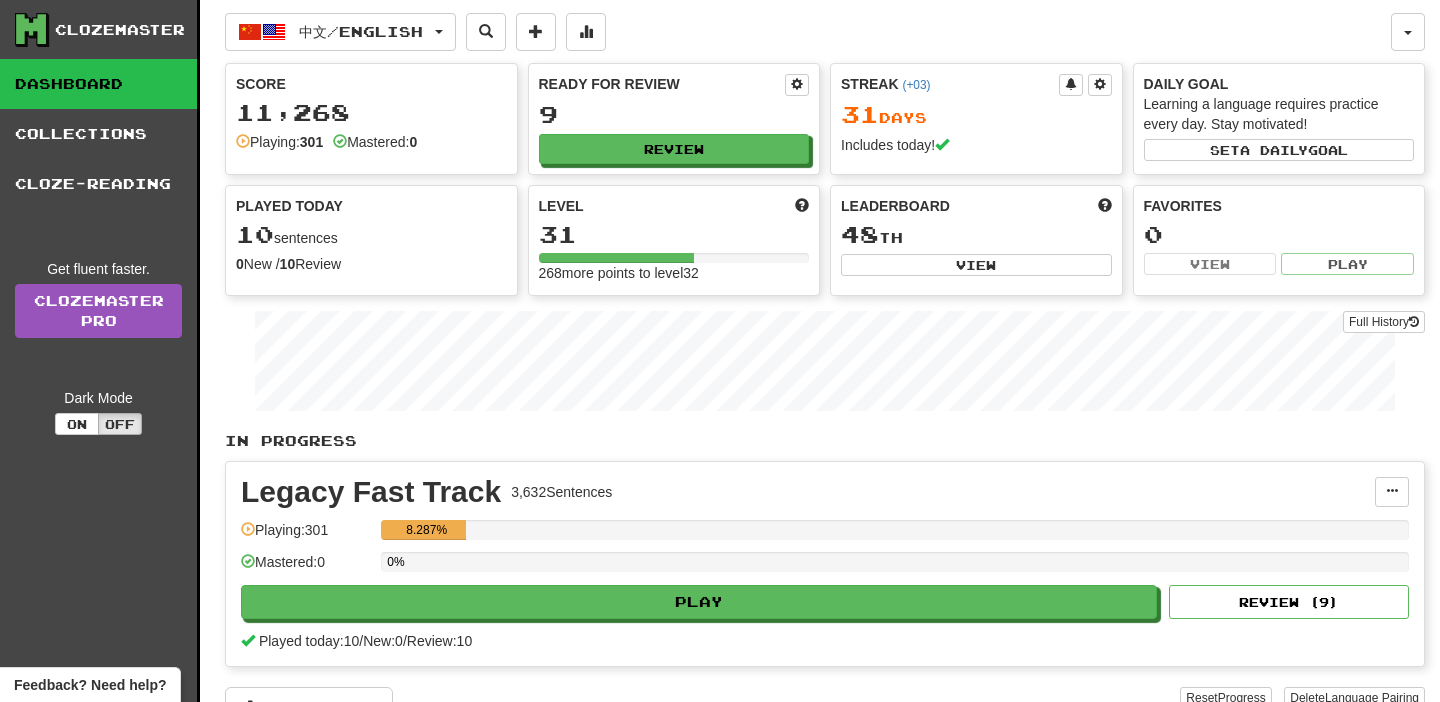 scroll, scrollTop: 0, scrollLeft: 0, axis: both 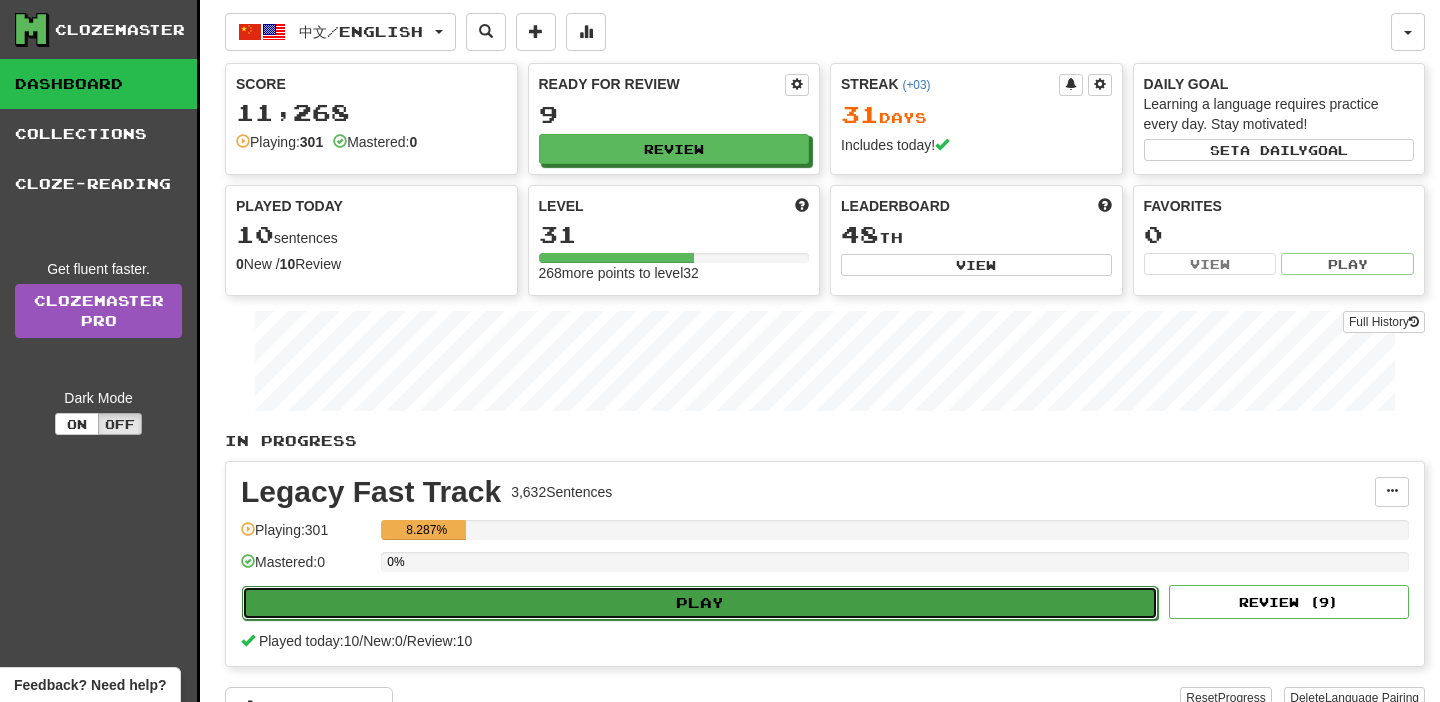 click on "Play" at bounding box center (700, 603) 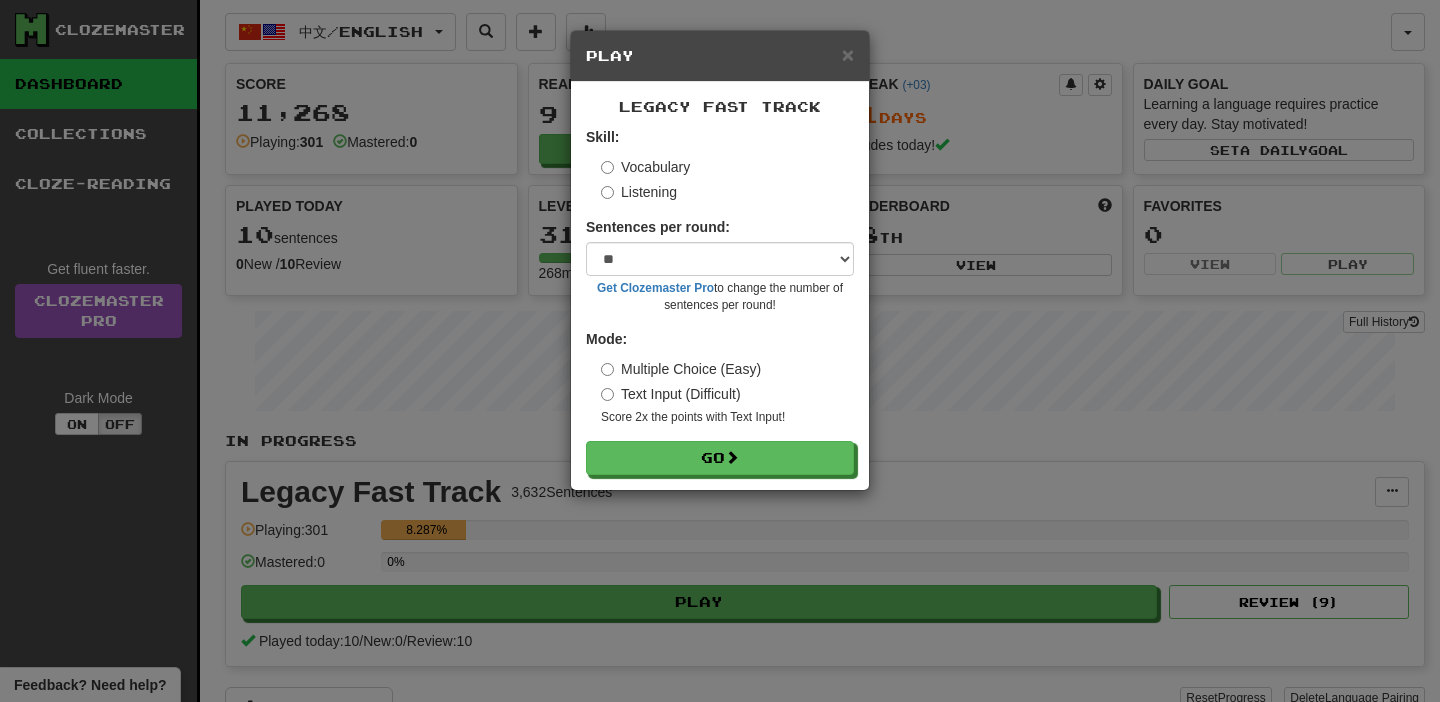 click on "Listening" at bounding box center [639, 192] 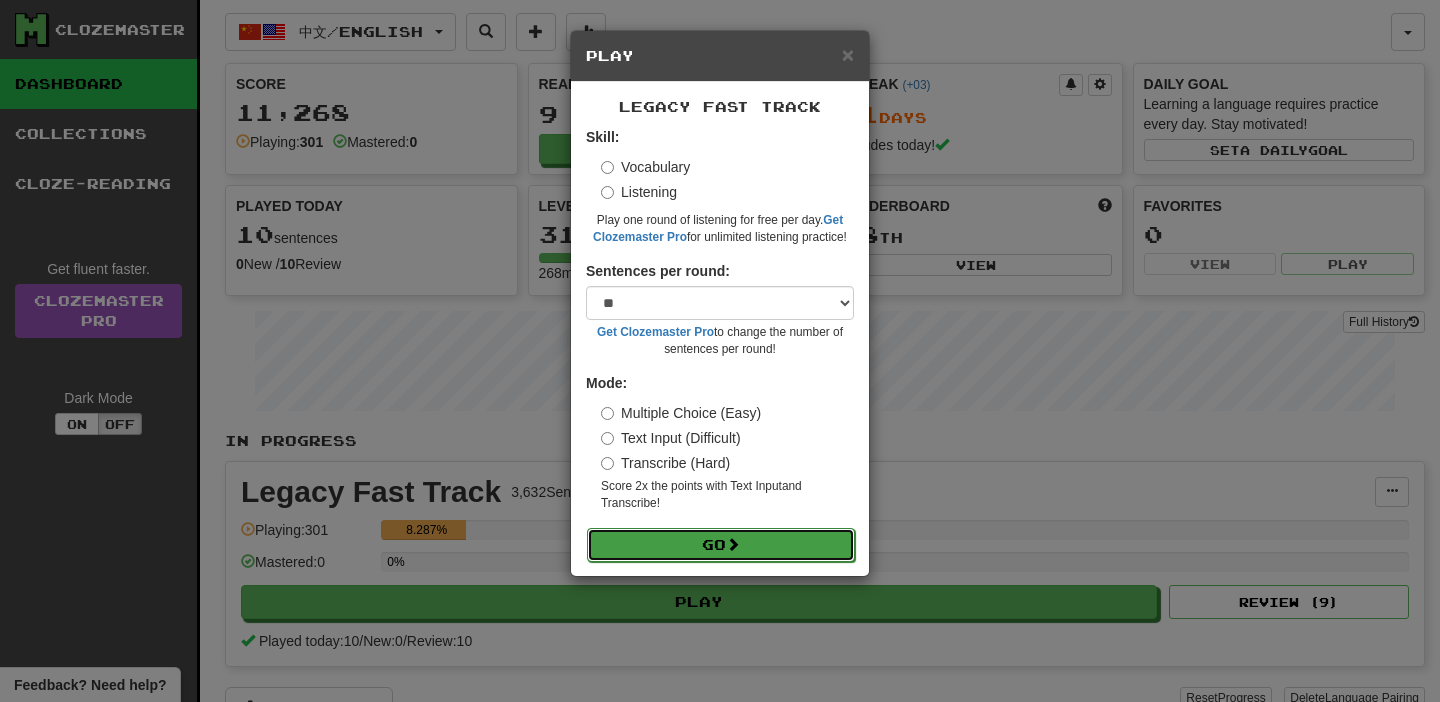 click at bounding box center (733, 544) 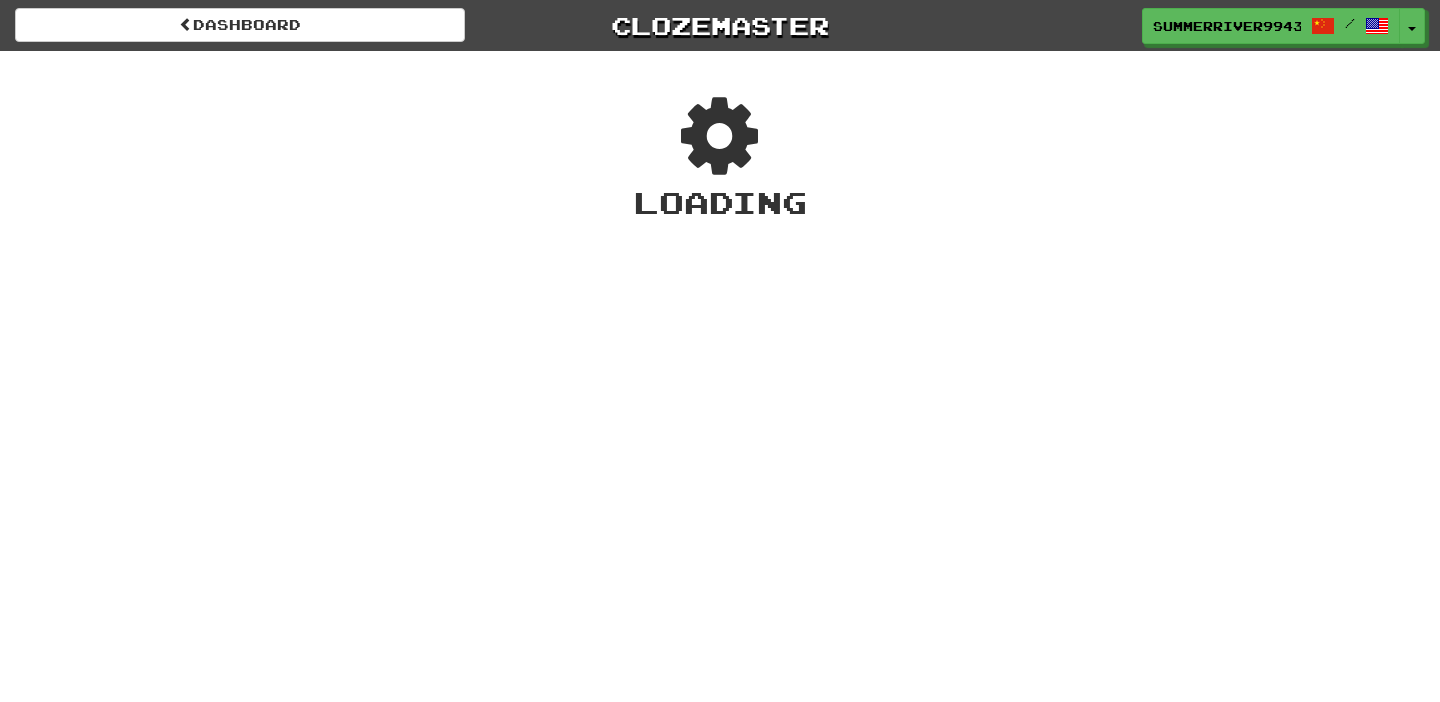 scroll, scrollTop: 0, scrollLeft: 0, axis: both 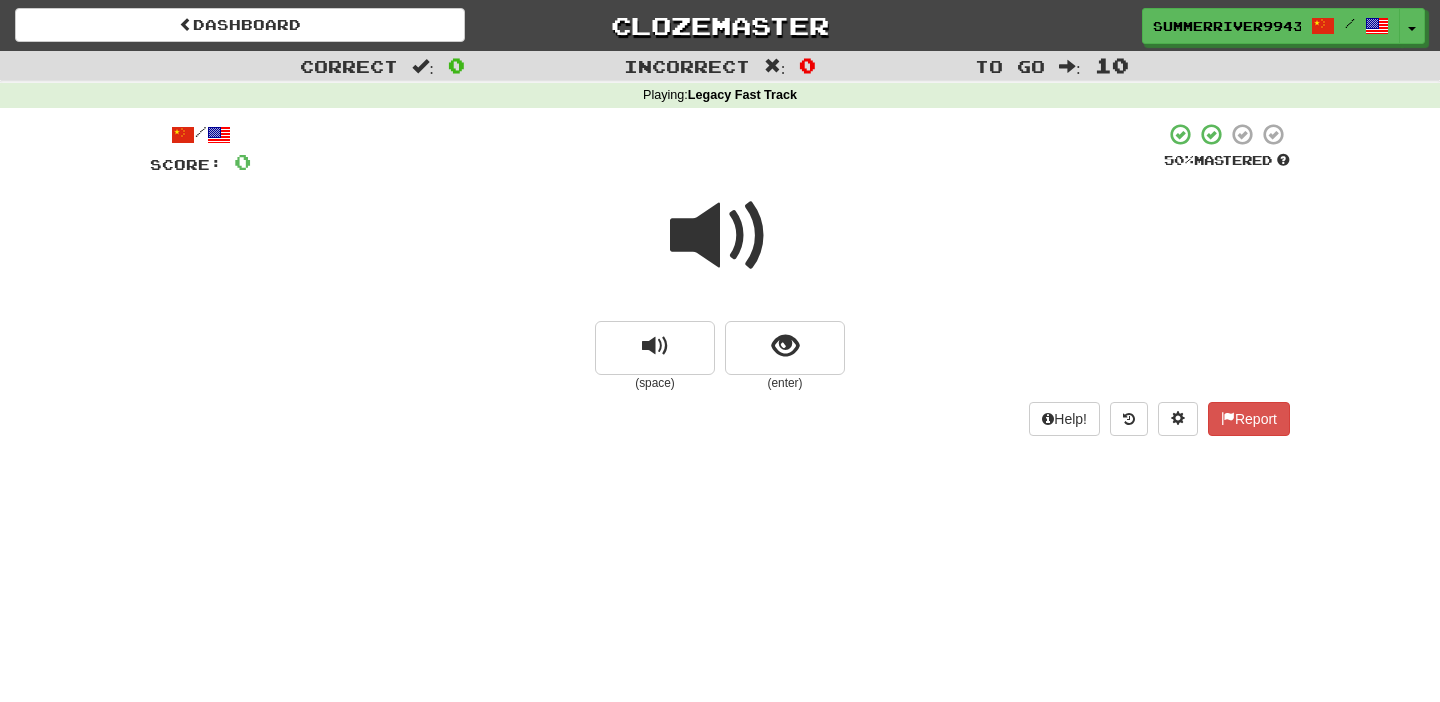 click at bounding box center (720, 236) 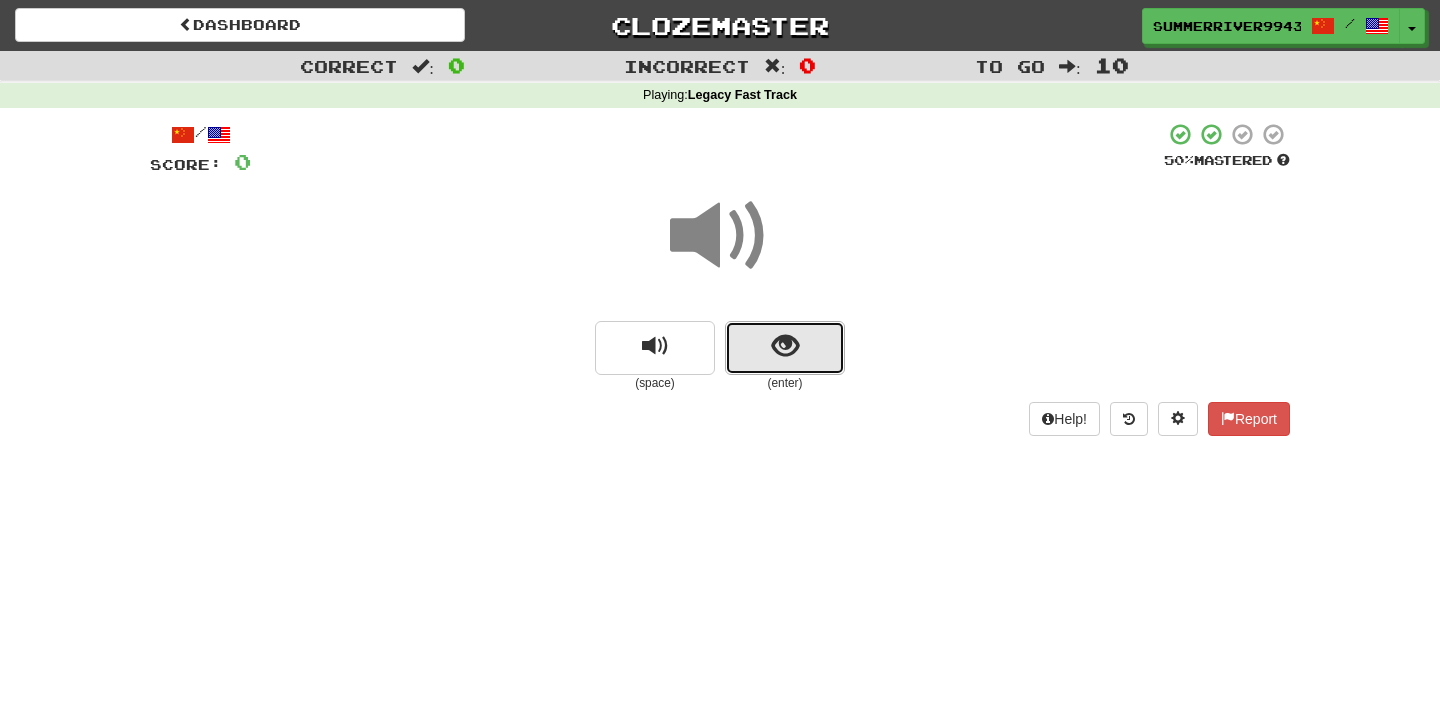 click at bounding box center [785, 348] 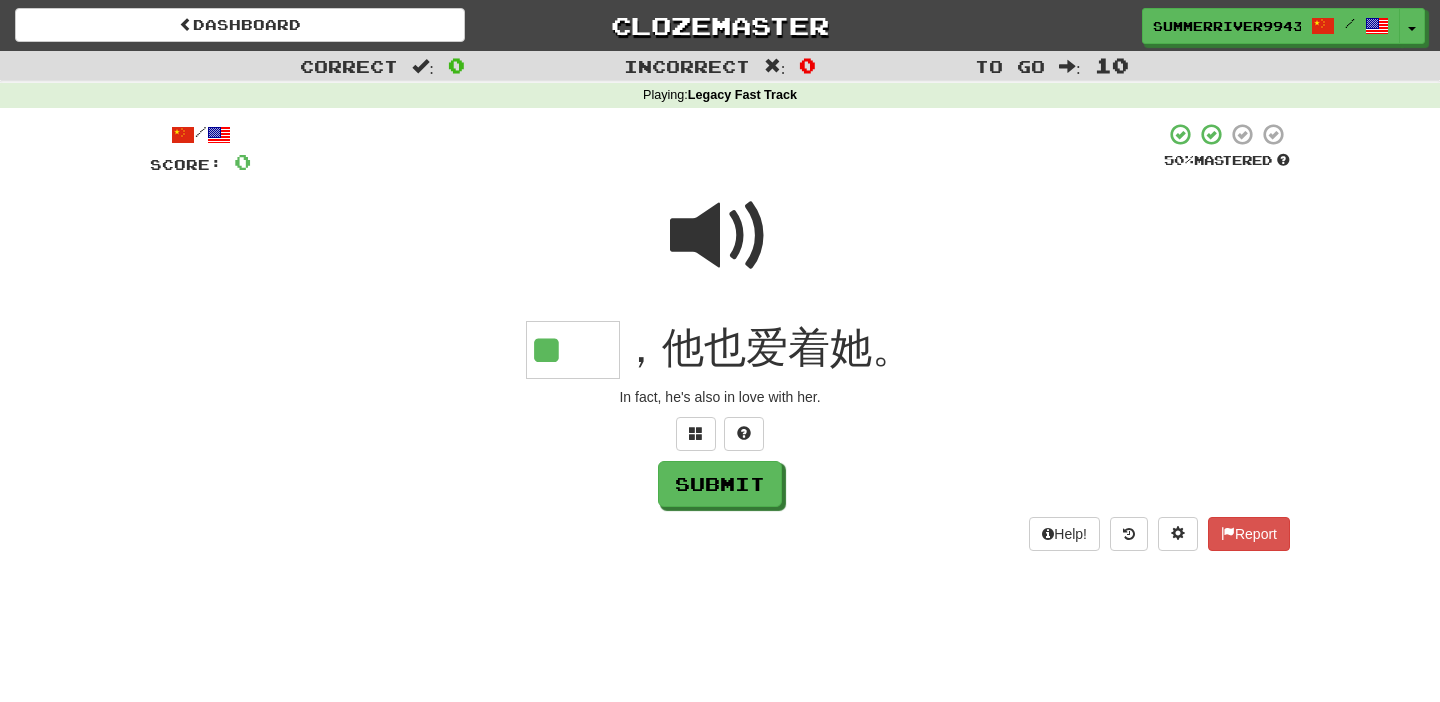 scroll, scrollTop: 0, scrollLeft: 0, axis: both 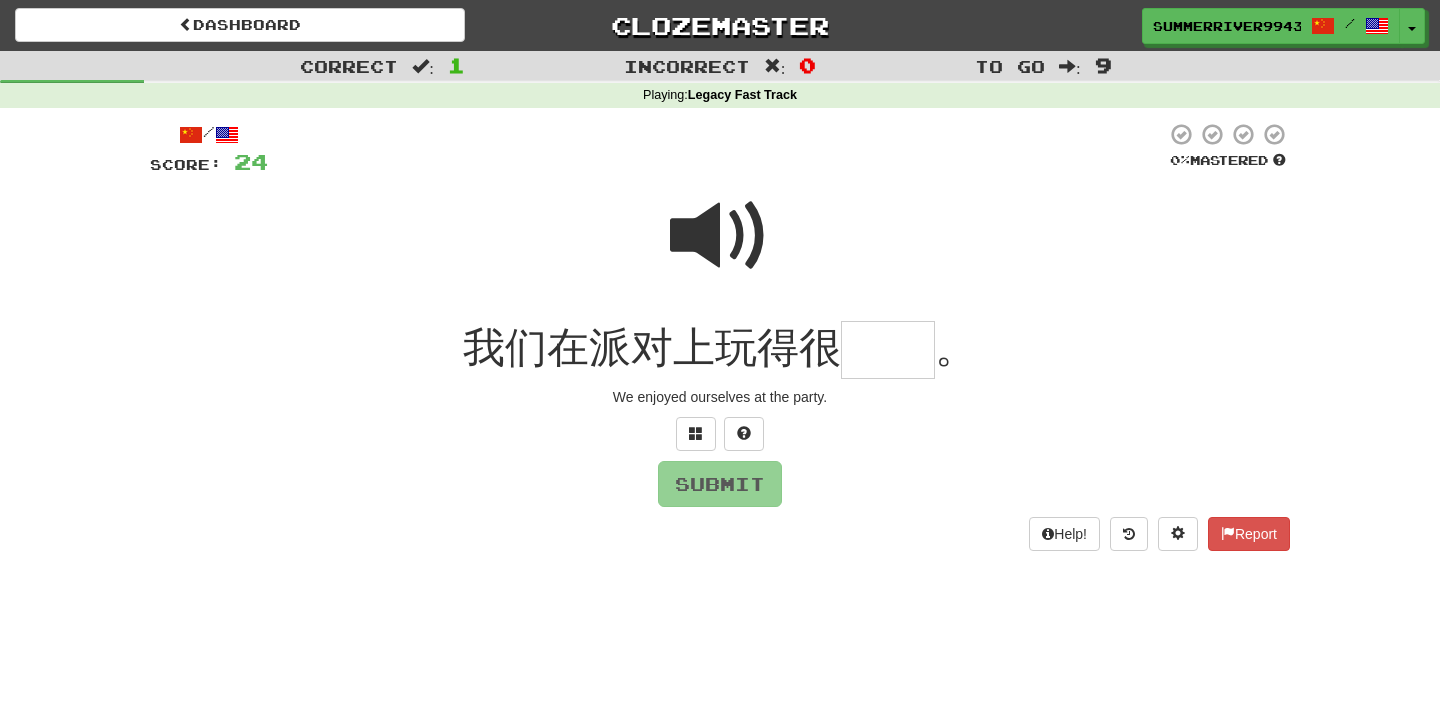 click at bounding box center (720, 236) 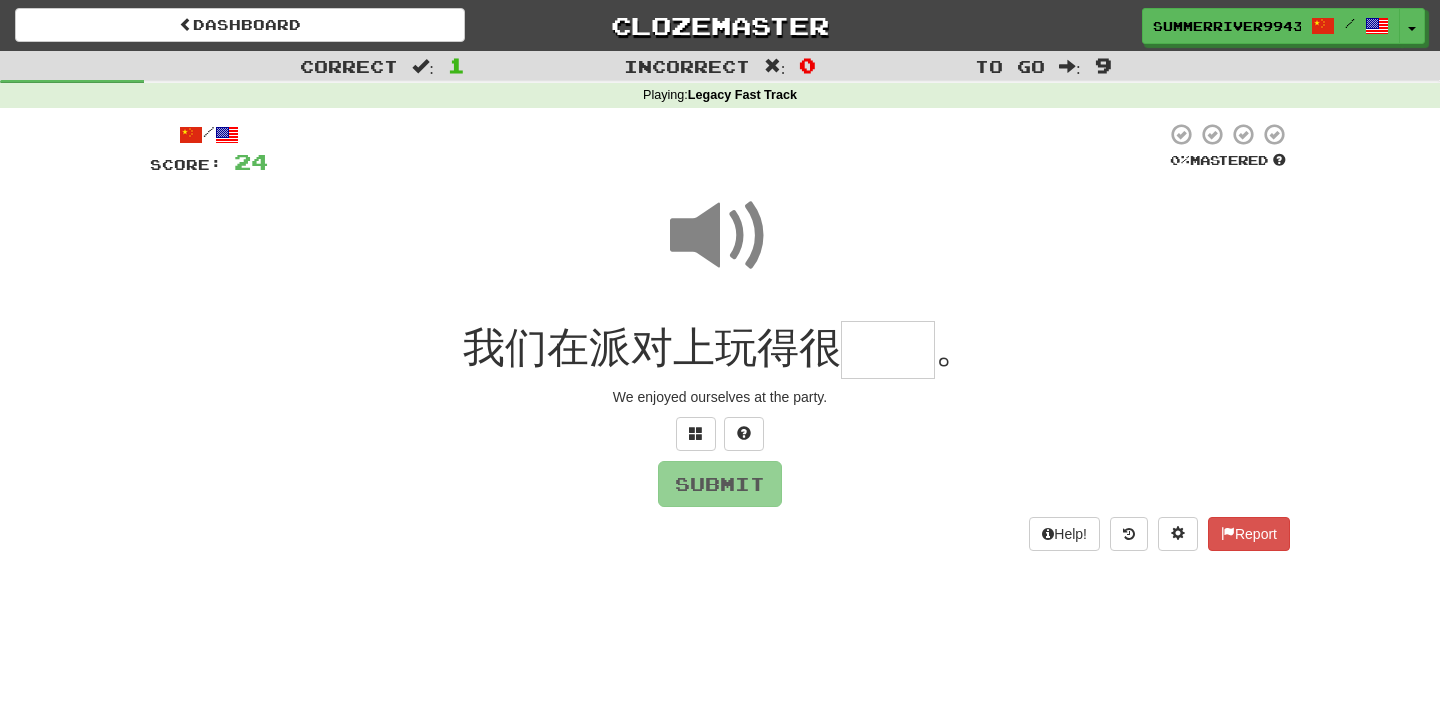 click at bounding box center (888, 350) 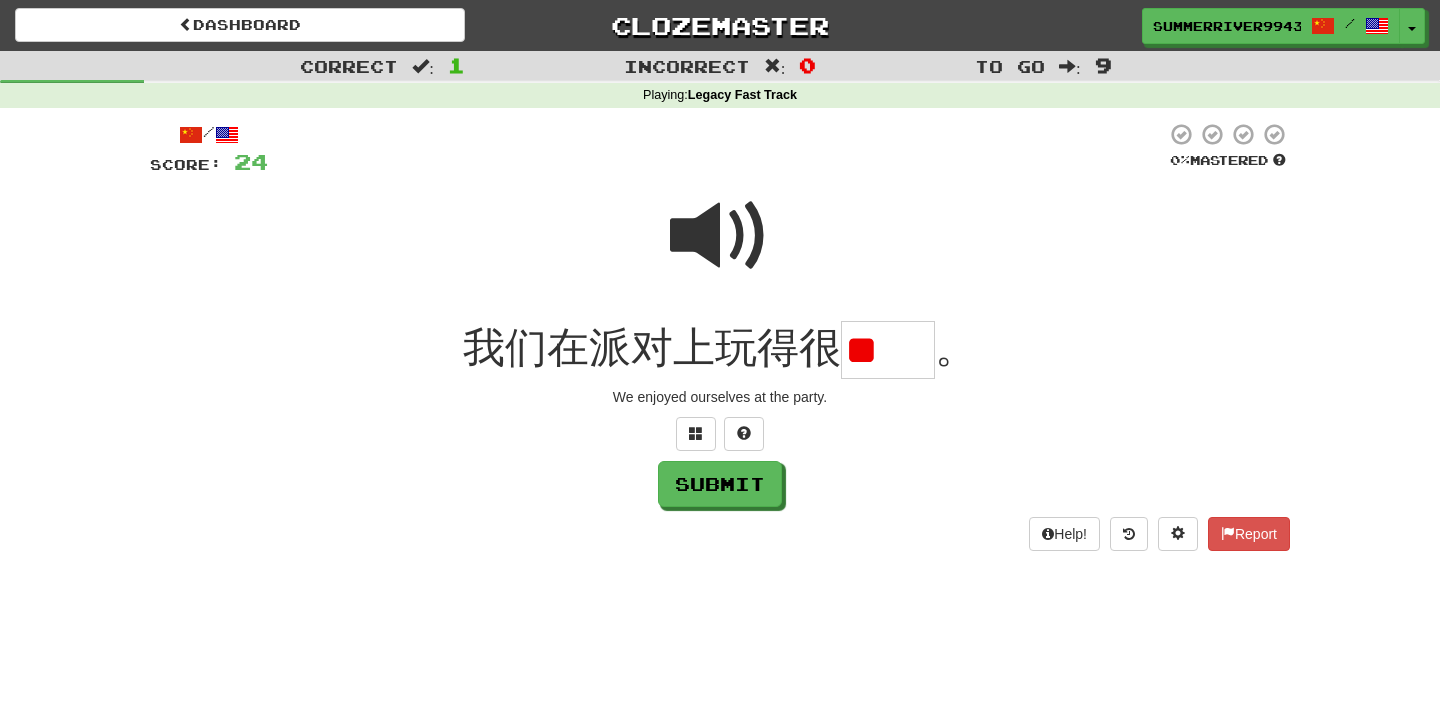 scroll, scrollTop: 0, scrollLeft: 0, axis: both 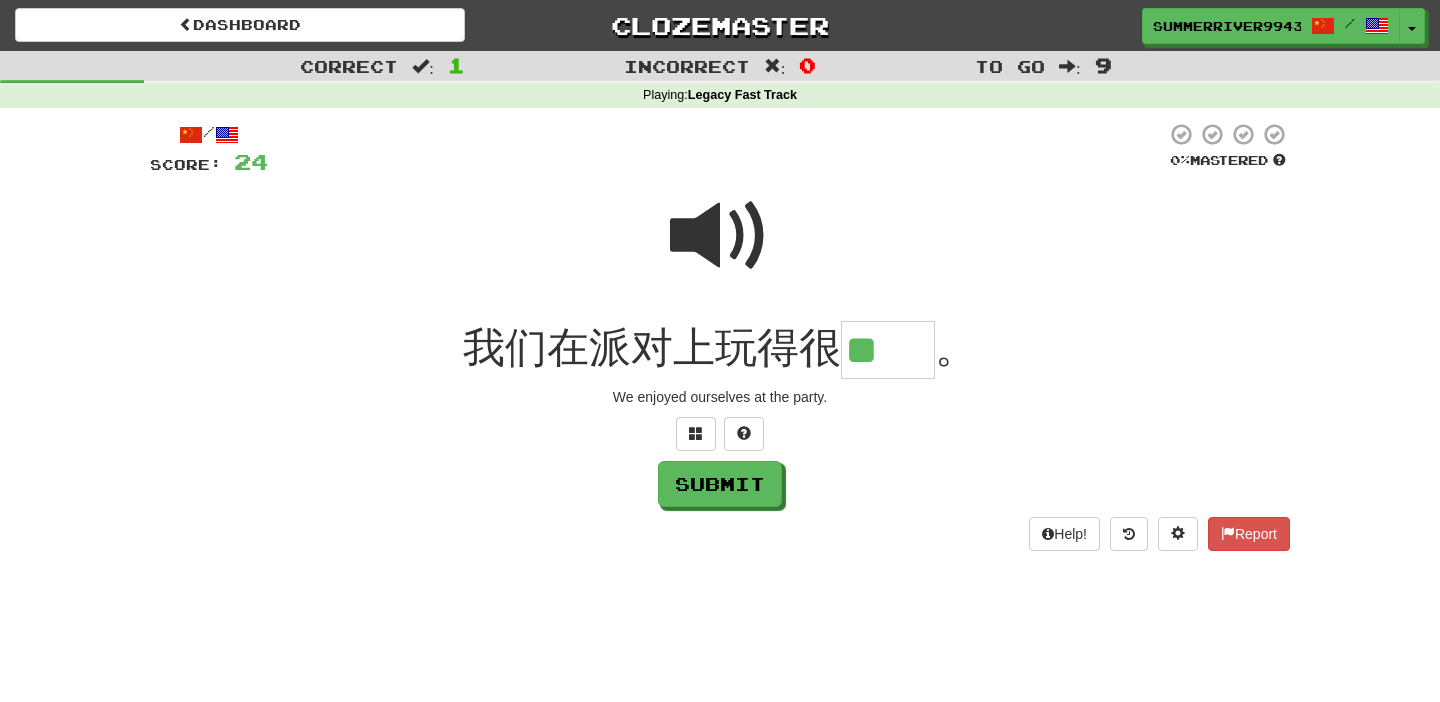 type on "**" 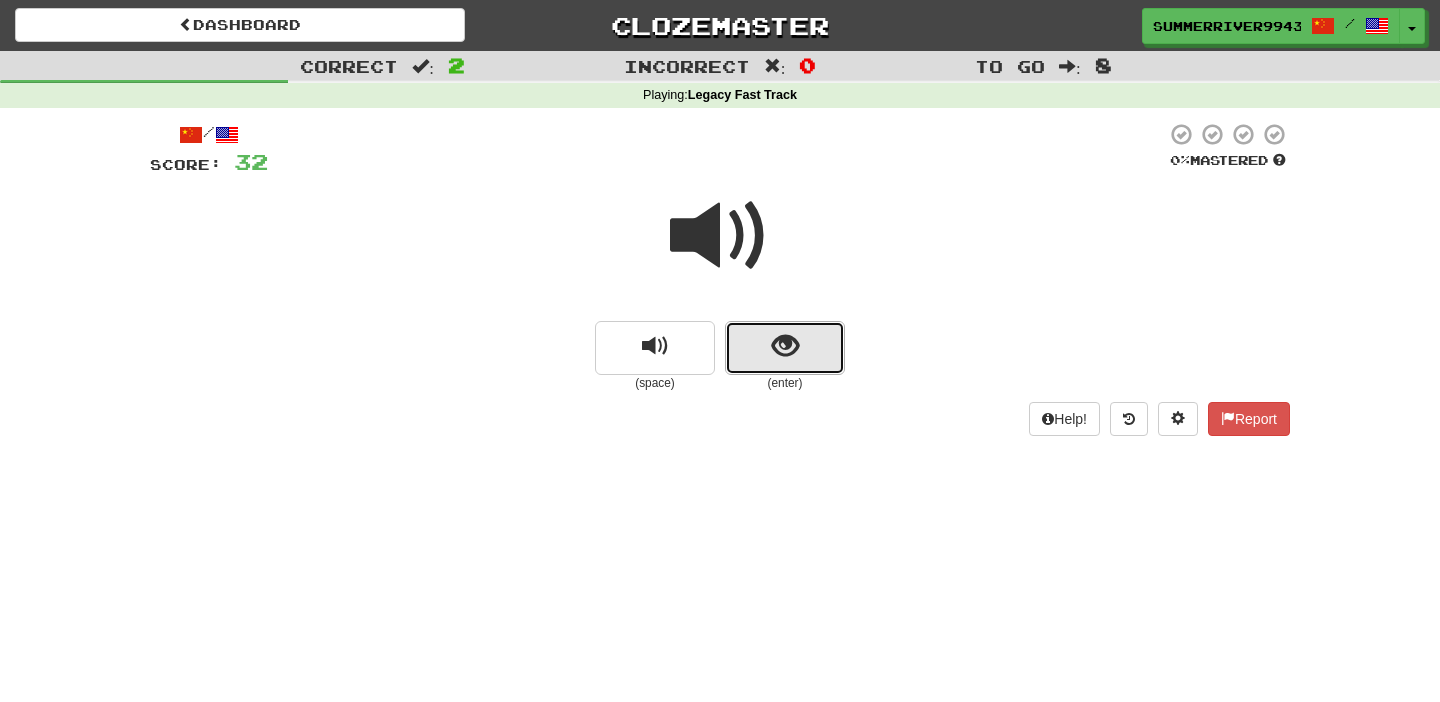 click at bounding box center (785, 348) 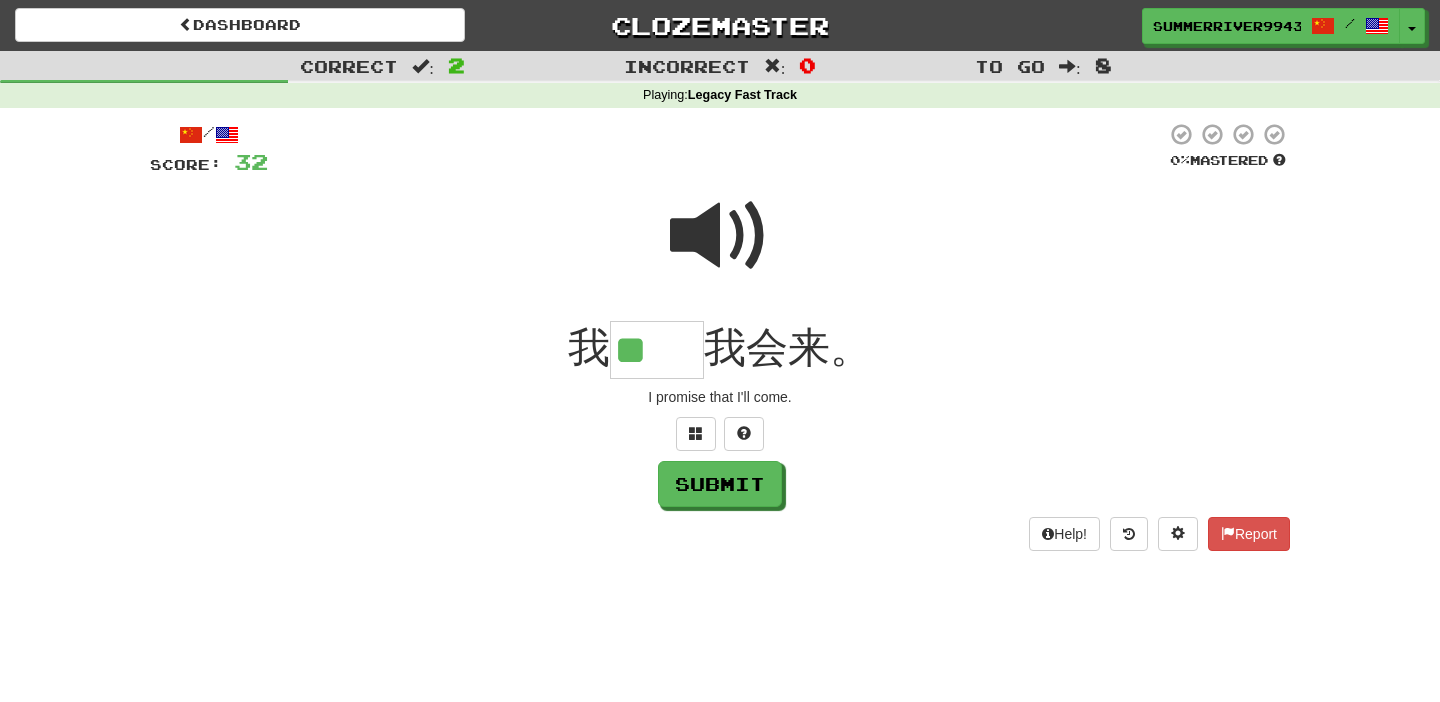 scroll, scrollTop: 0, scrollLeft: 0, axis: both 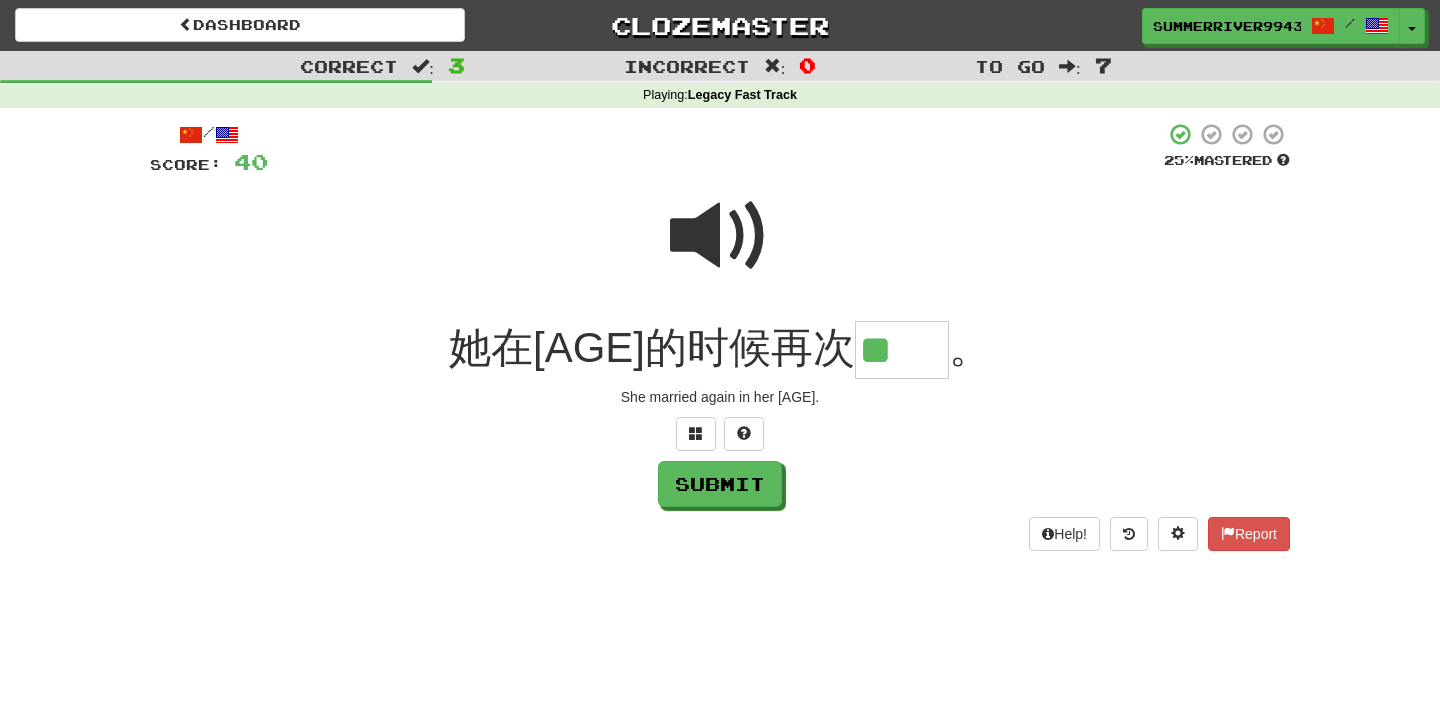 type on "**" 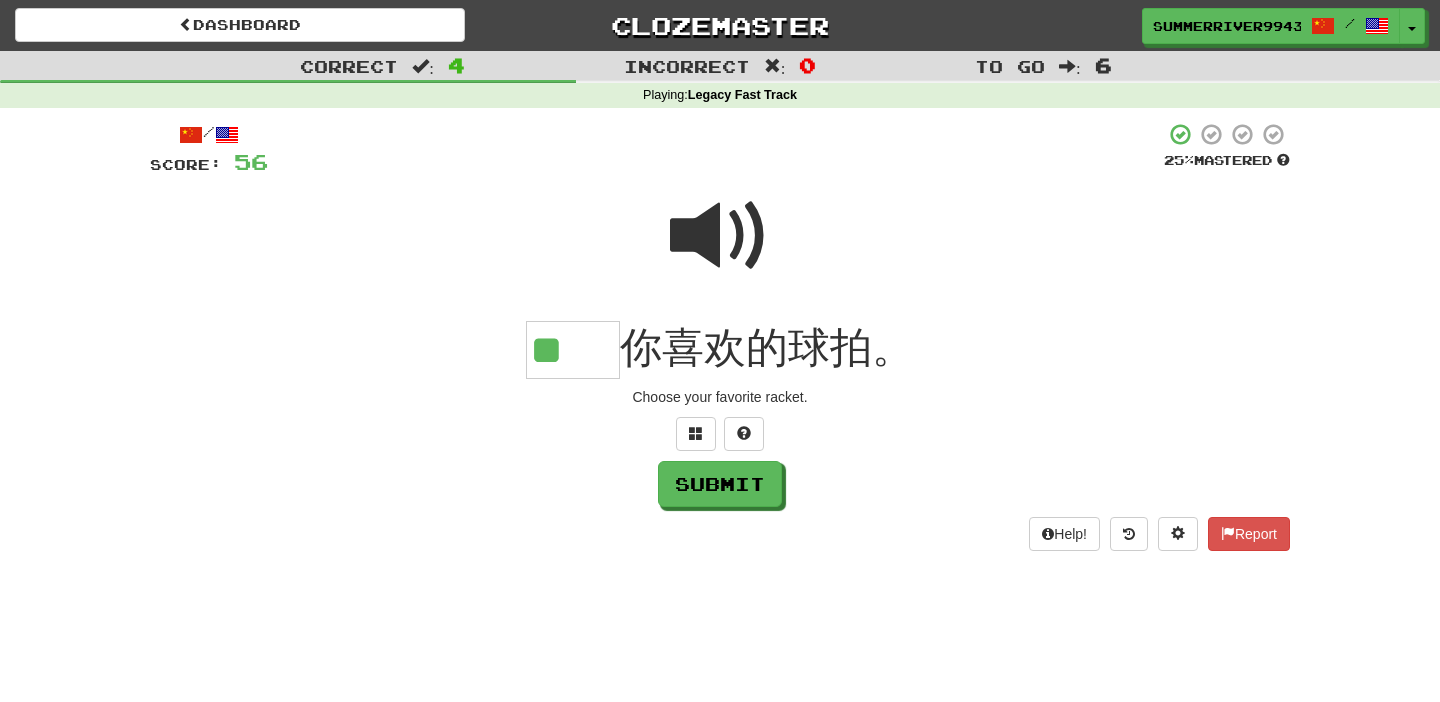 type on "**" 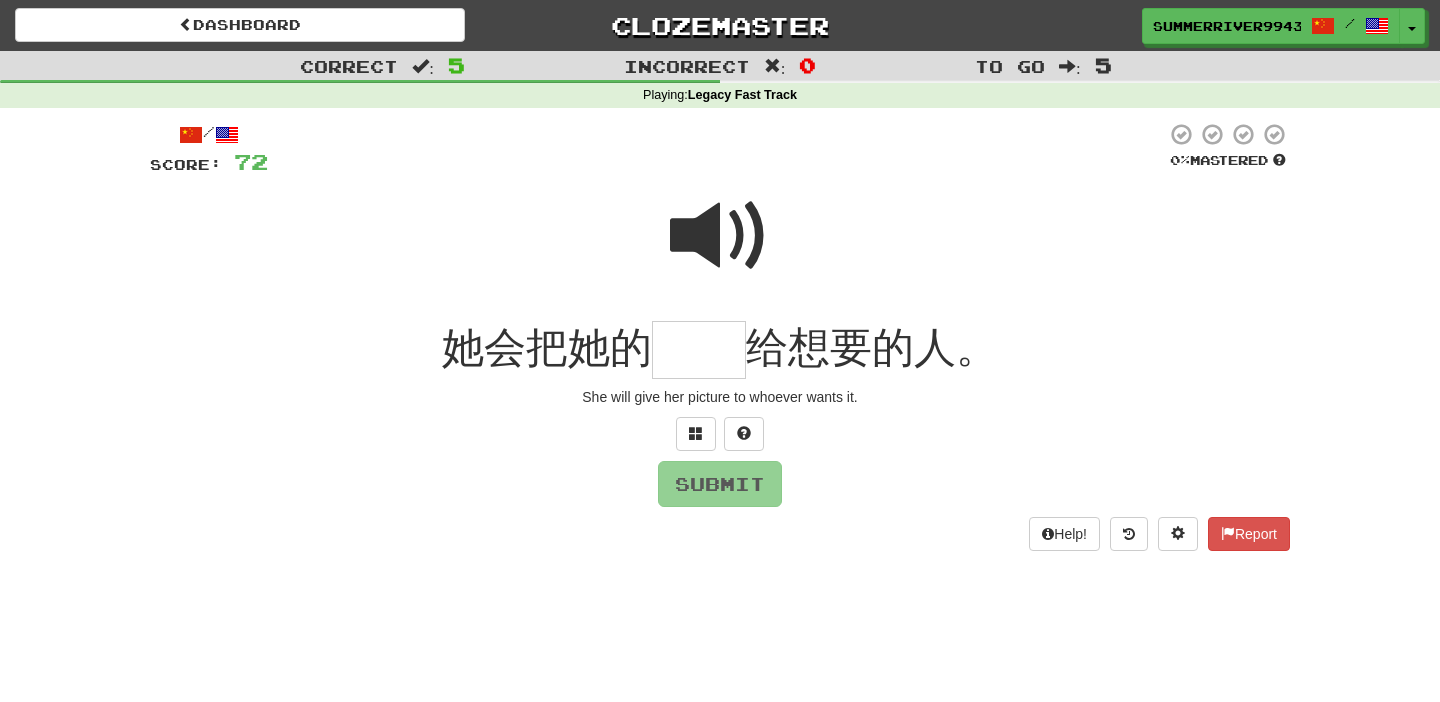 click at bounding box center (720, 236) 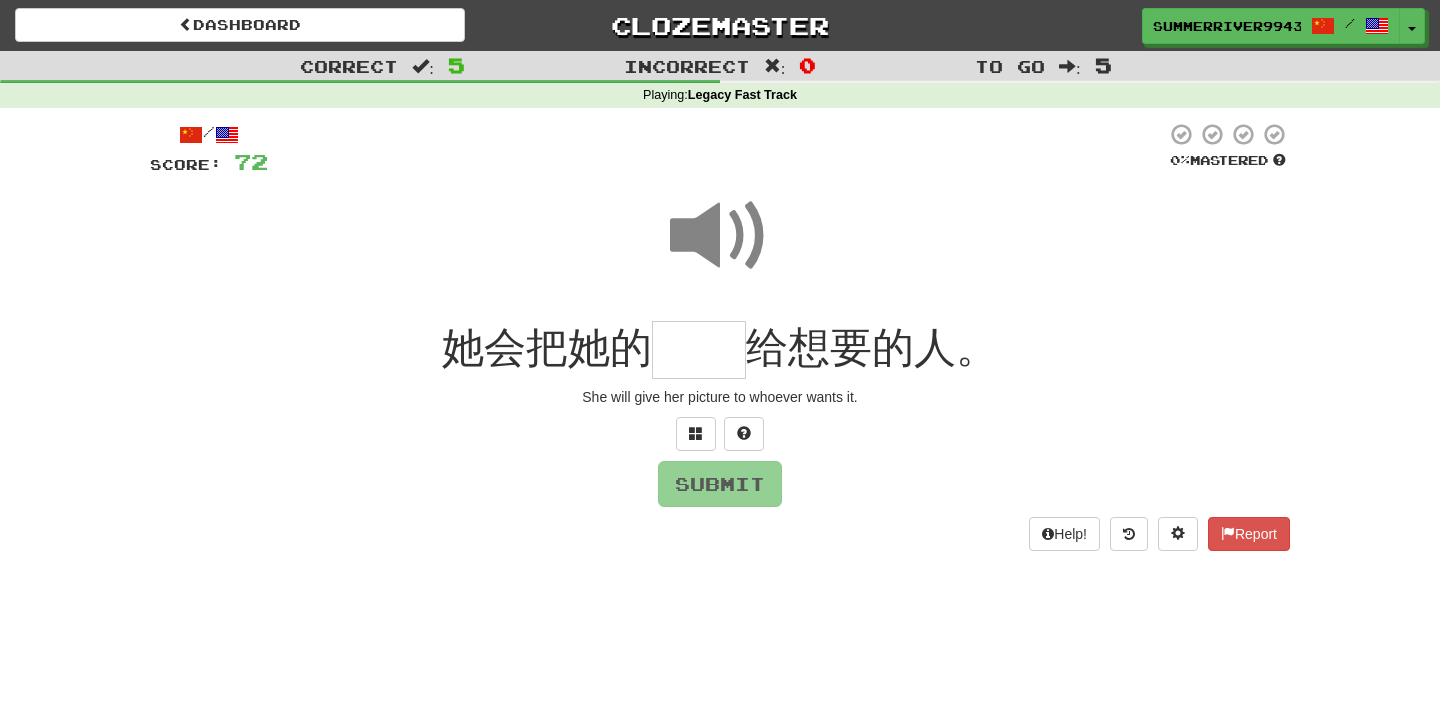 click at bounding box center [699, 350] 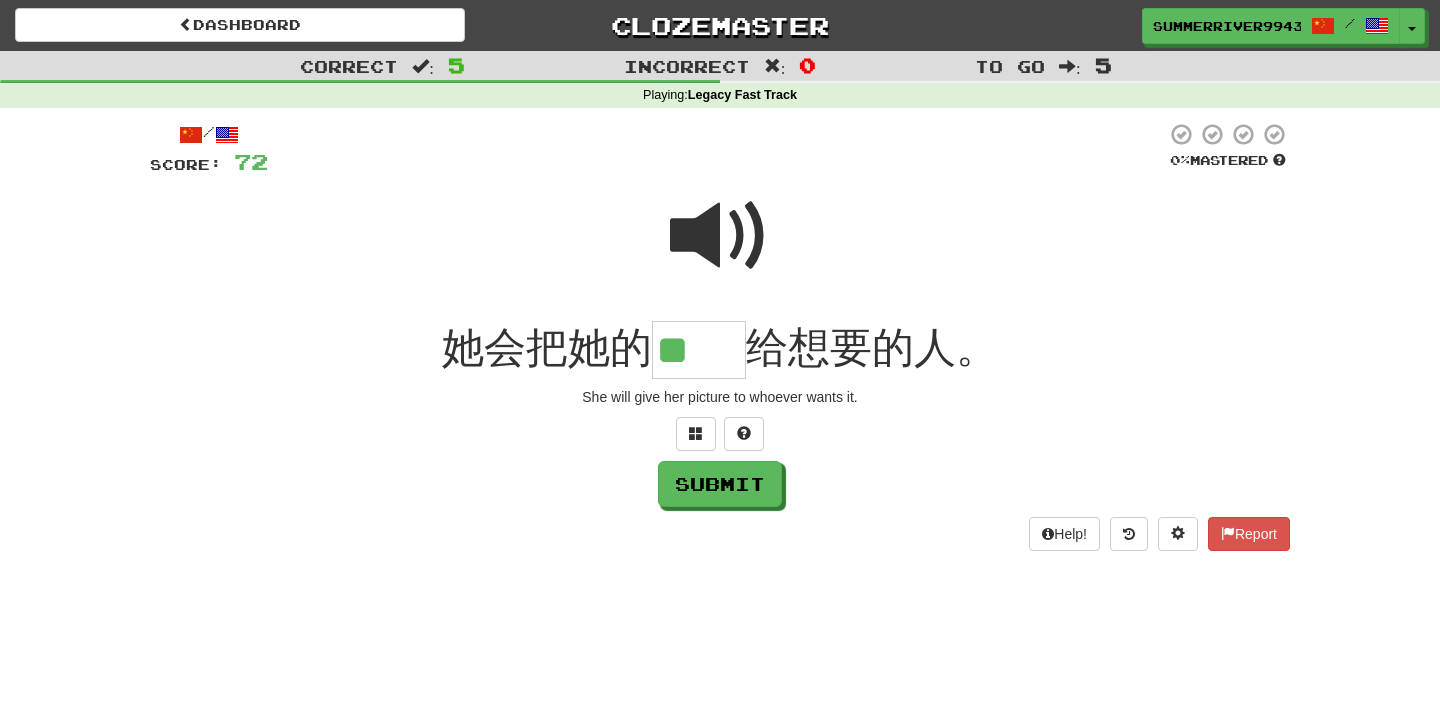 scroll, scrollTop: 0, scrollLeft: 0, axis: both 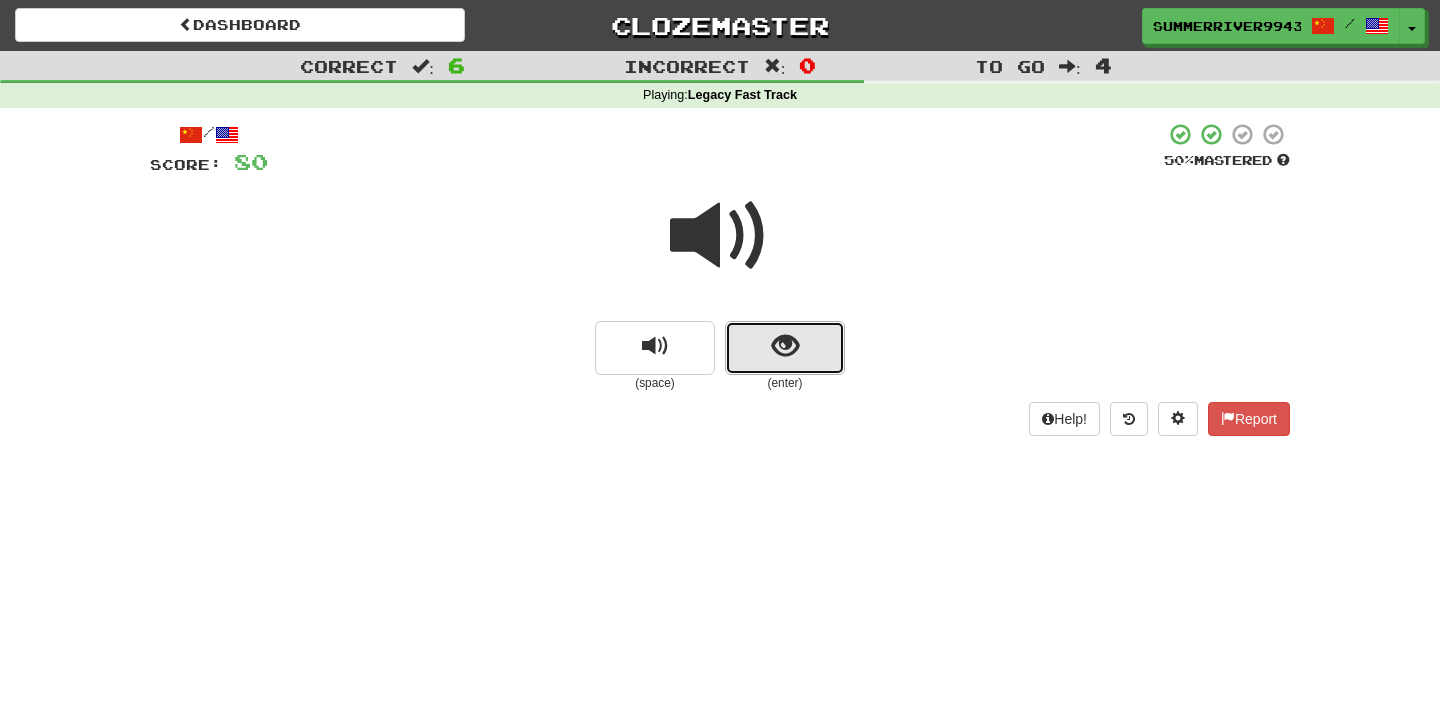 click at bounding box center (785, 346) 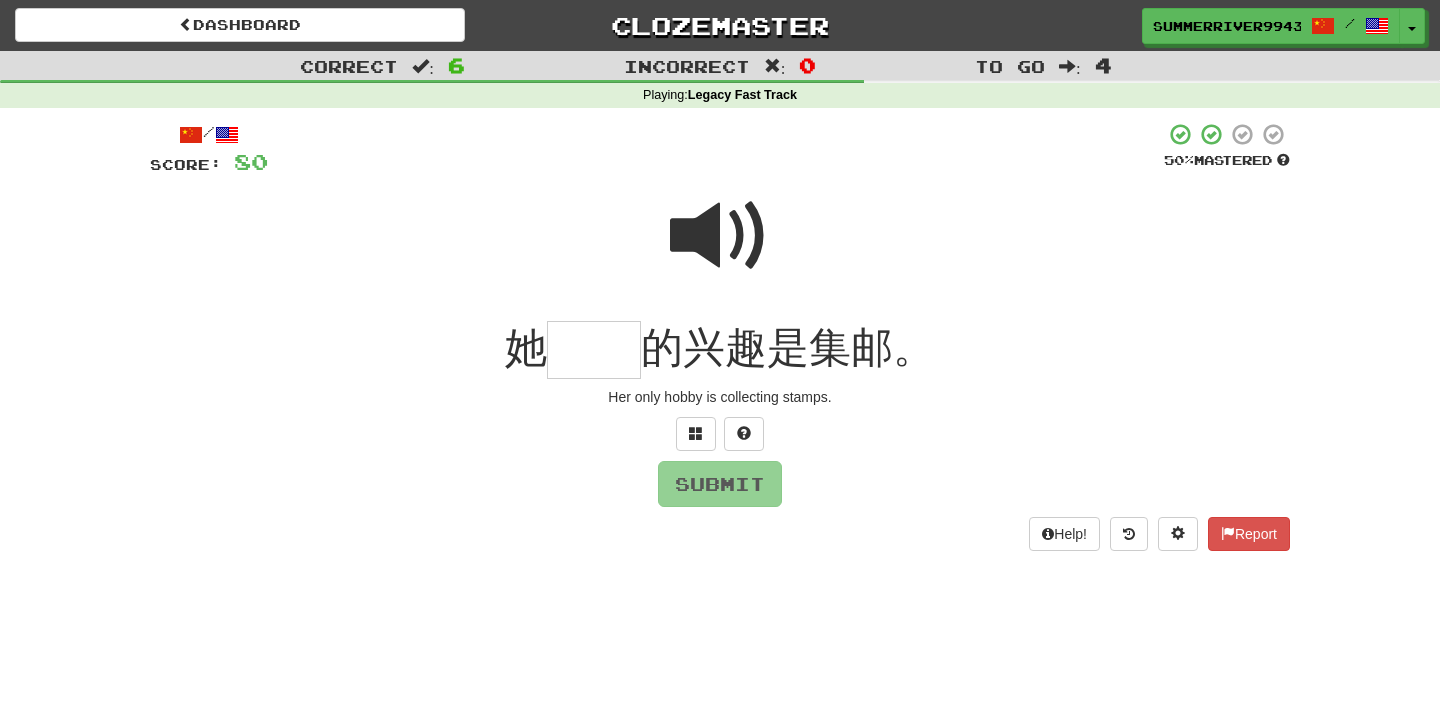 click at bounding box center [720, 236] 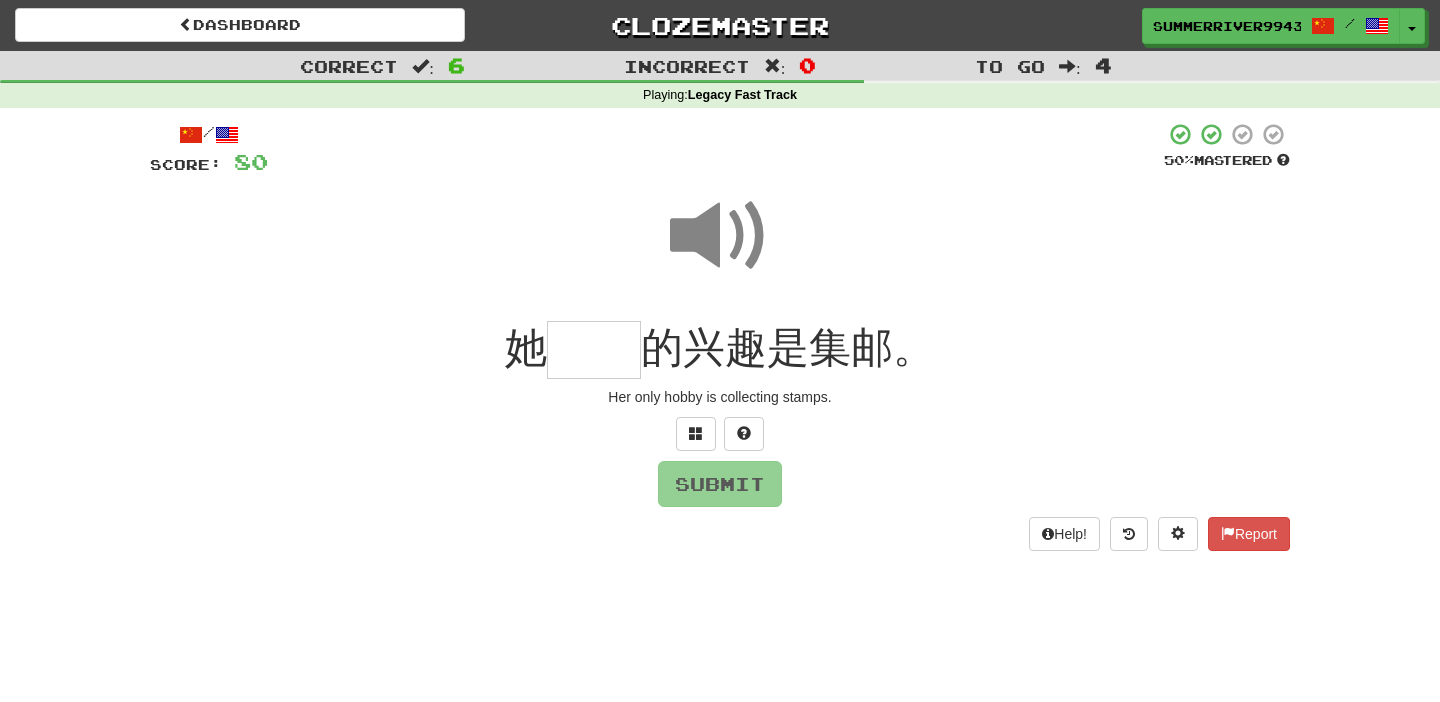 click at bounding box center [594, 350] 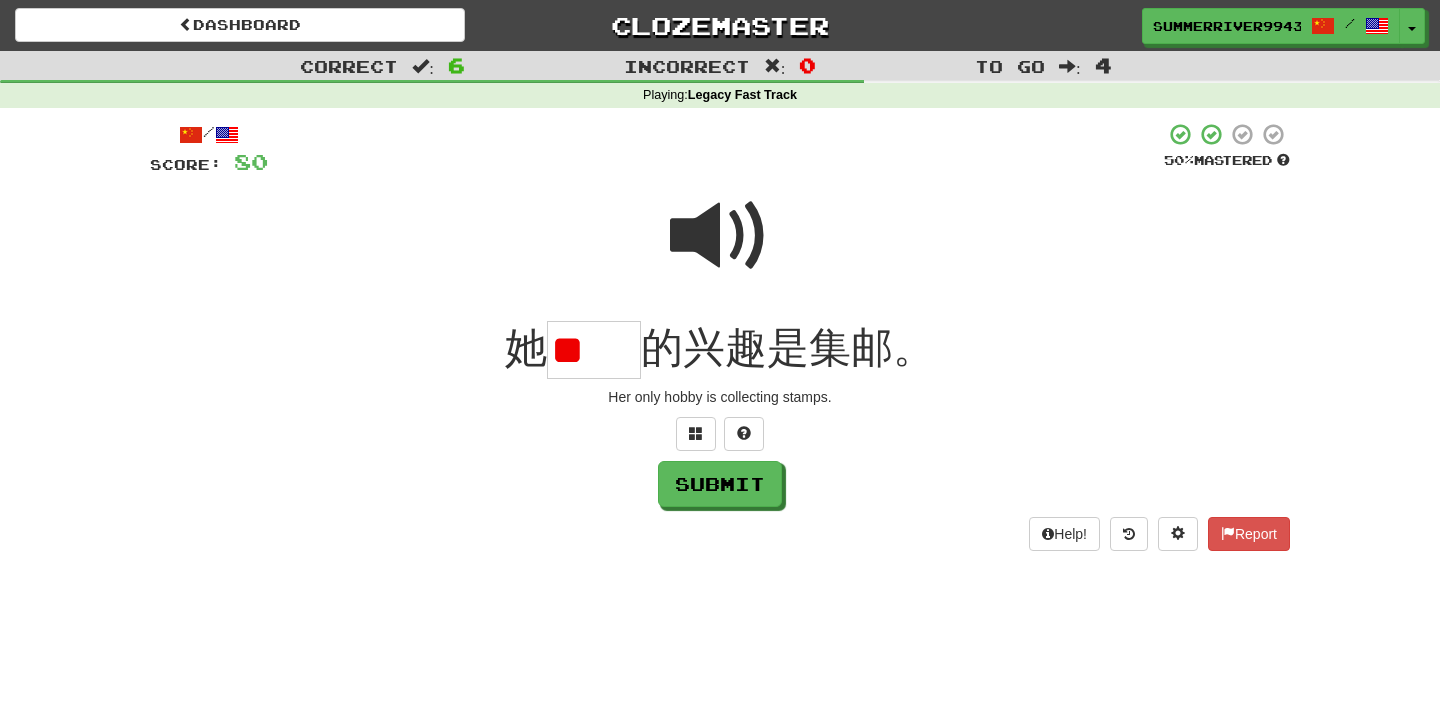 scroll, scrollTop: 0, scrollLeft: 0, axis: both 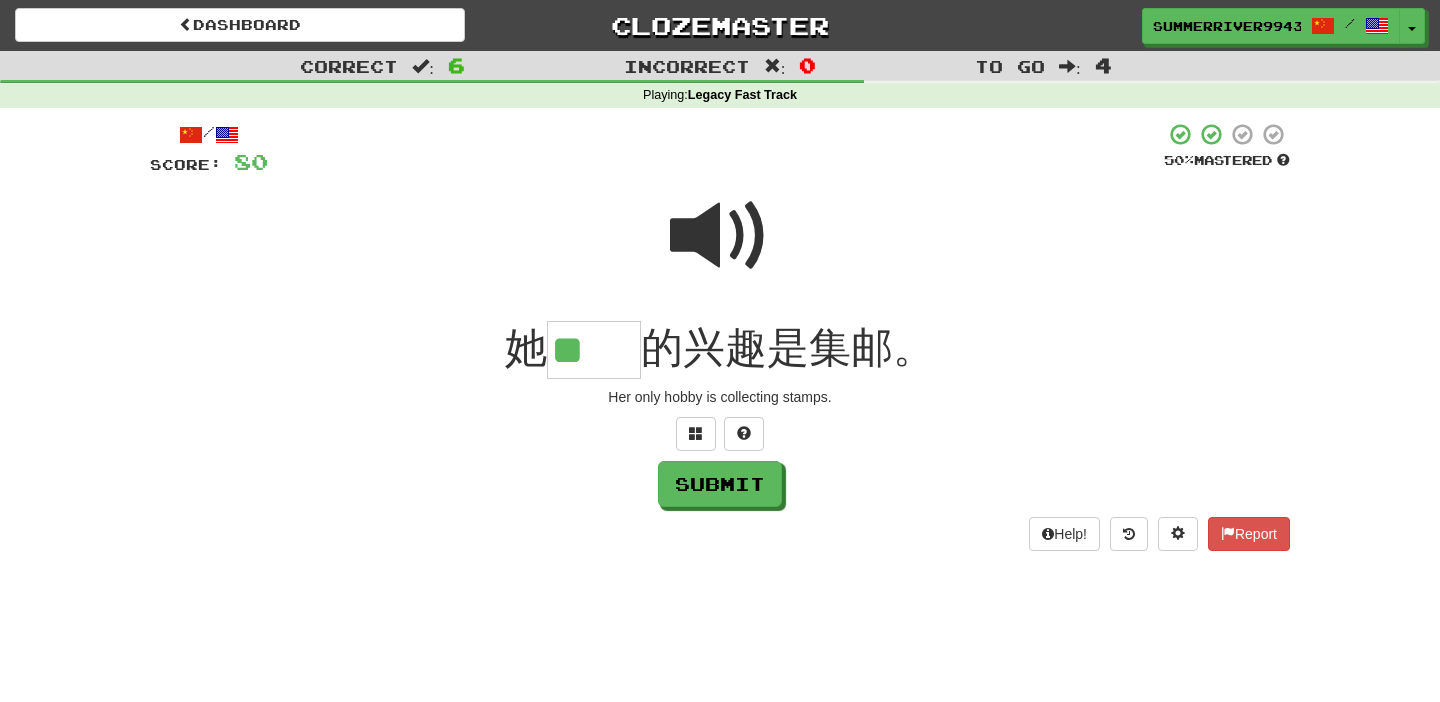 type on "**" 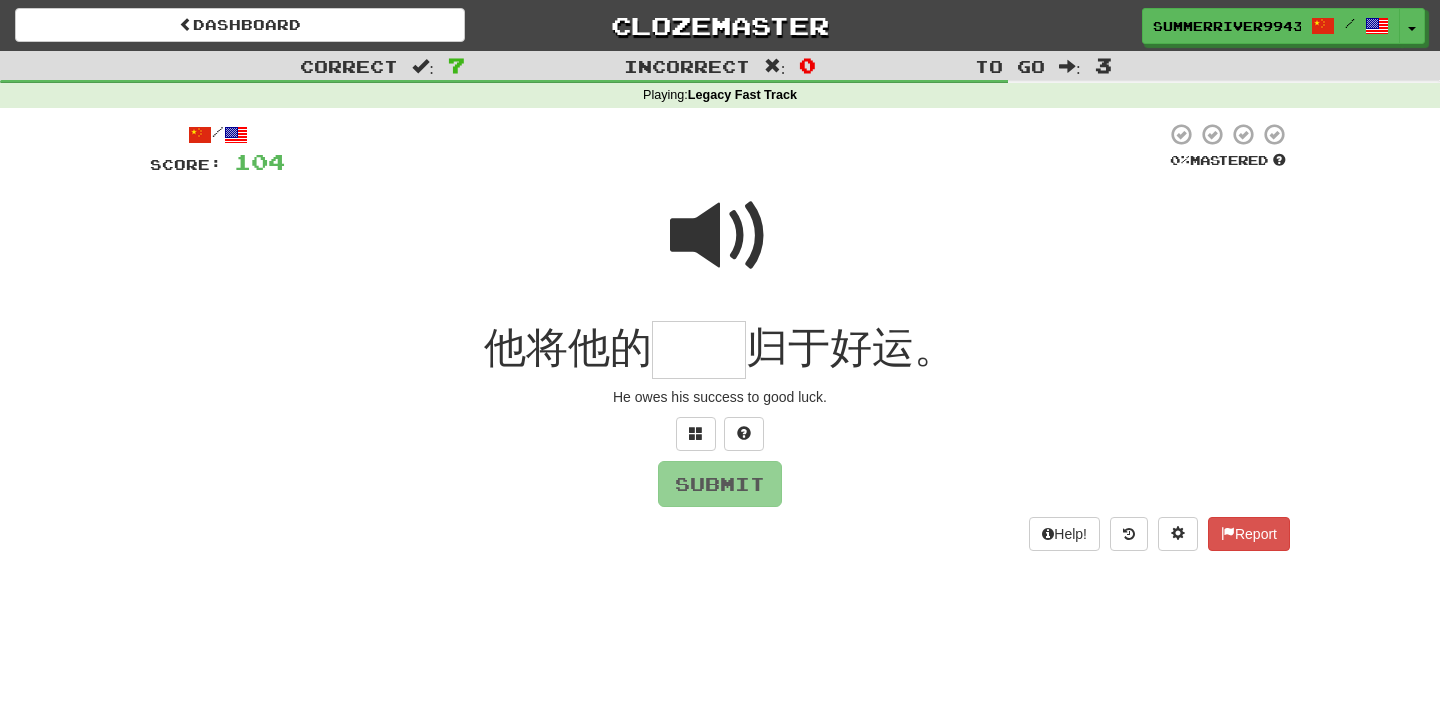 click at bounding box center (720, 236) 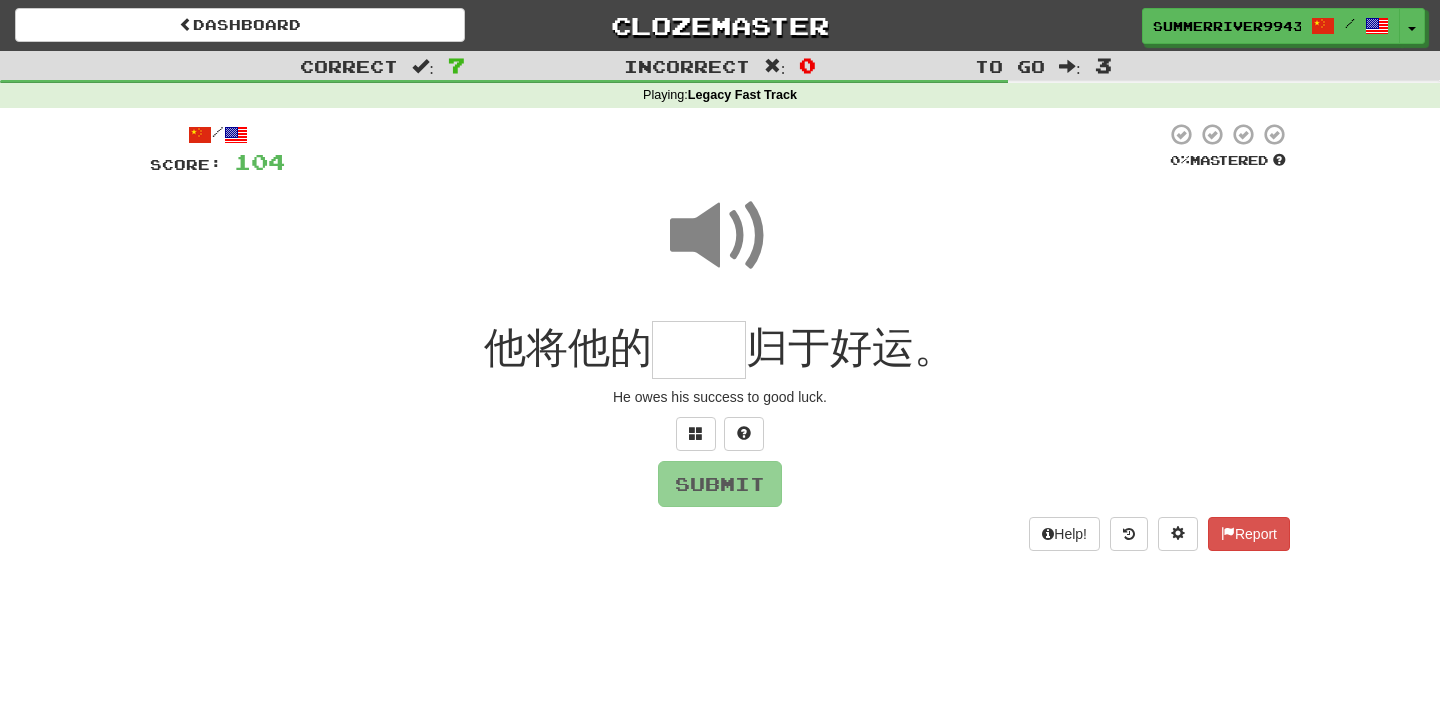 click at bounding box center (699, 350) 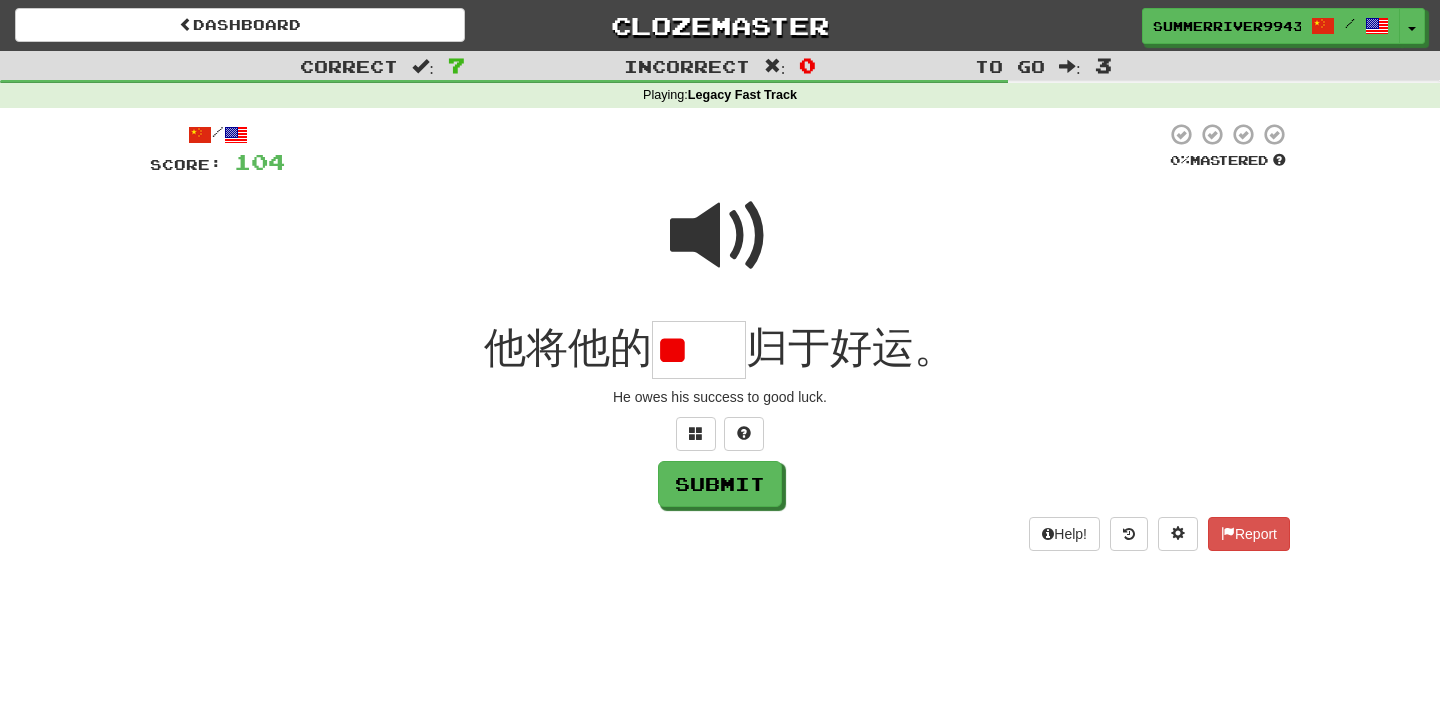scroll, scrollTop: 0, scrollLeft: 0, axis: both 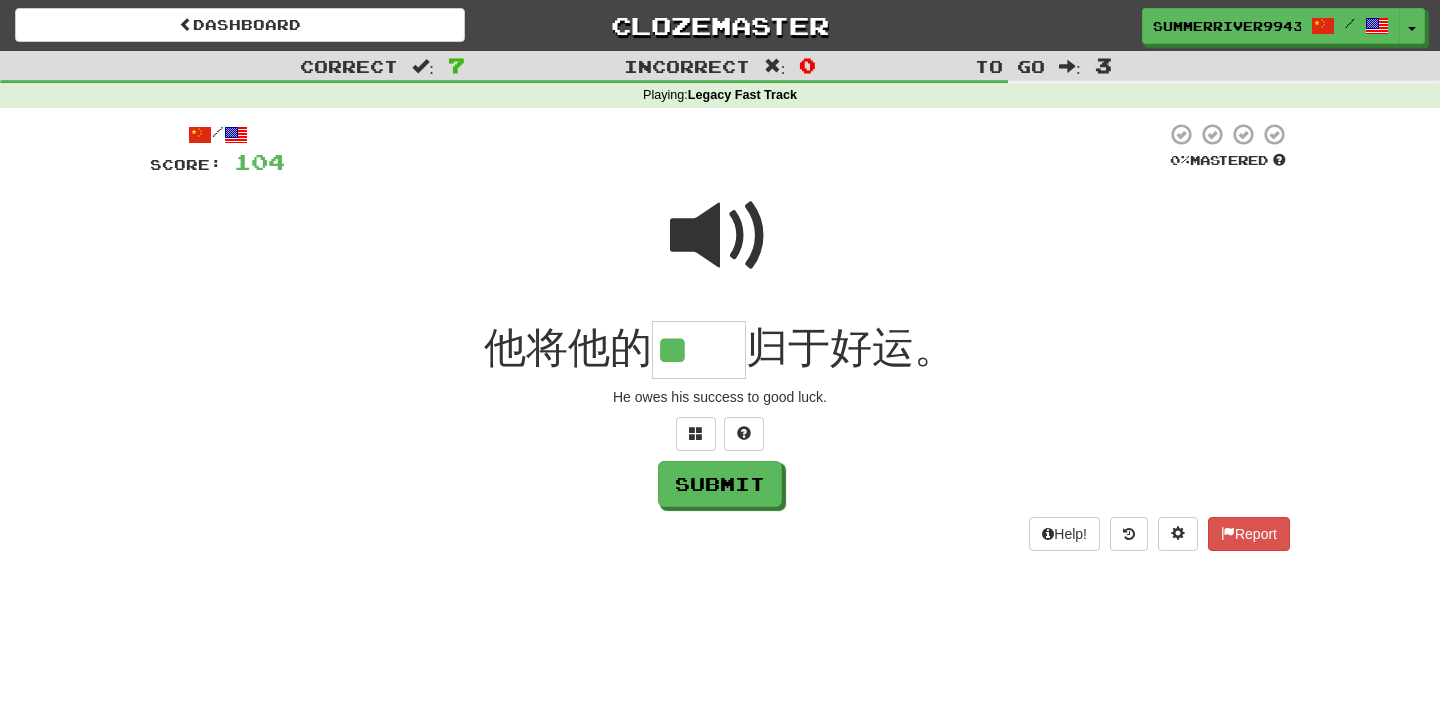 type on "**" 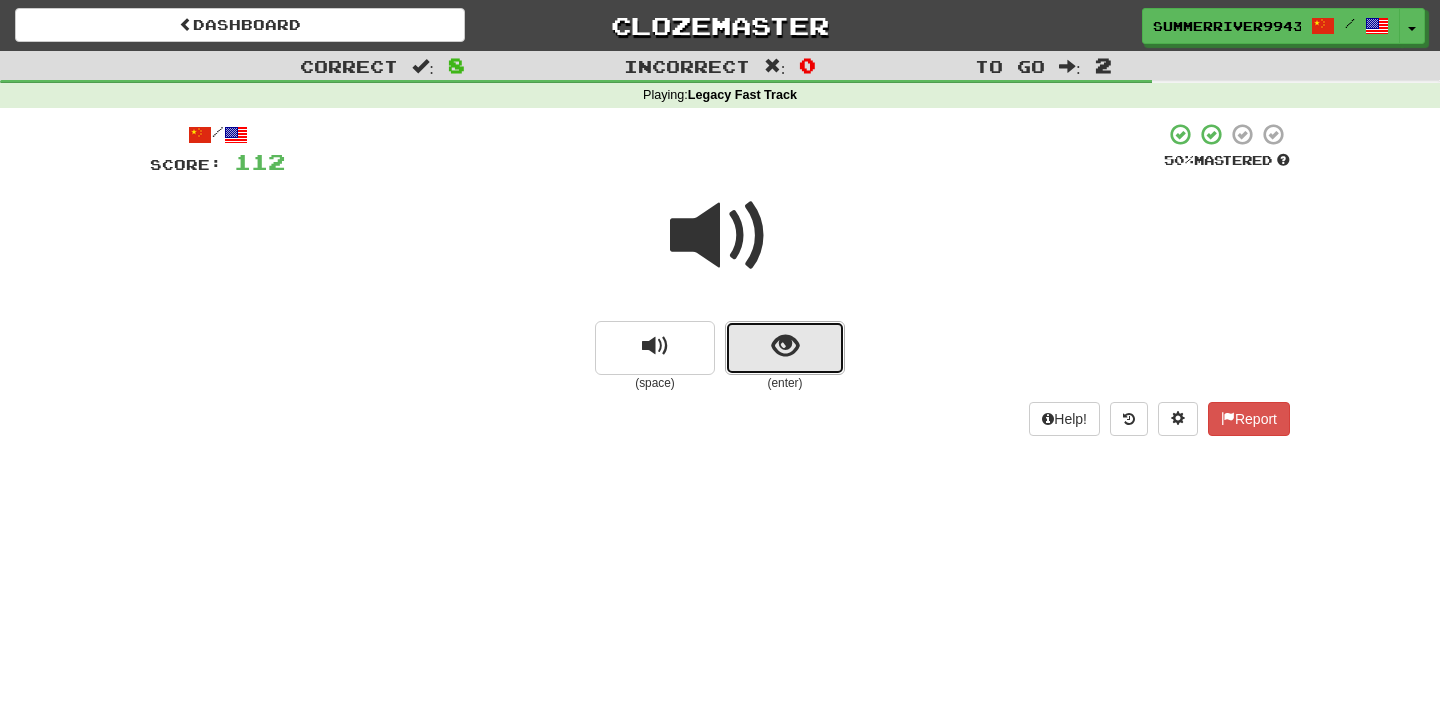 click at bounding box center (785, 348) 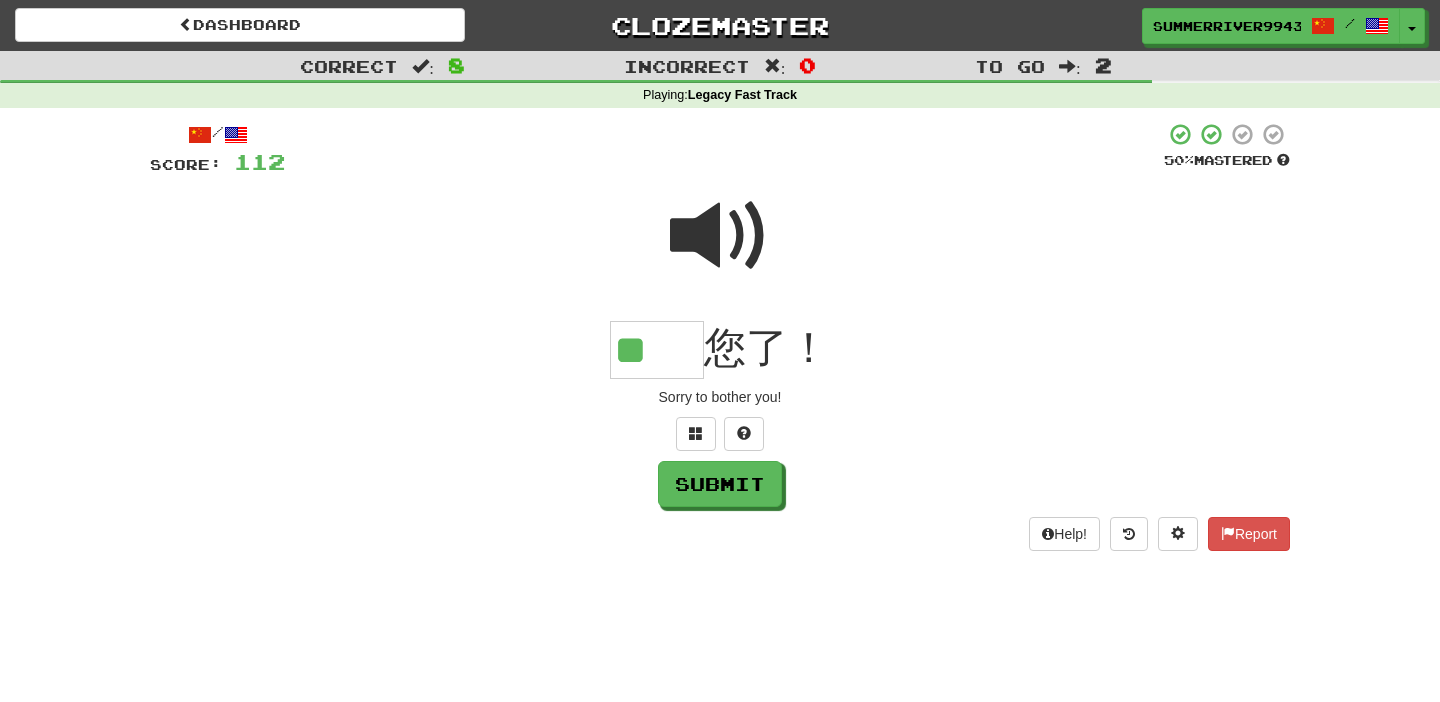 type on "**" 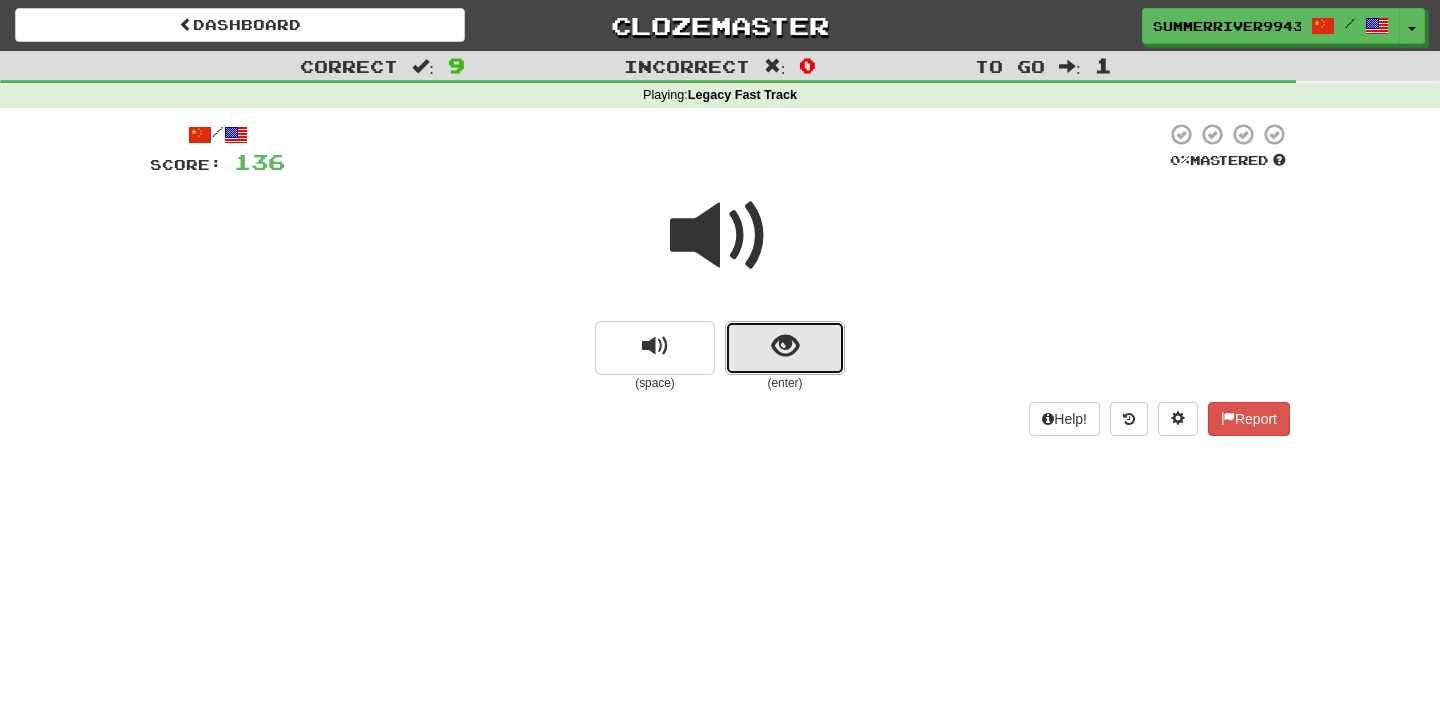 click at bounding box center (785, 348) 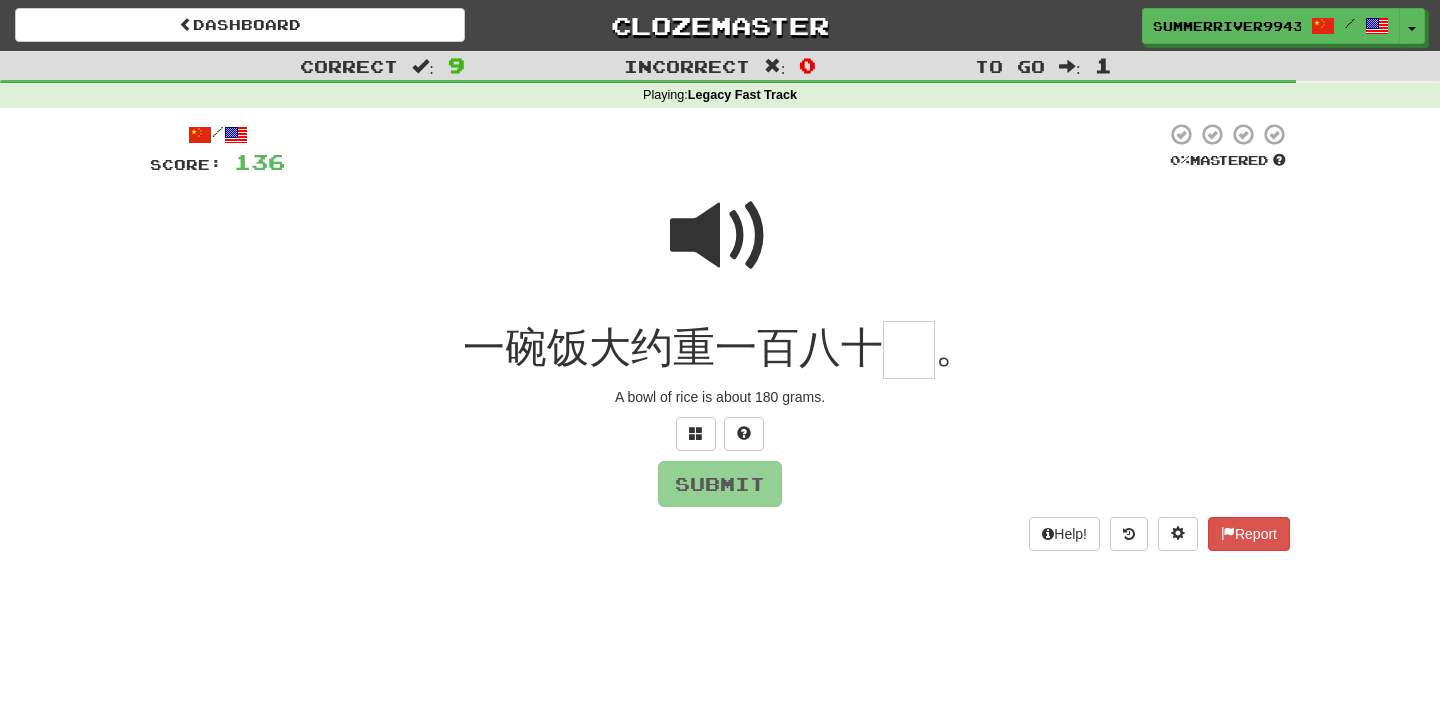 click at bounding box center [720, 236] 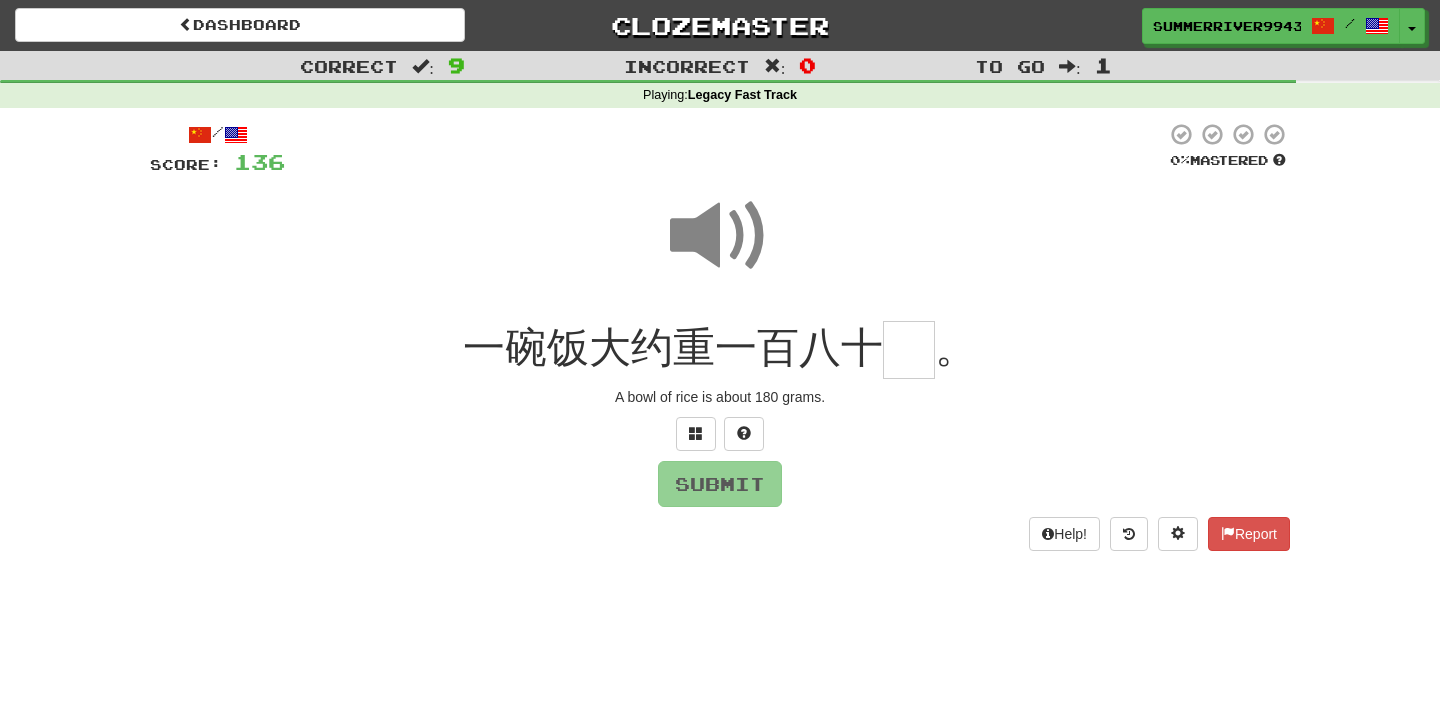click at bounding box center [909, 350] 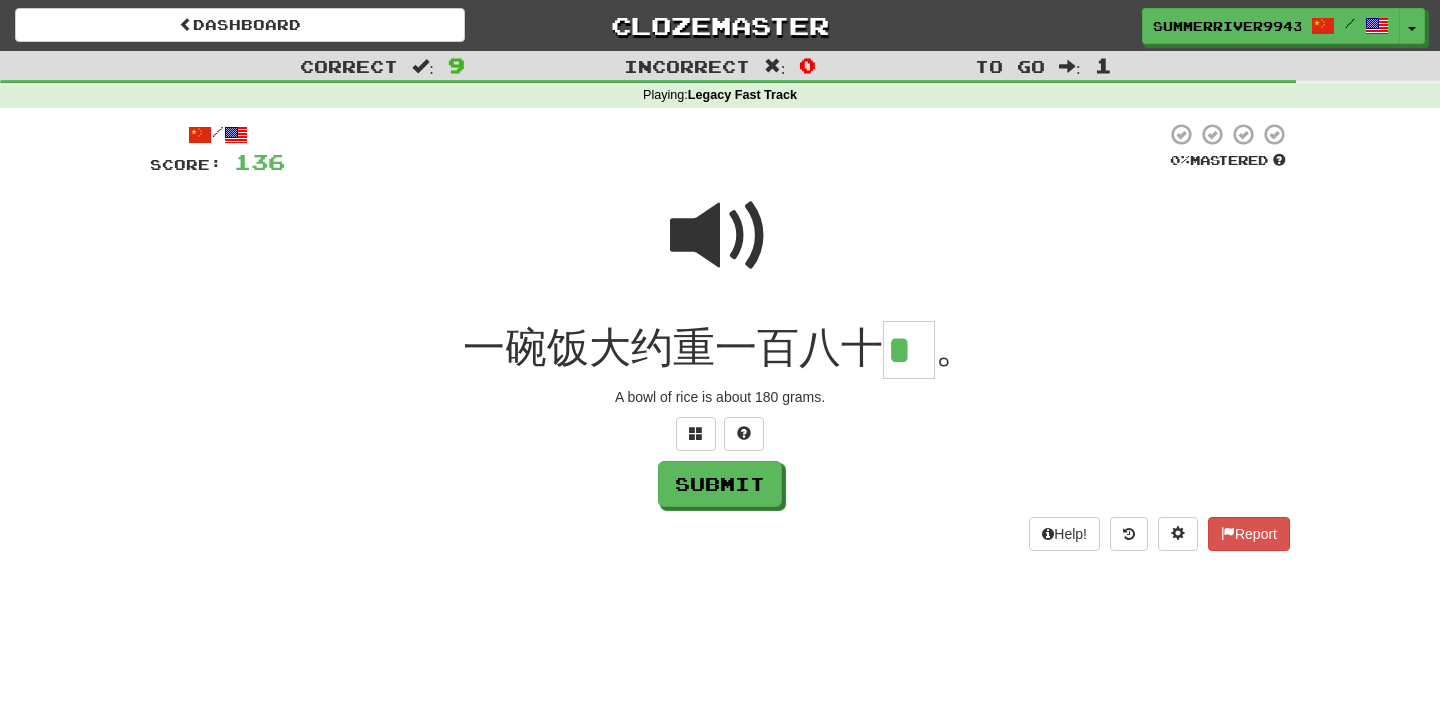 type on "*" 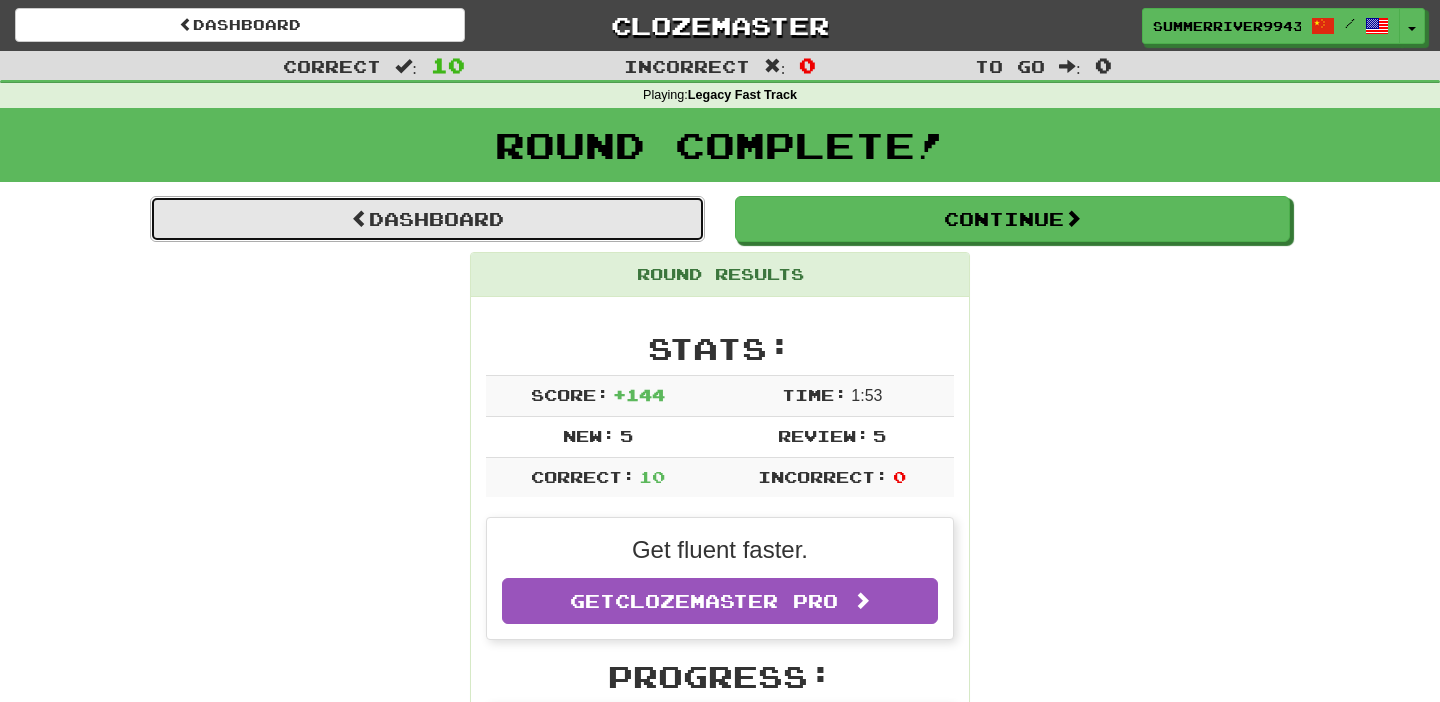 click on "Dashboard" at bounding box center (427, 219) 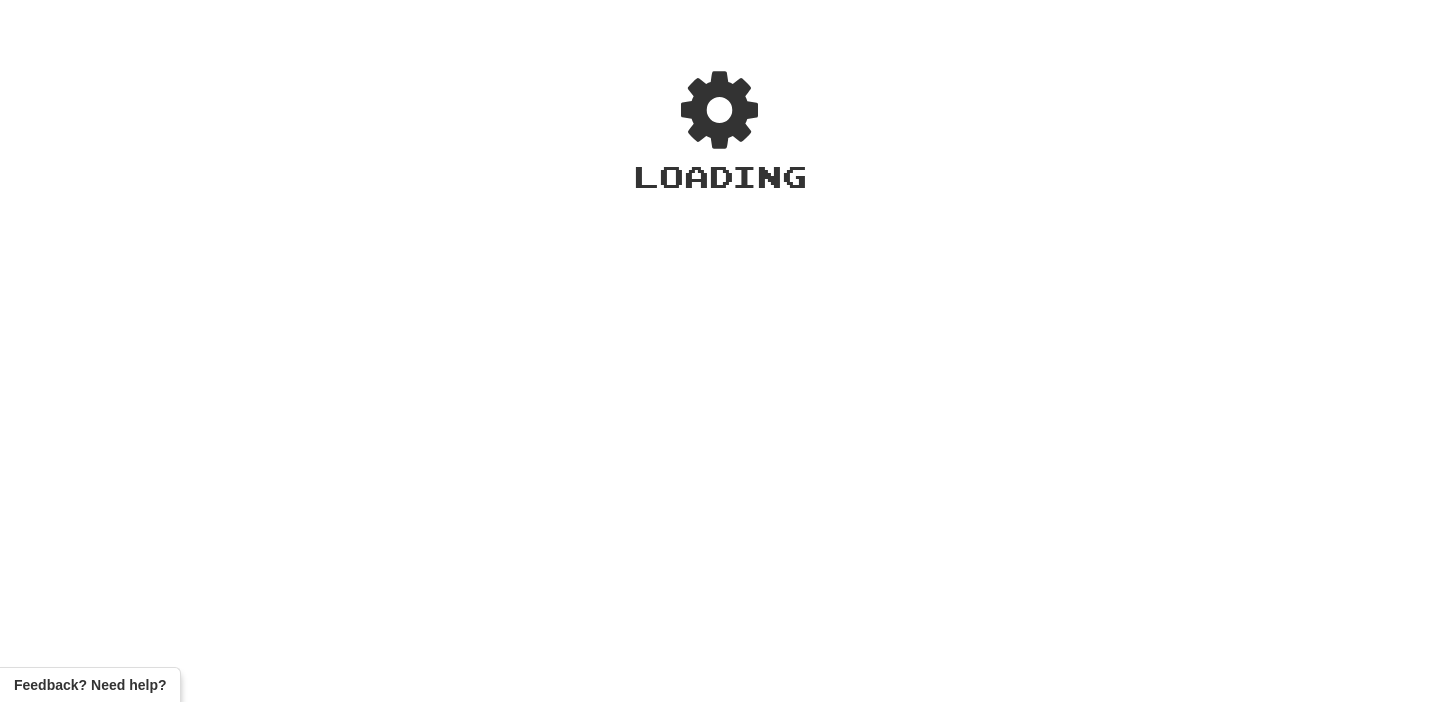 scroll, scrollTop: 0, scrollLeft: 0, axis: both 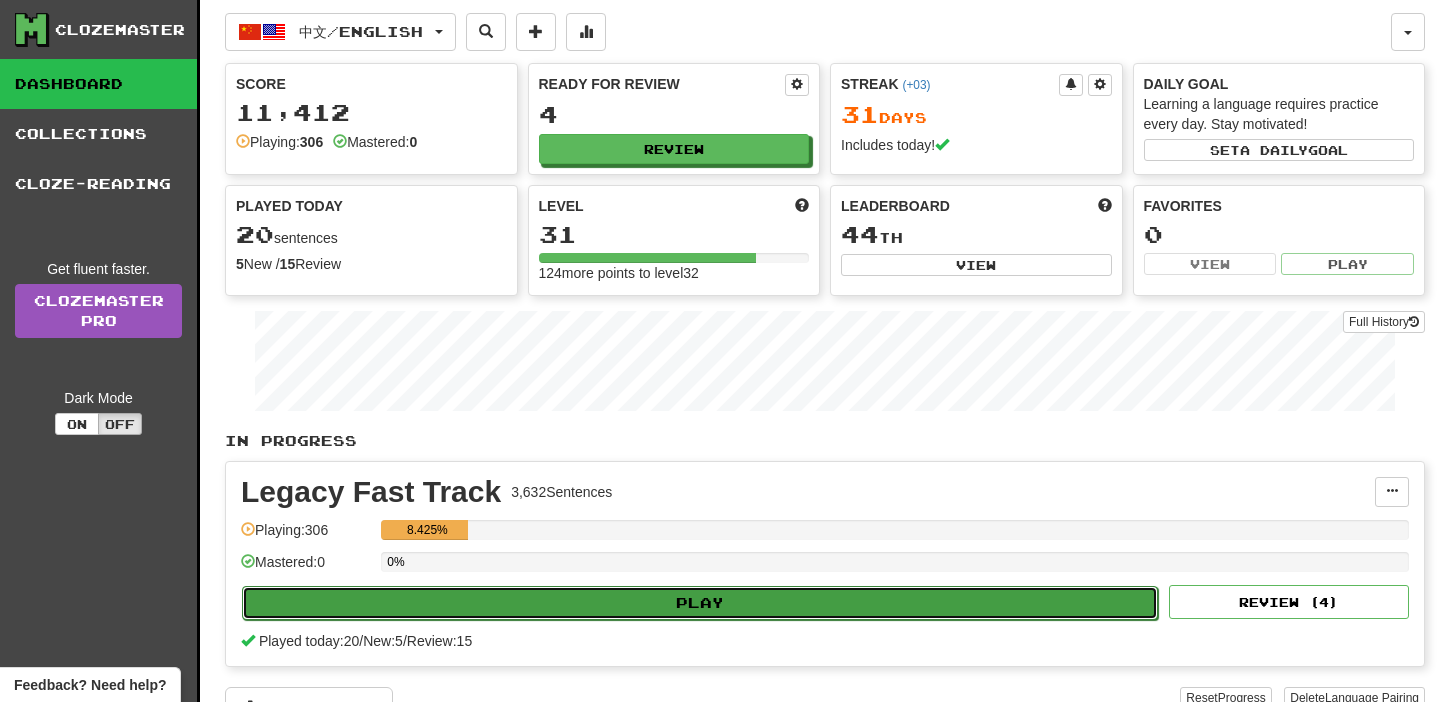 click on "Play" at bounding box center [700, 603] 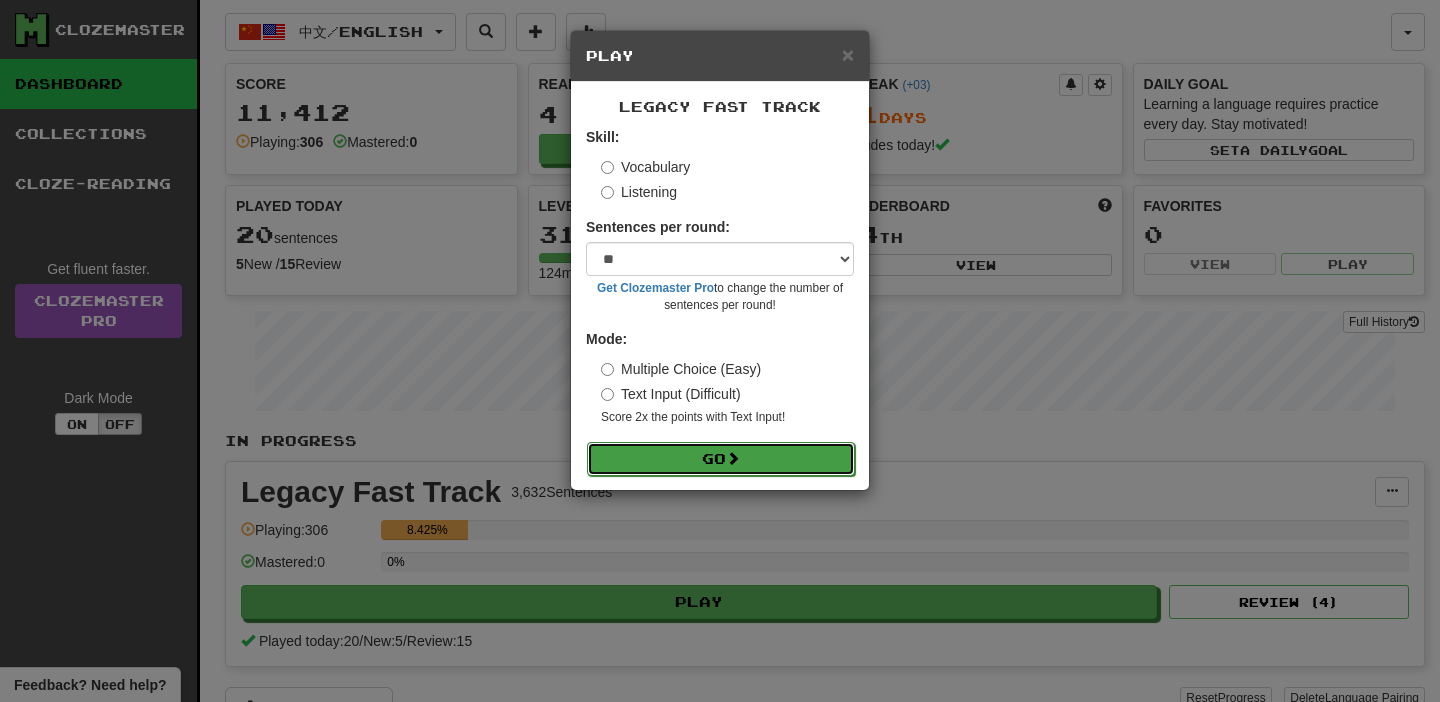 click on "Go" at bounding box center [721, 459] 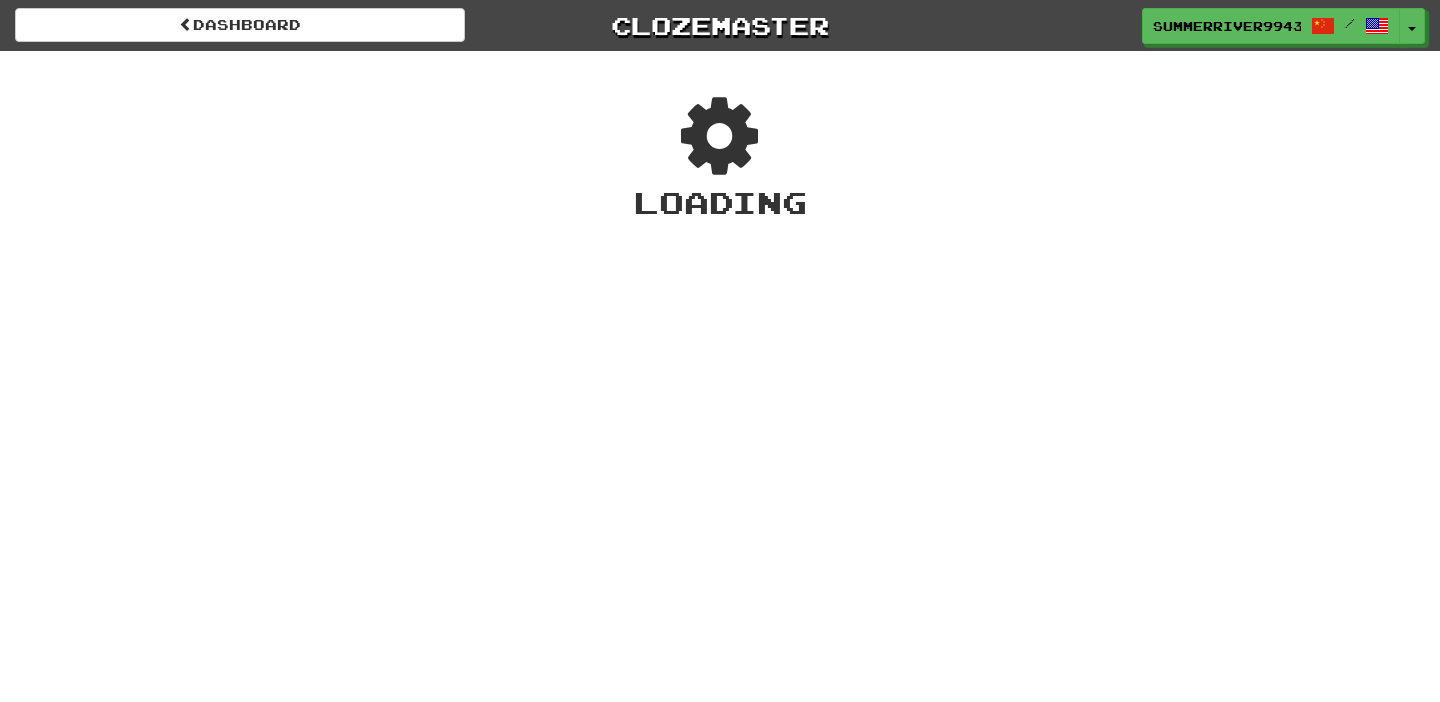 scroll, scrollTop: 0, scrollLeft: 0, axis: both 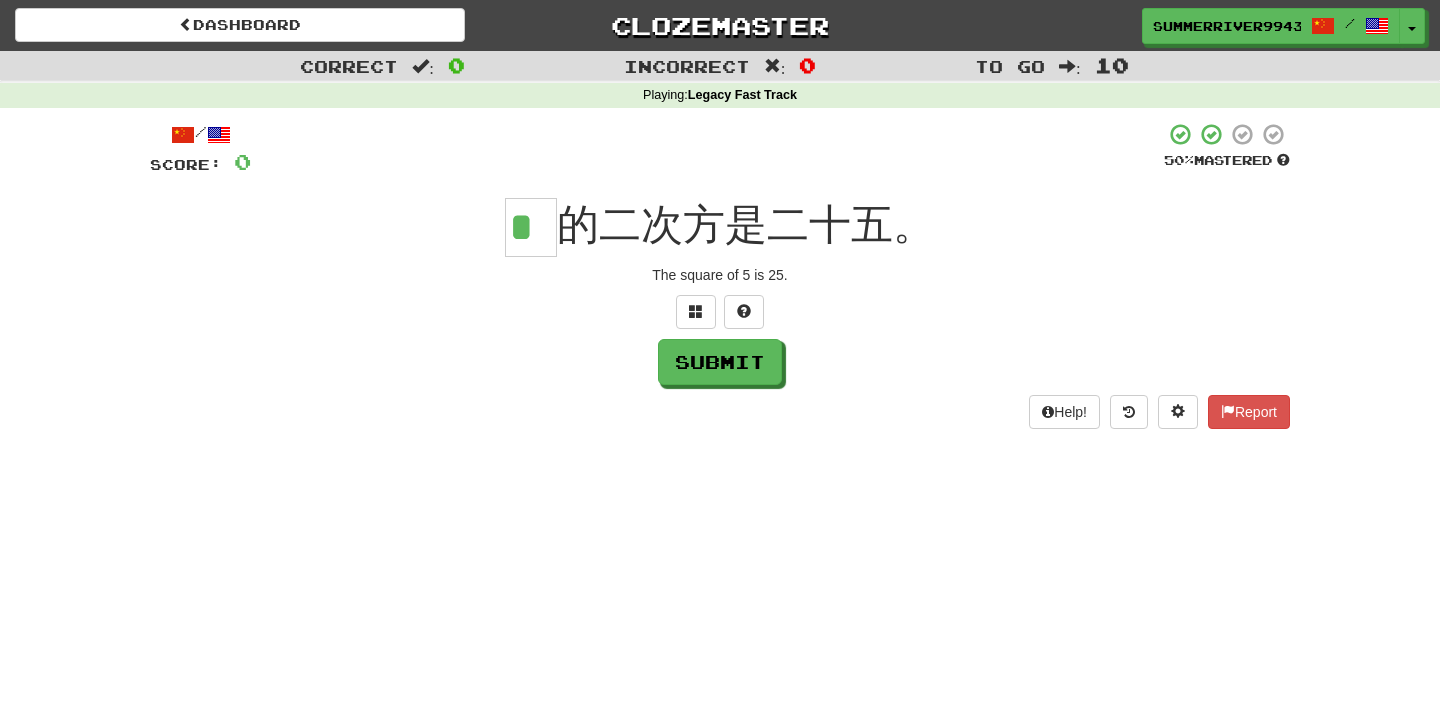 type on "*" 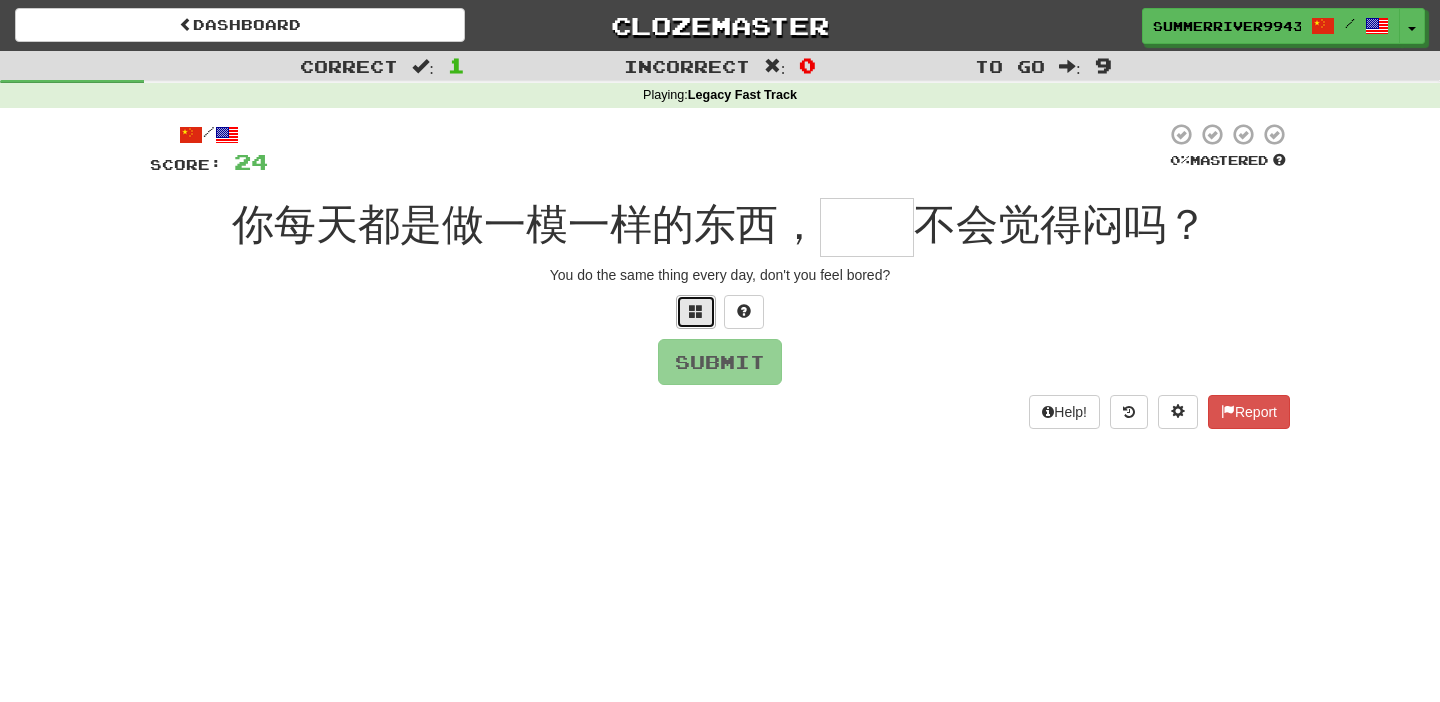 click at bounding box center [696, 312] 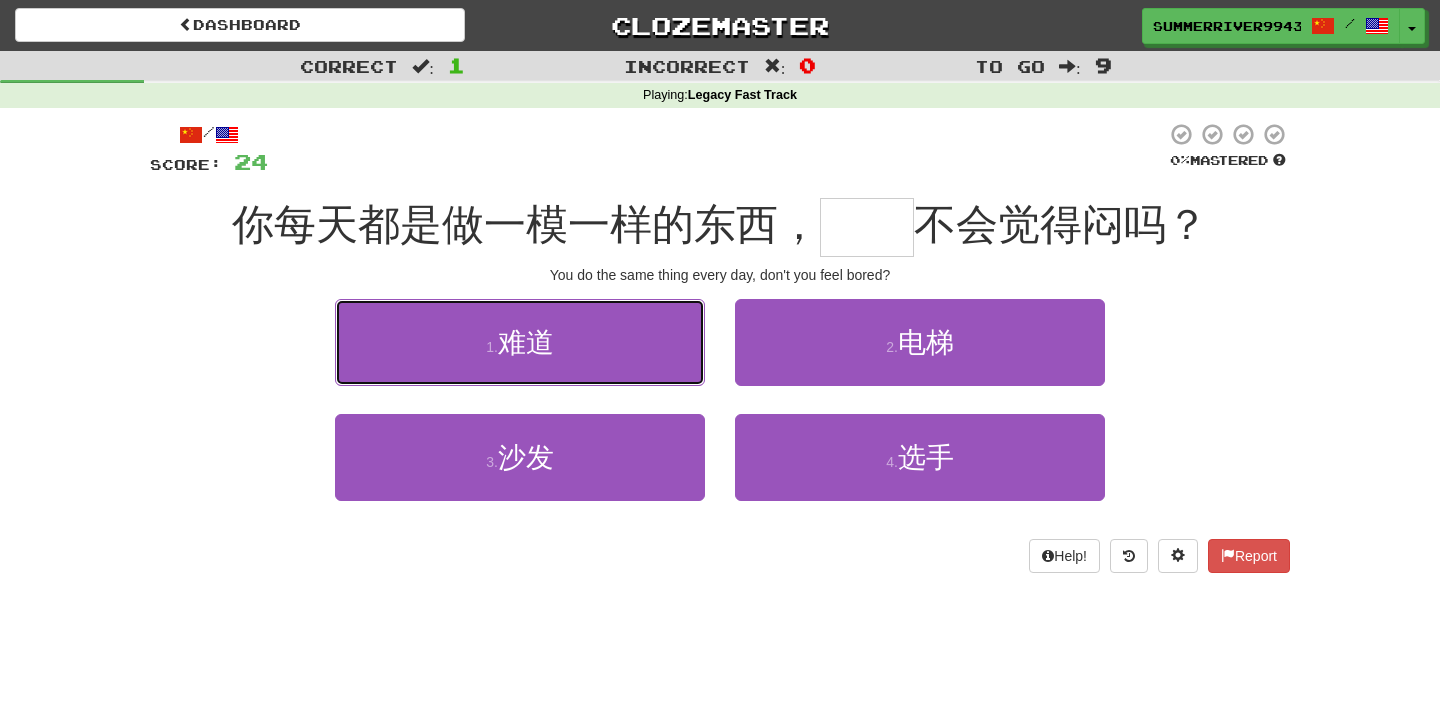 click on "1 .  难道" at bounding box center [520, 342] 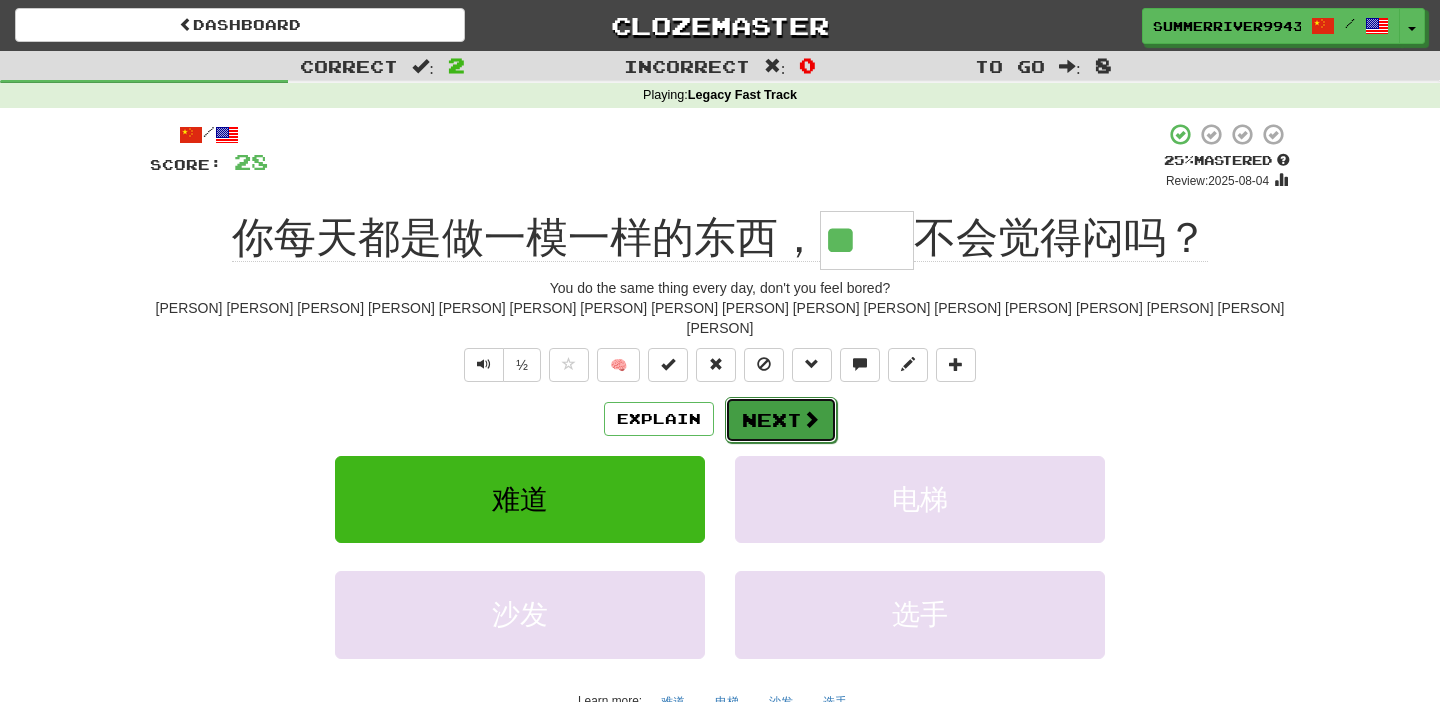 click at bounding box center [811, 419] 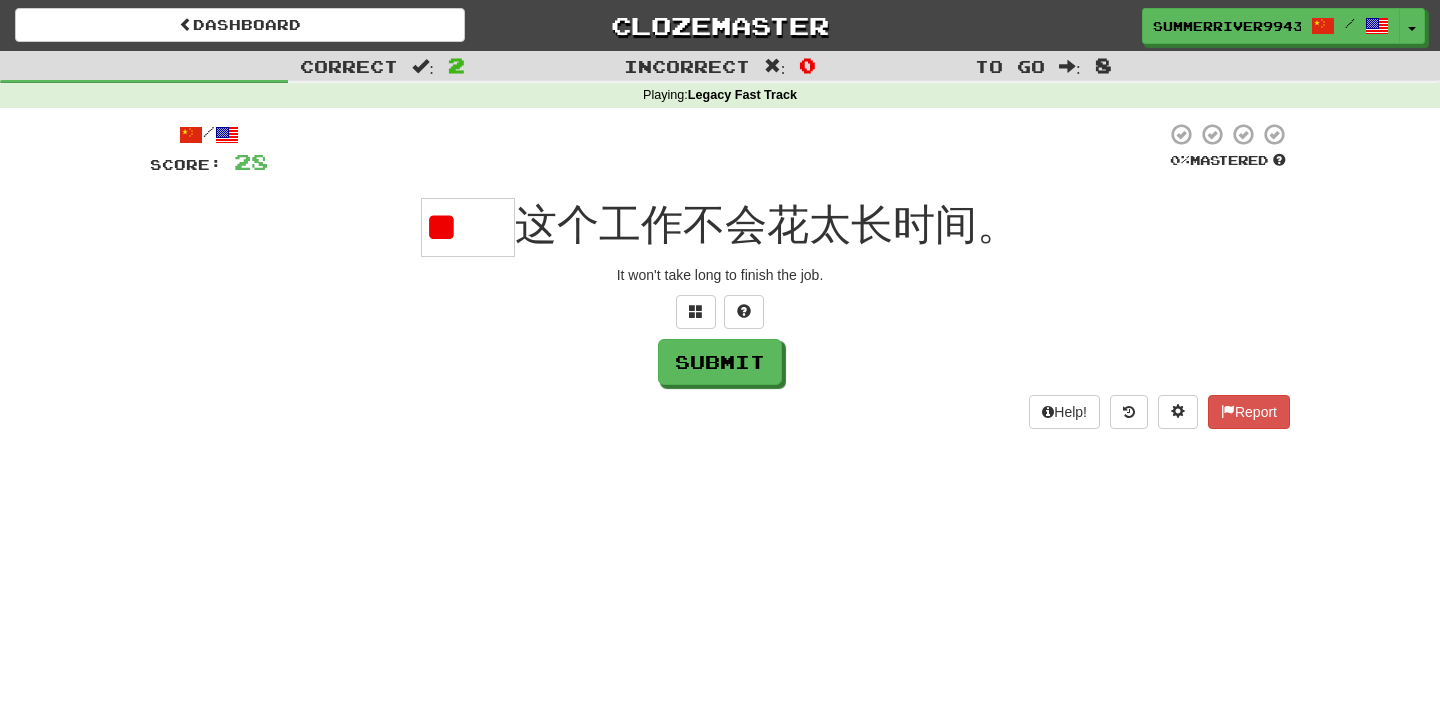 scroll, scrollTop: 0, scrollLeft: 0, axis: both 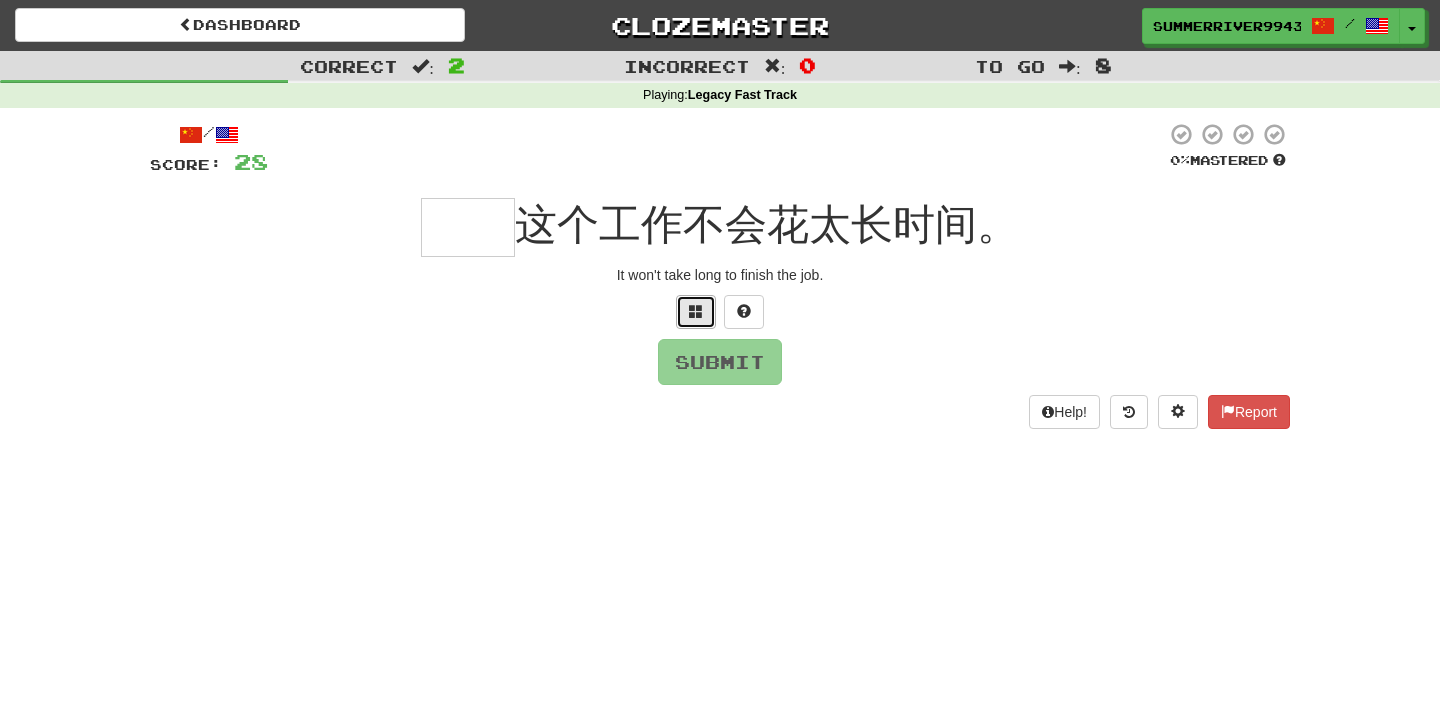 click at bounding box center [696, 312] 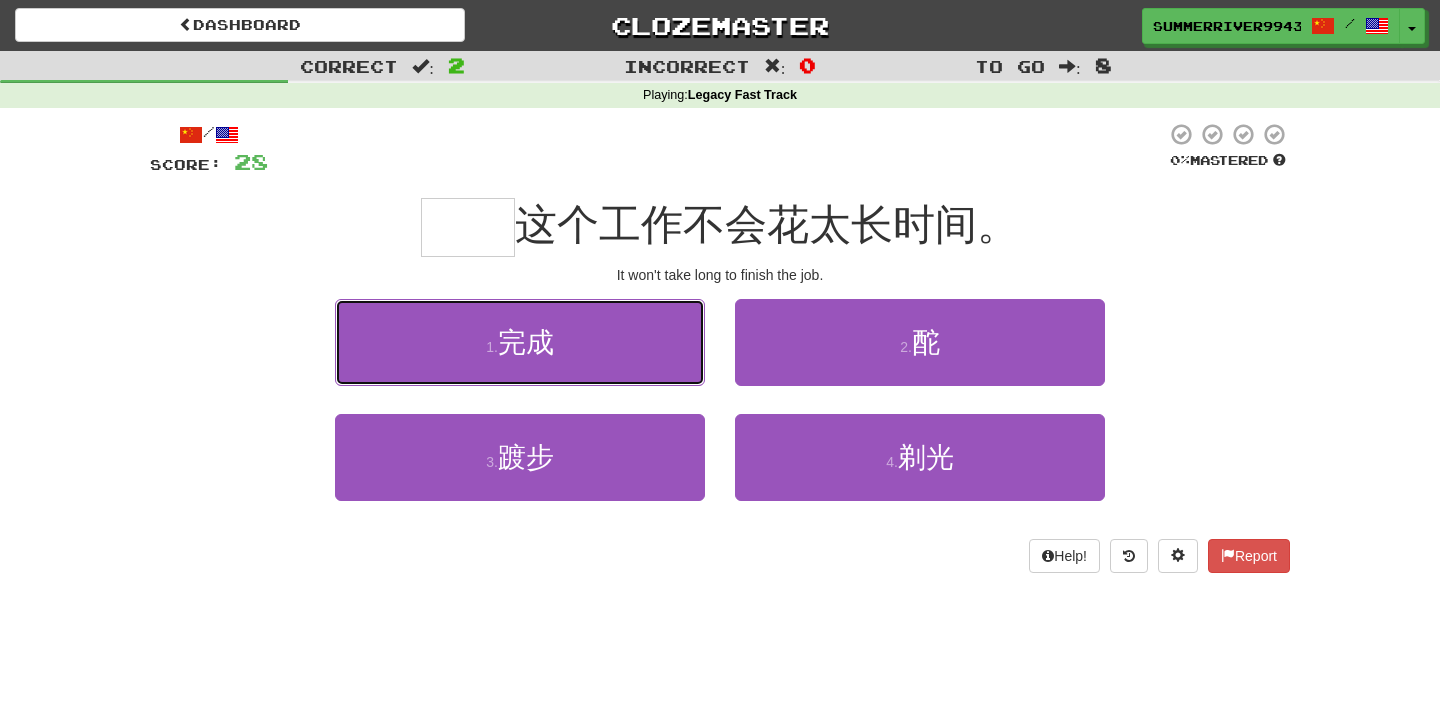 click on "1 .  完成" at bounding box center (520, 342) 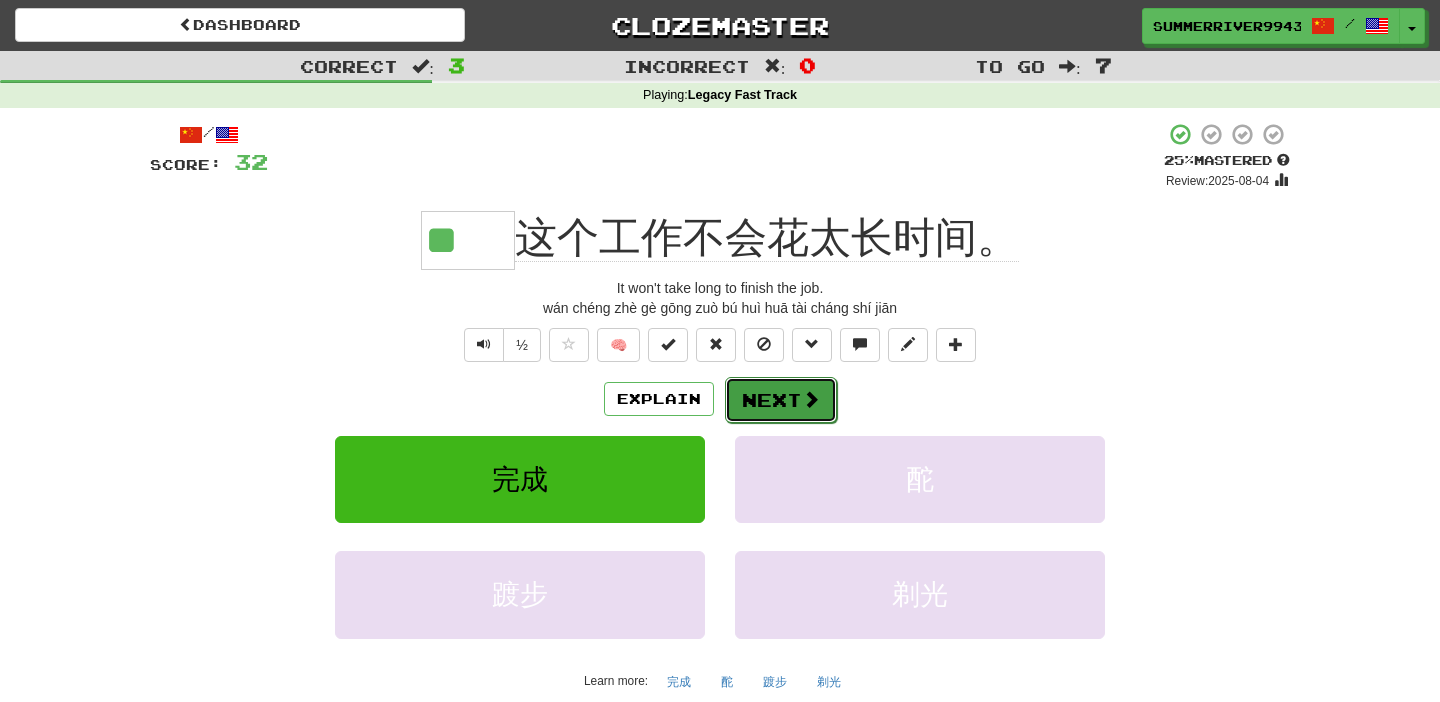 click on "Next" at bounding box center (781, 400) 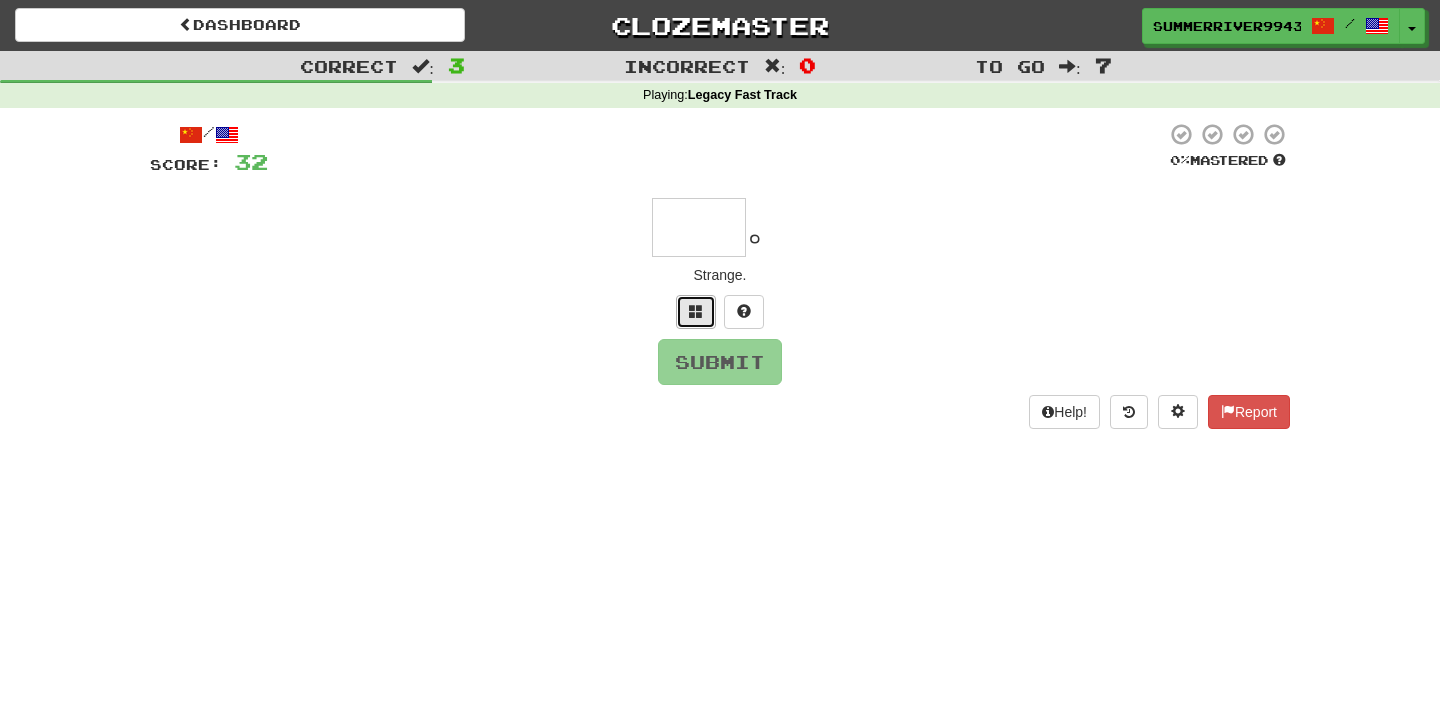 click at bounding box center (696, 312) 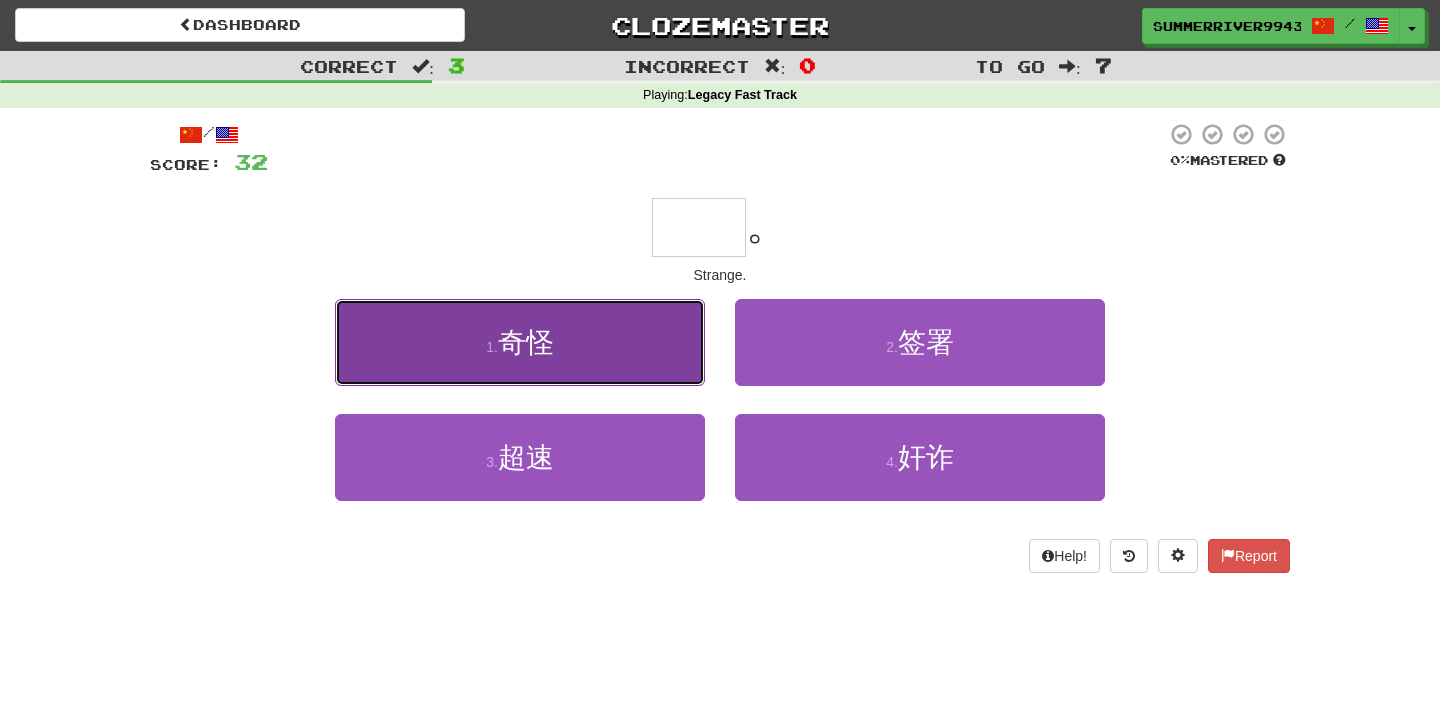click on "1 .  奇怪" at bounding box center (520, 342) 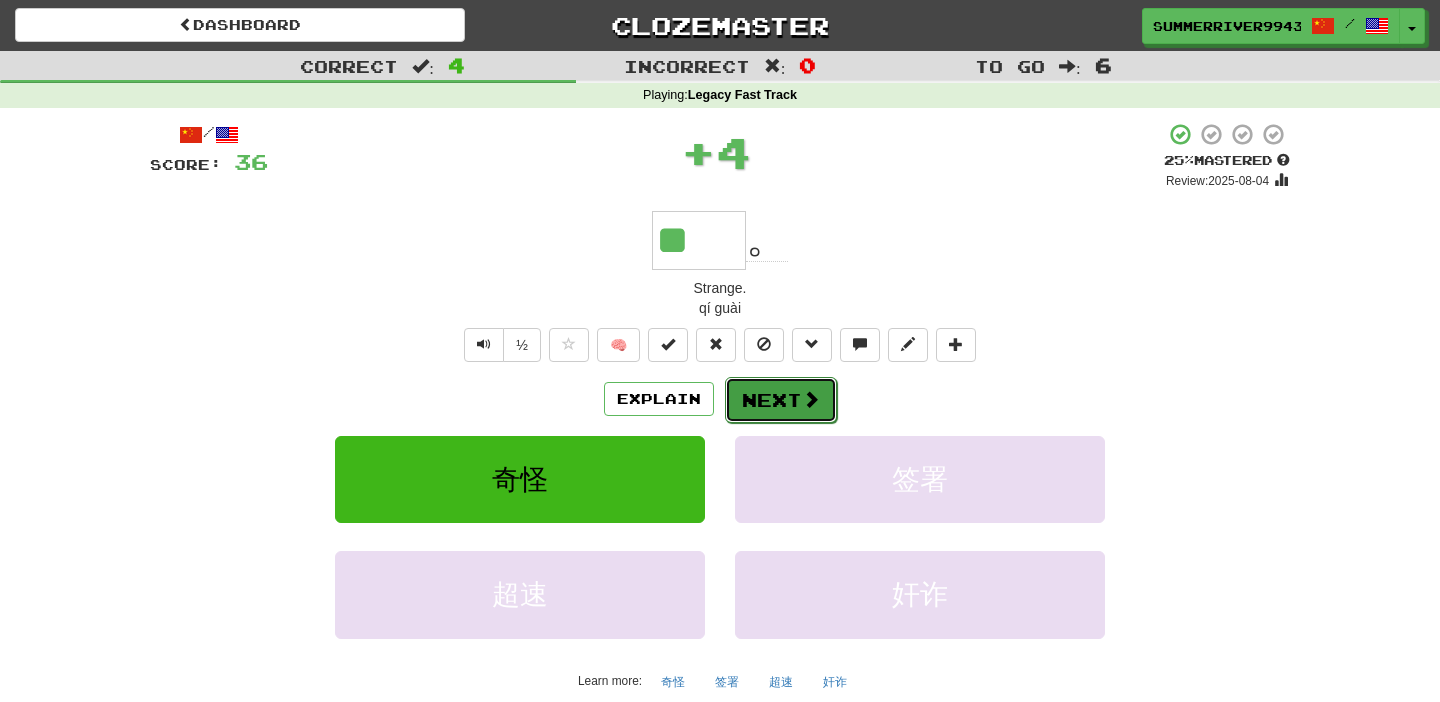 click on "Next" at bounding box center (781, 400) 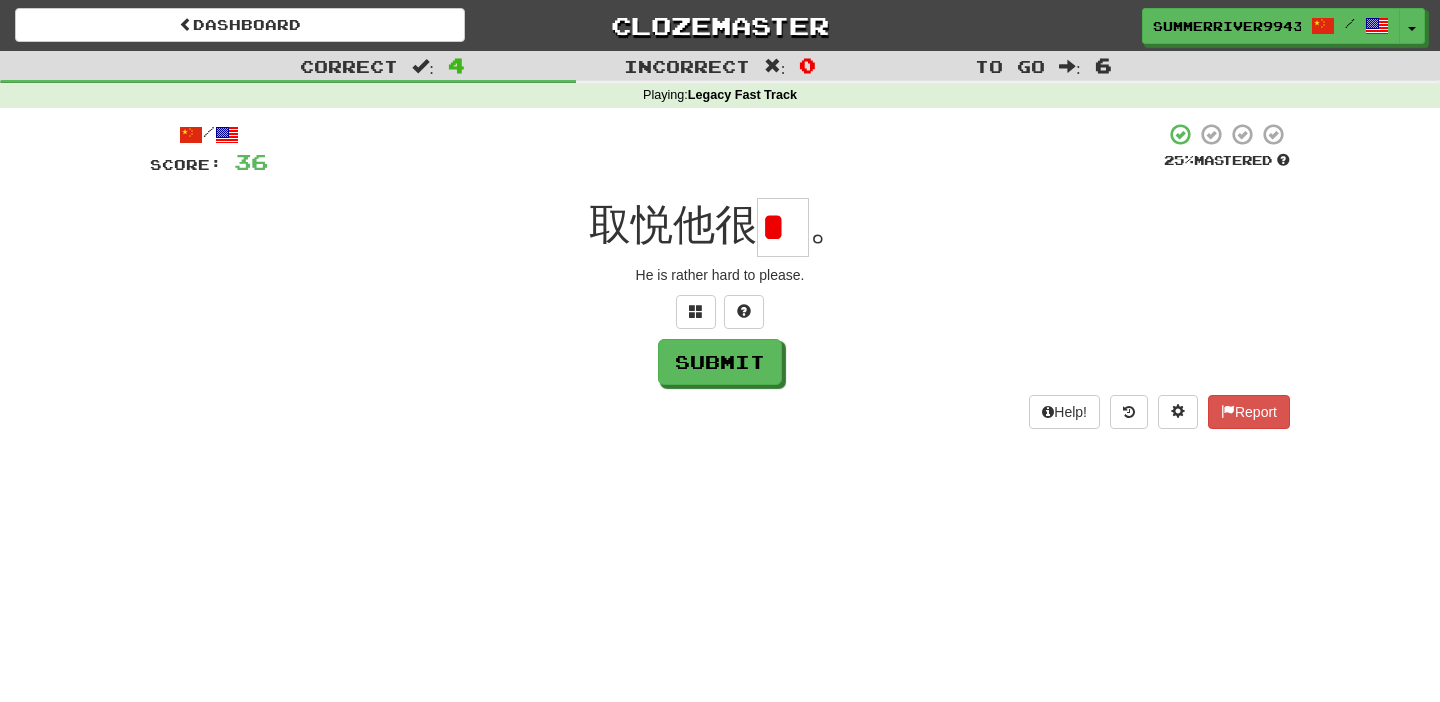 scroll, scrollTop: 0, scrollLeft: 0, axis: both 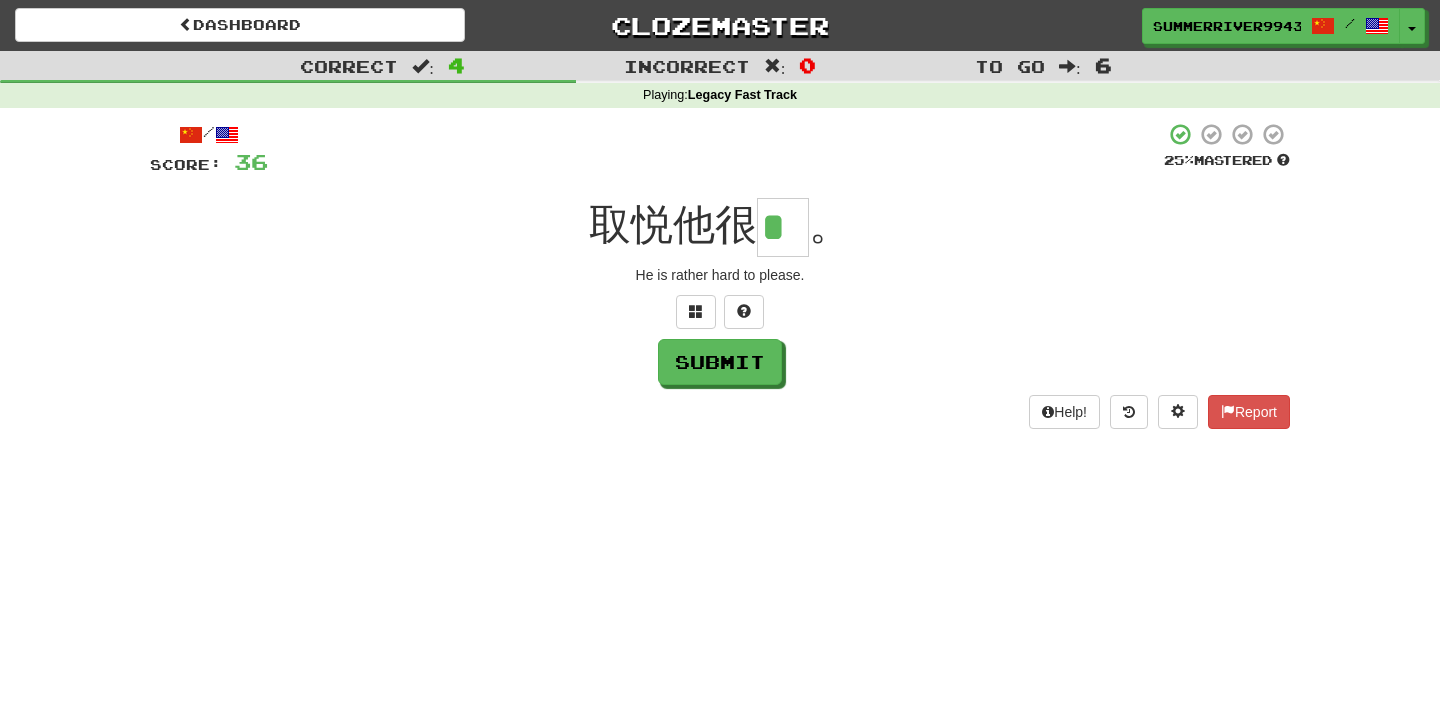 type on "*" 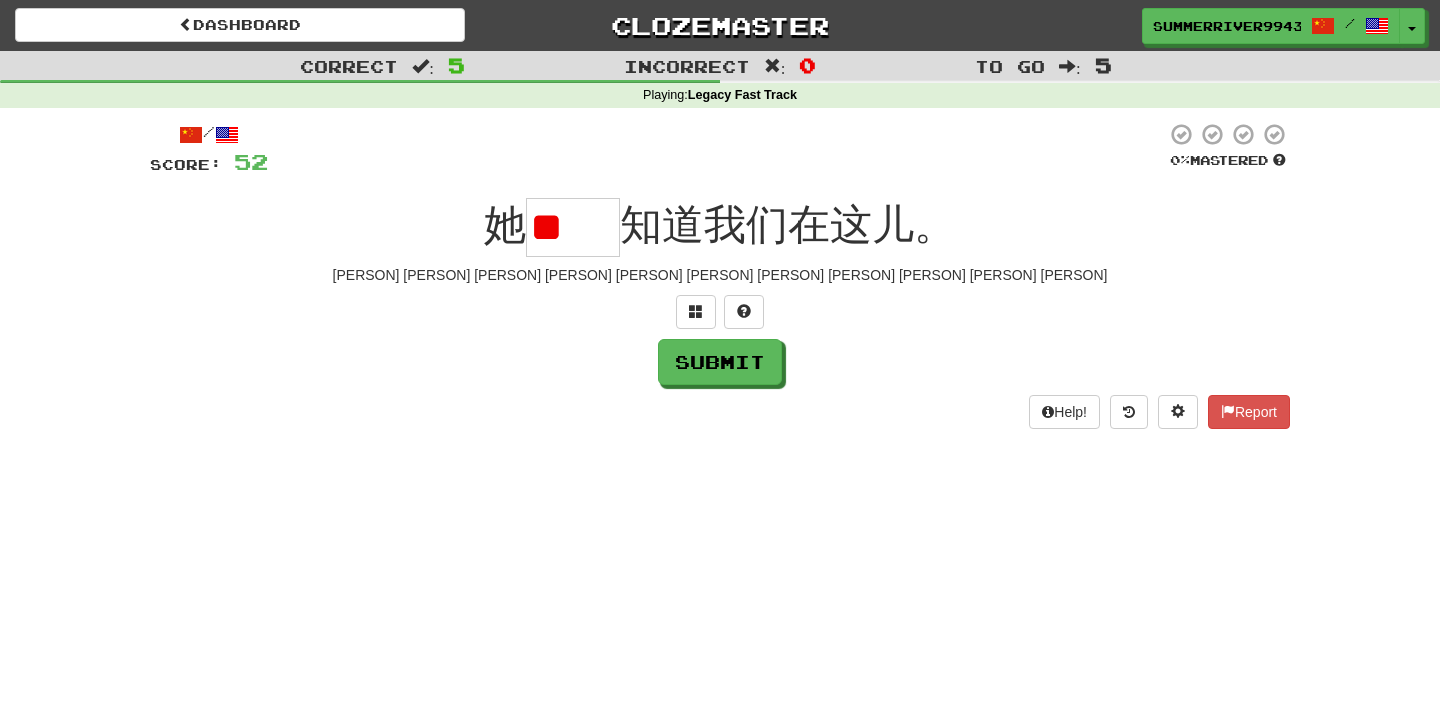 type on "*" 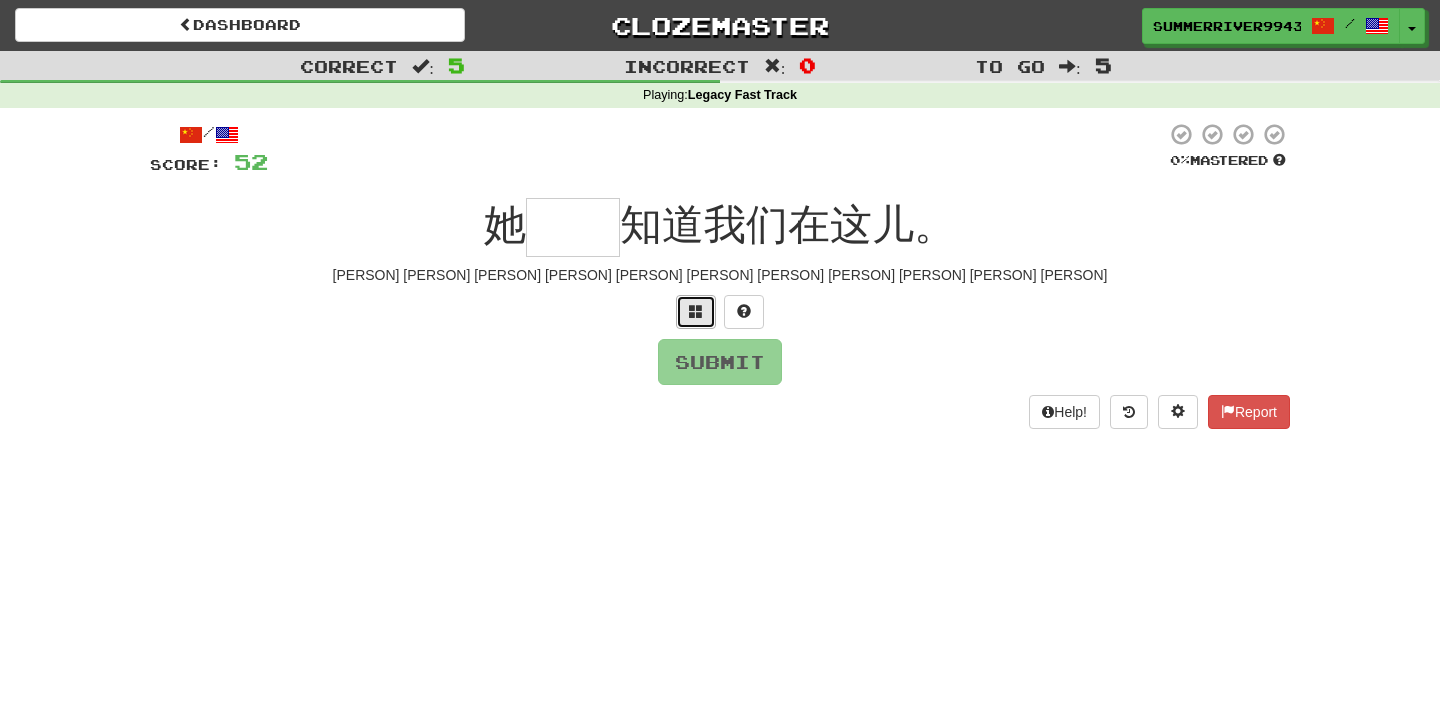 click at bounding box center [696, 312] 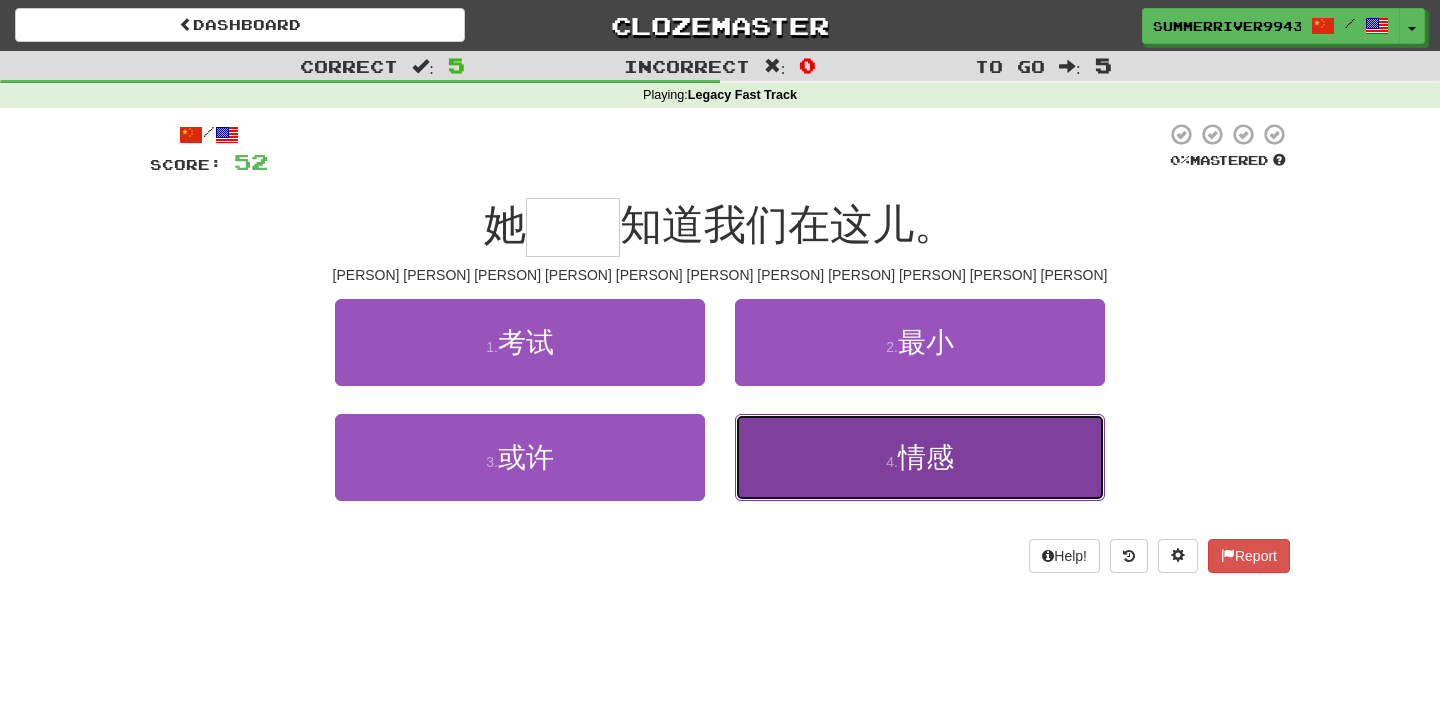 click on "4 .  情感" at bounding box center (920, 457) 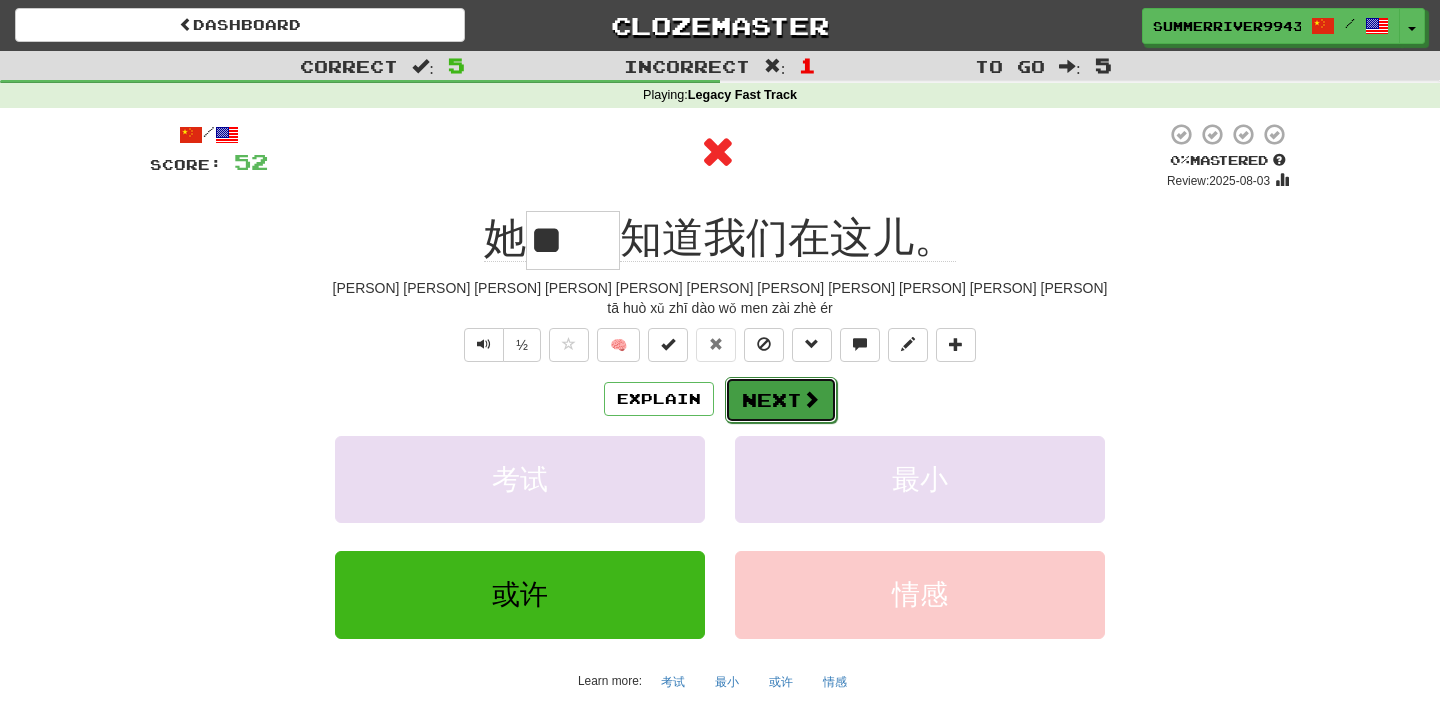 click on "Next" at bounding box center (781, 400) 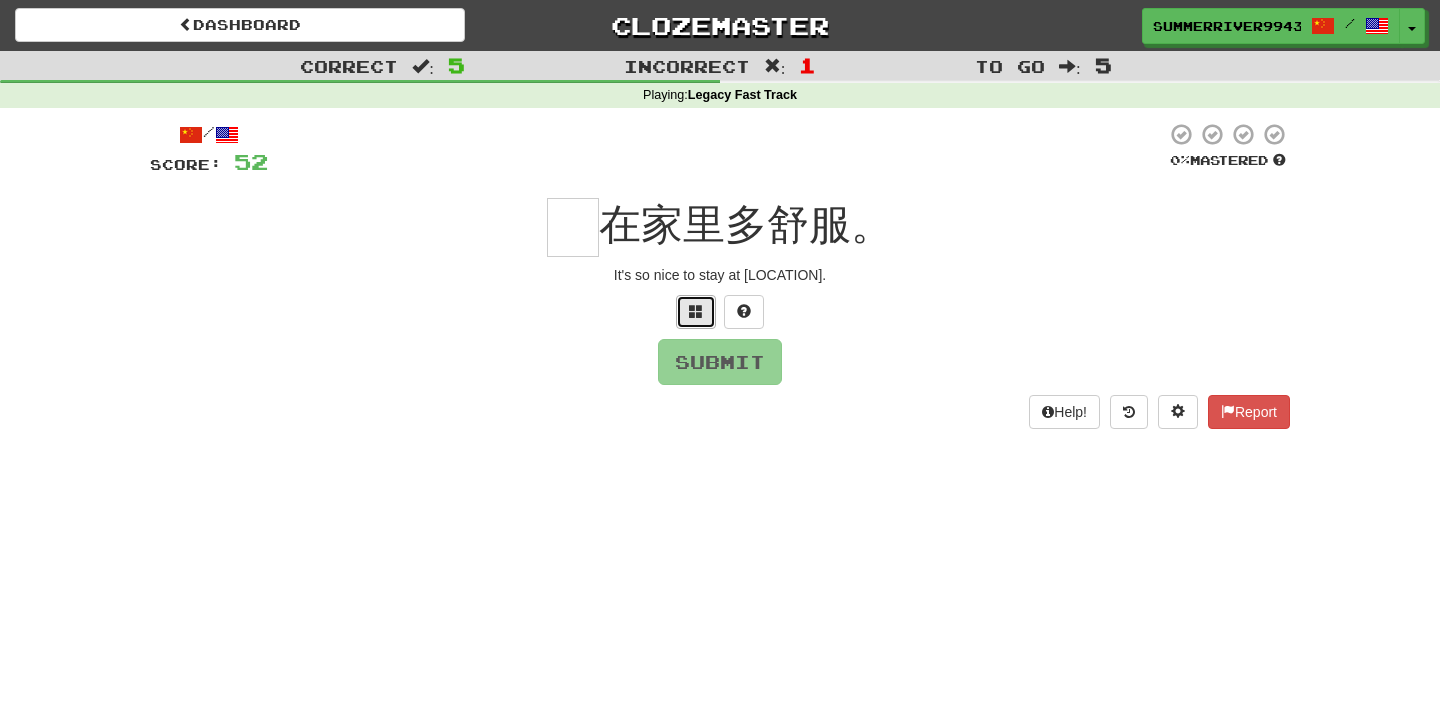 click at bounding box center (696, 311) 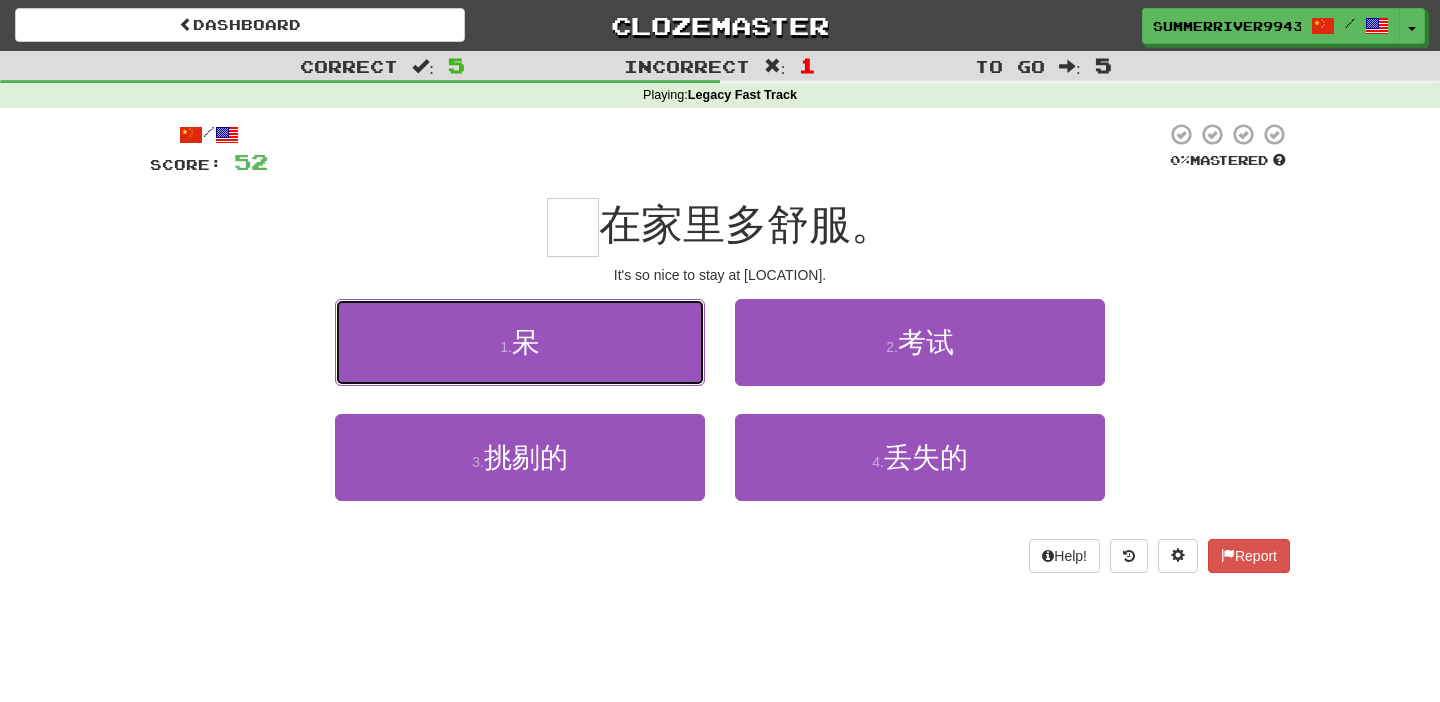 click on "1 .  呆" at bounding box center (520, 342) 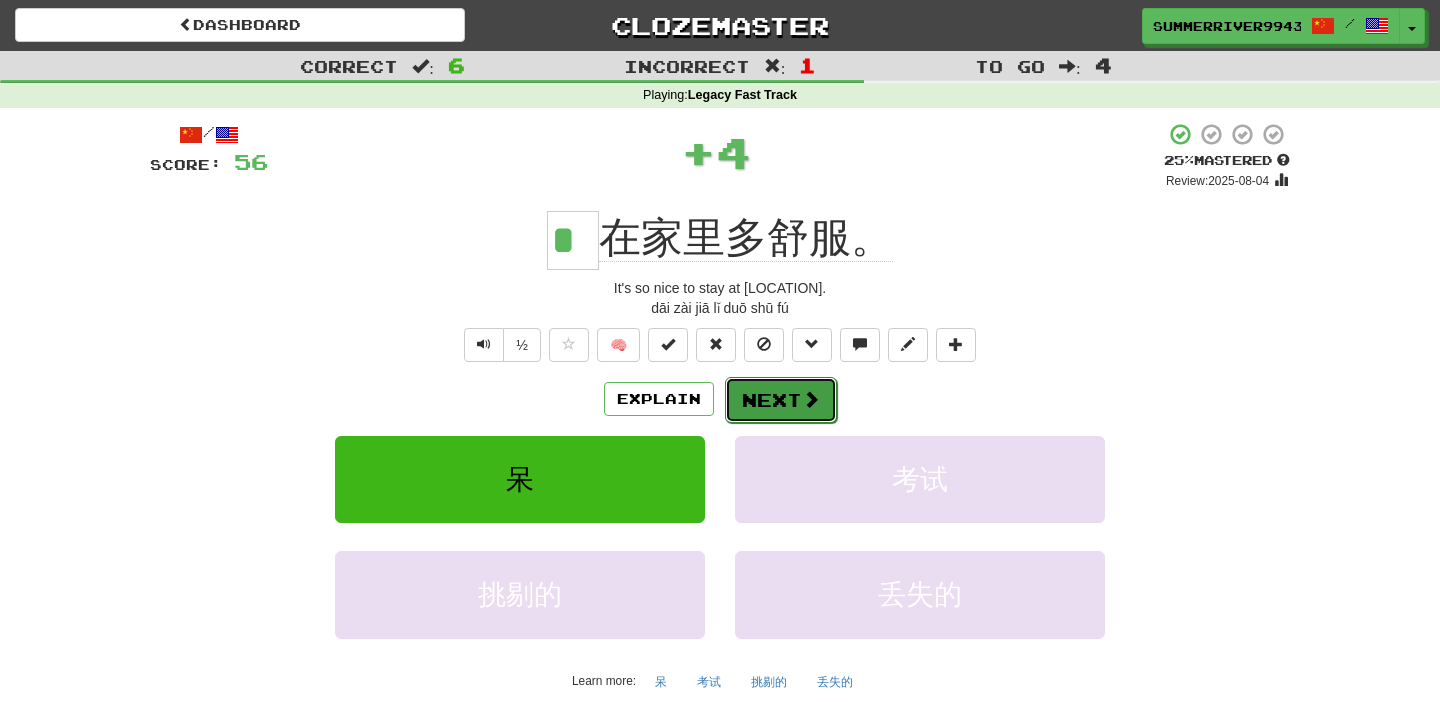 click on "Next" at bounding box center (781, 400) 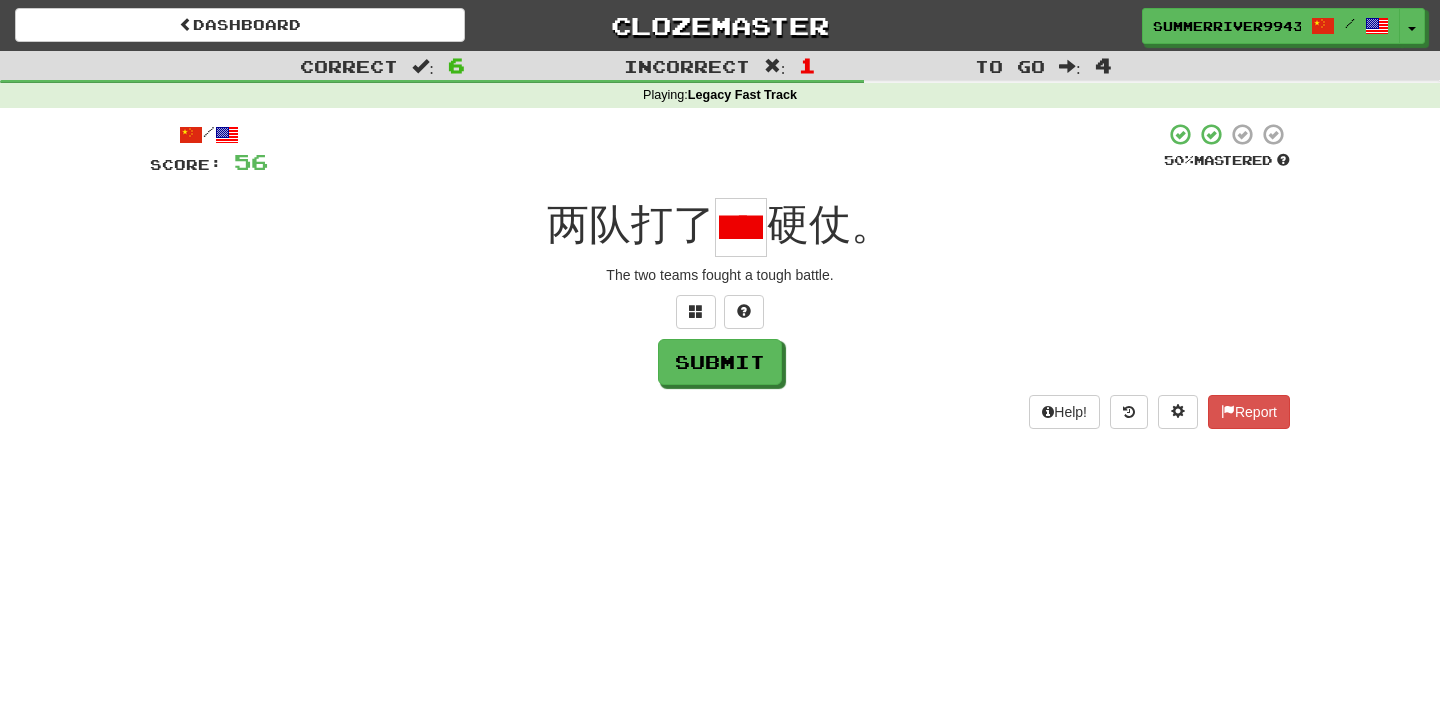 scroll, scrollTop: 0, scrollLeft: 33, axis: horizontal 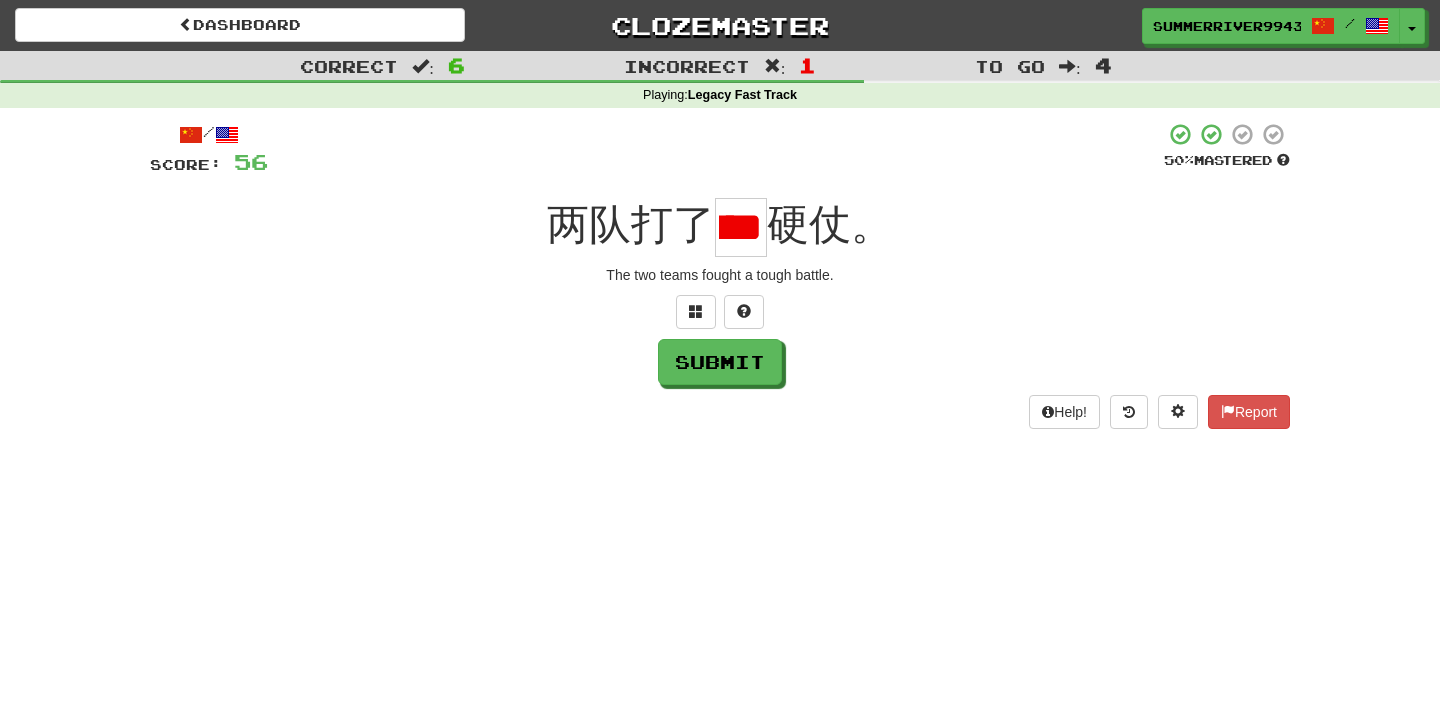 type on "*" 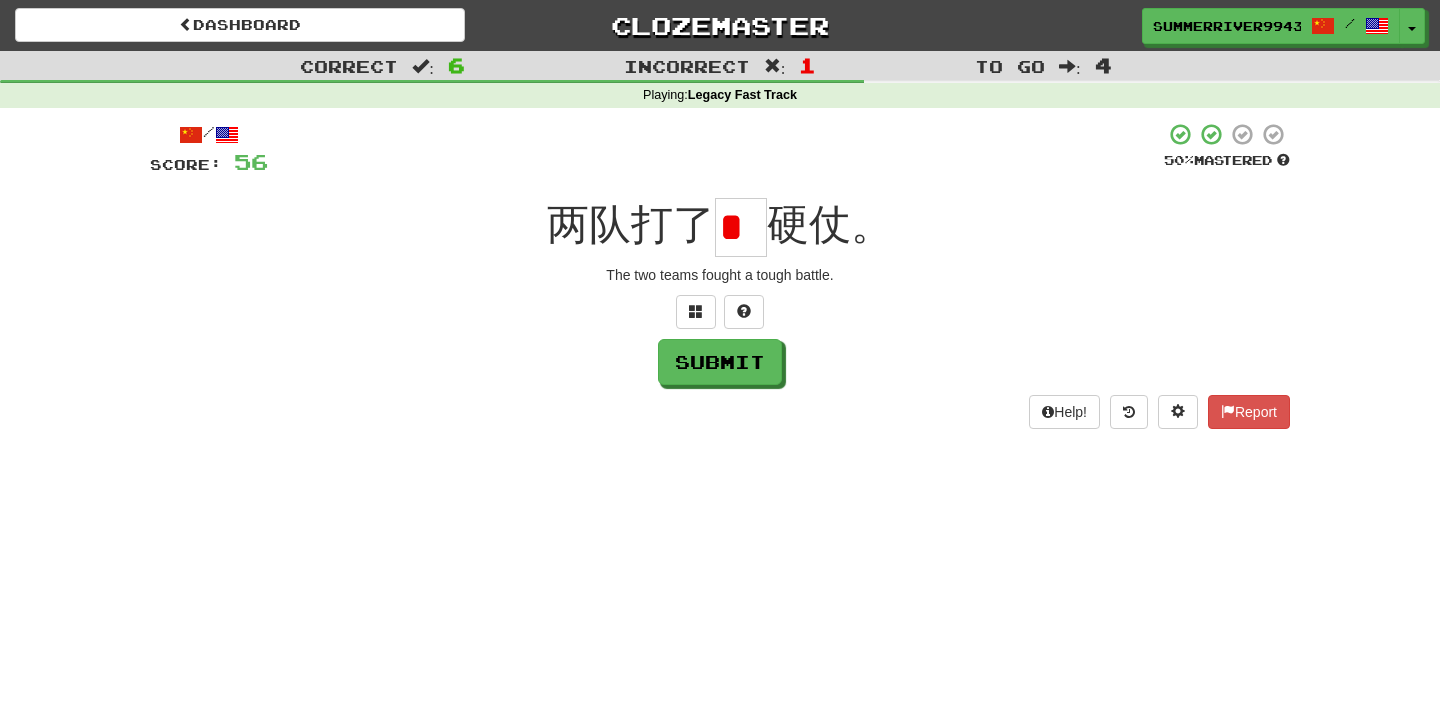 scroll, scrollTop: 0, scrollLeft: 0, axis: both 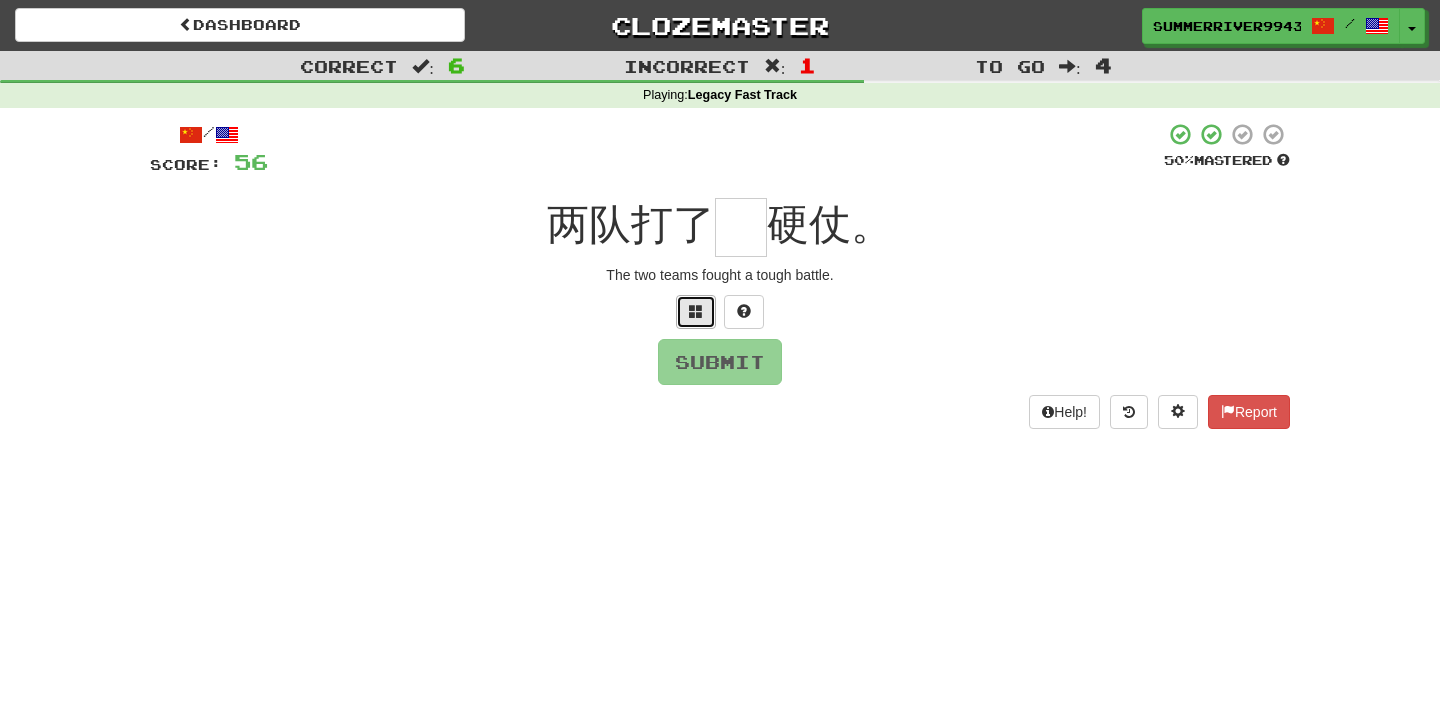 click at bounding box center [696, 312] 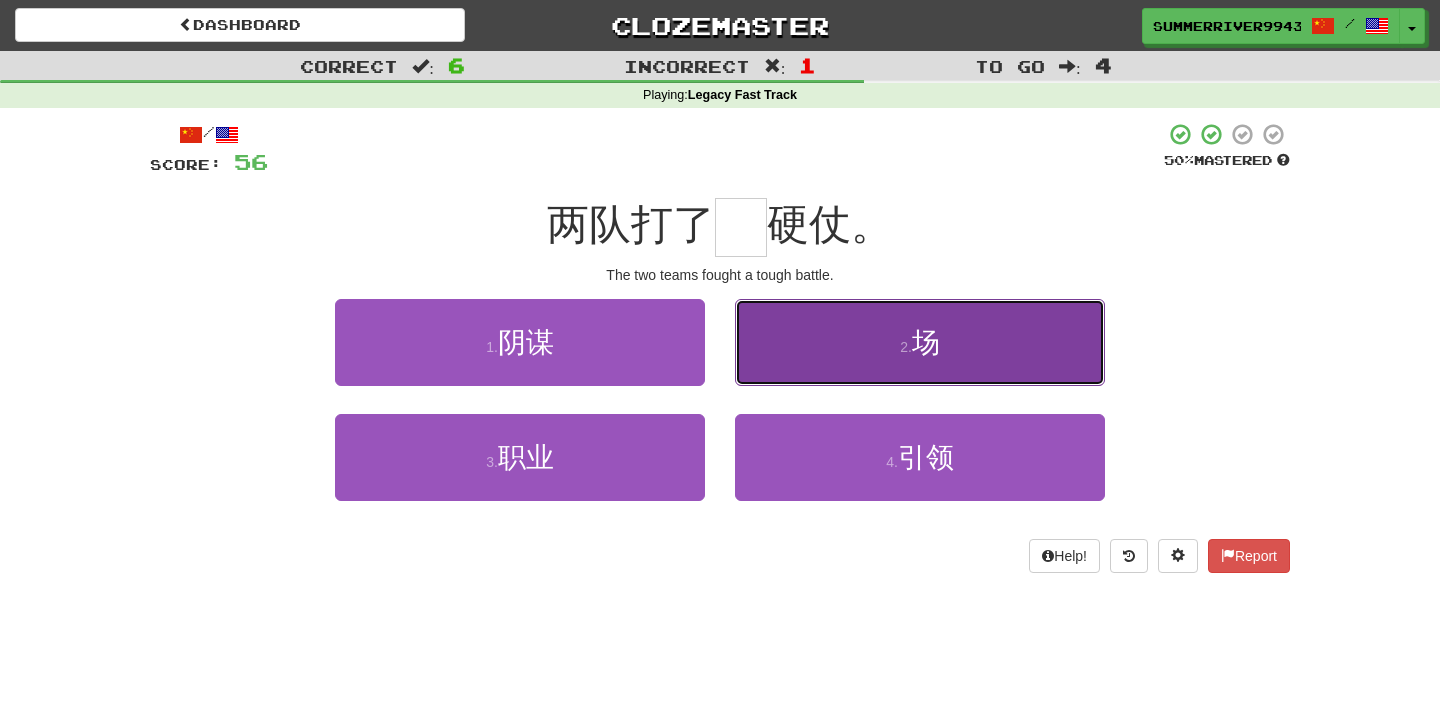 click on "2 .  场" at bounding box center [920, 342] 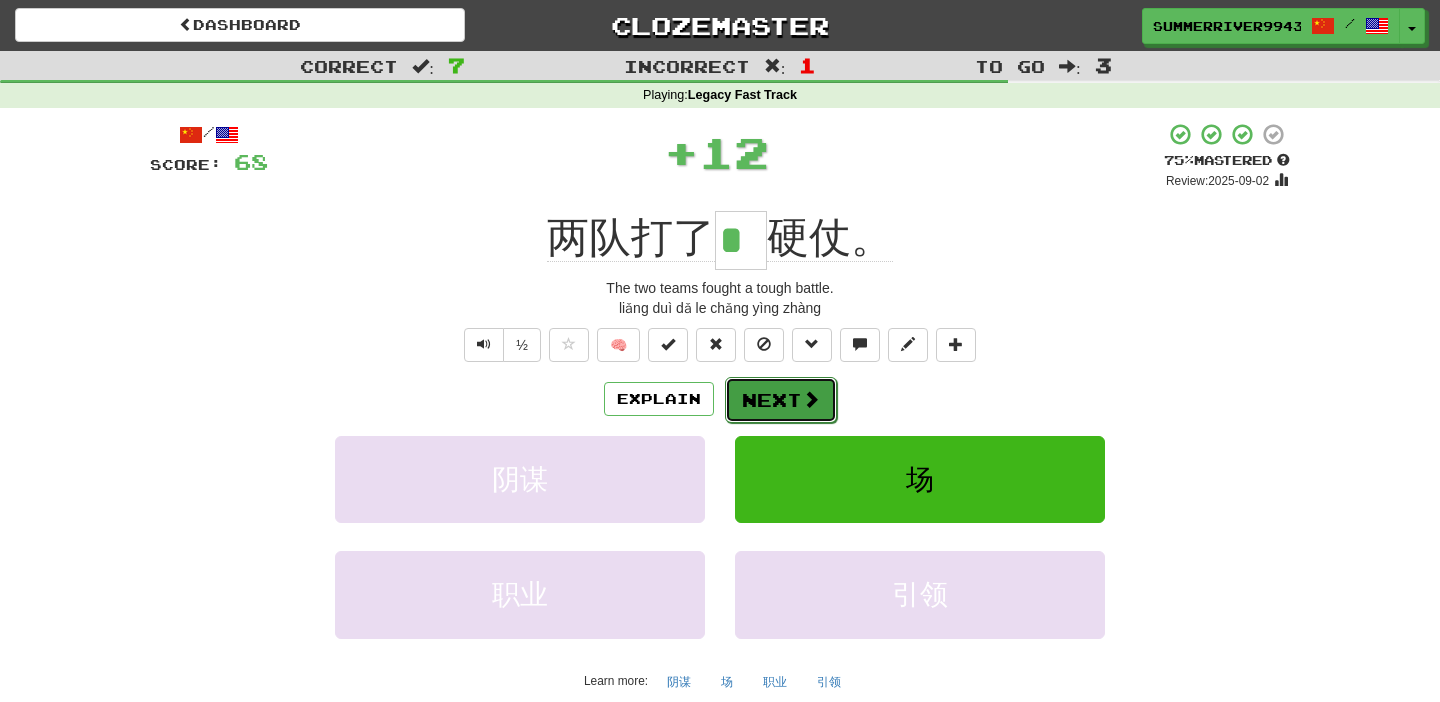 click on "Next" at bounding box center (781, 400) 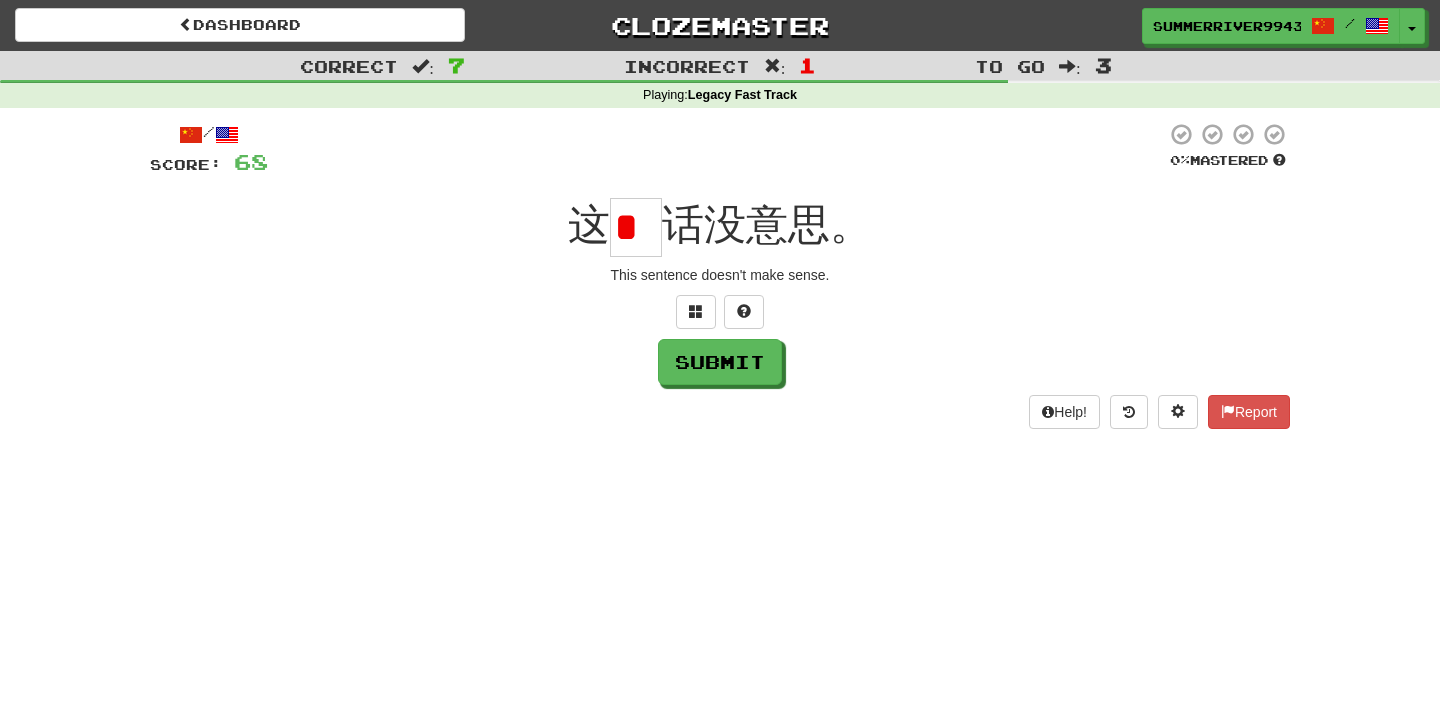 type on "*" 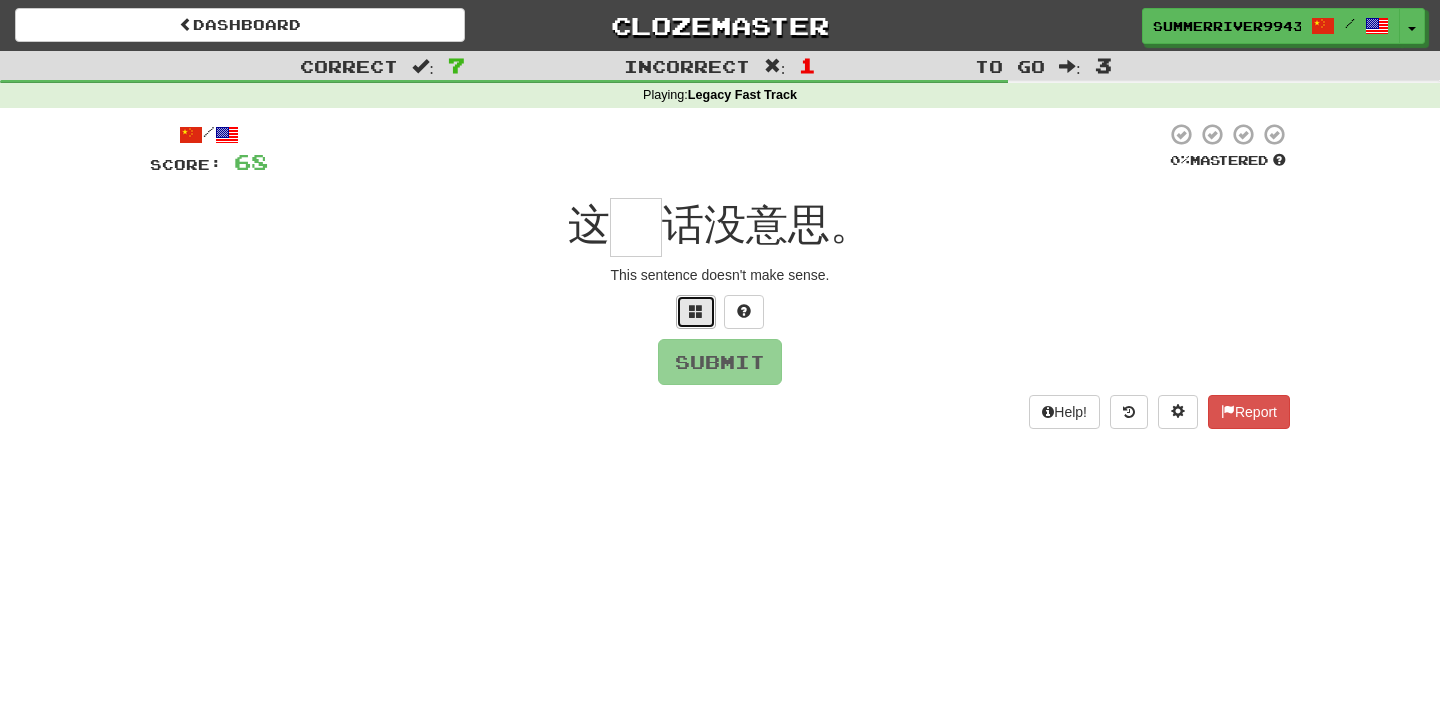 click at bounding box center (696, 311) 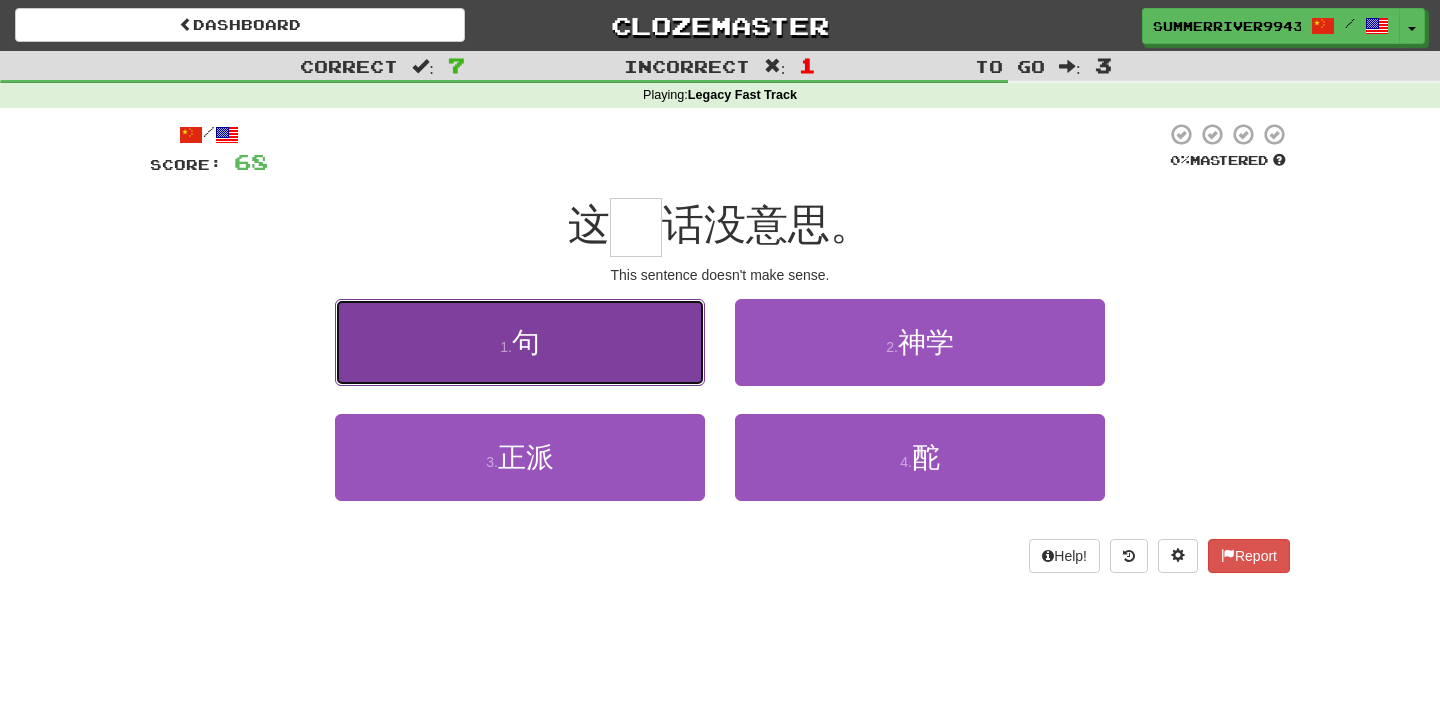 click on "1 .  句" at bounding box center [520, 342] 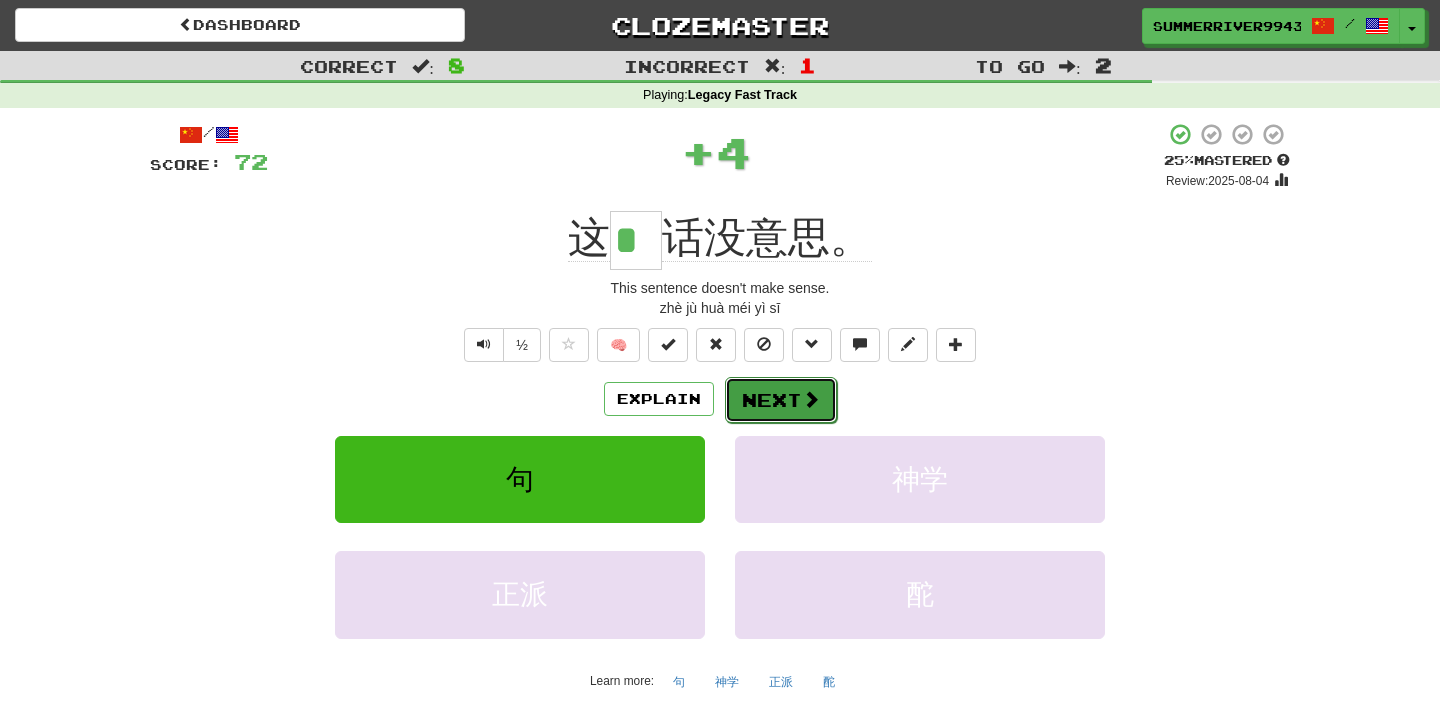 click at bounding box center (811, 399) 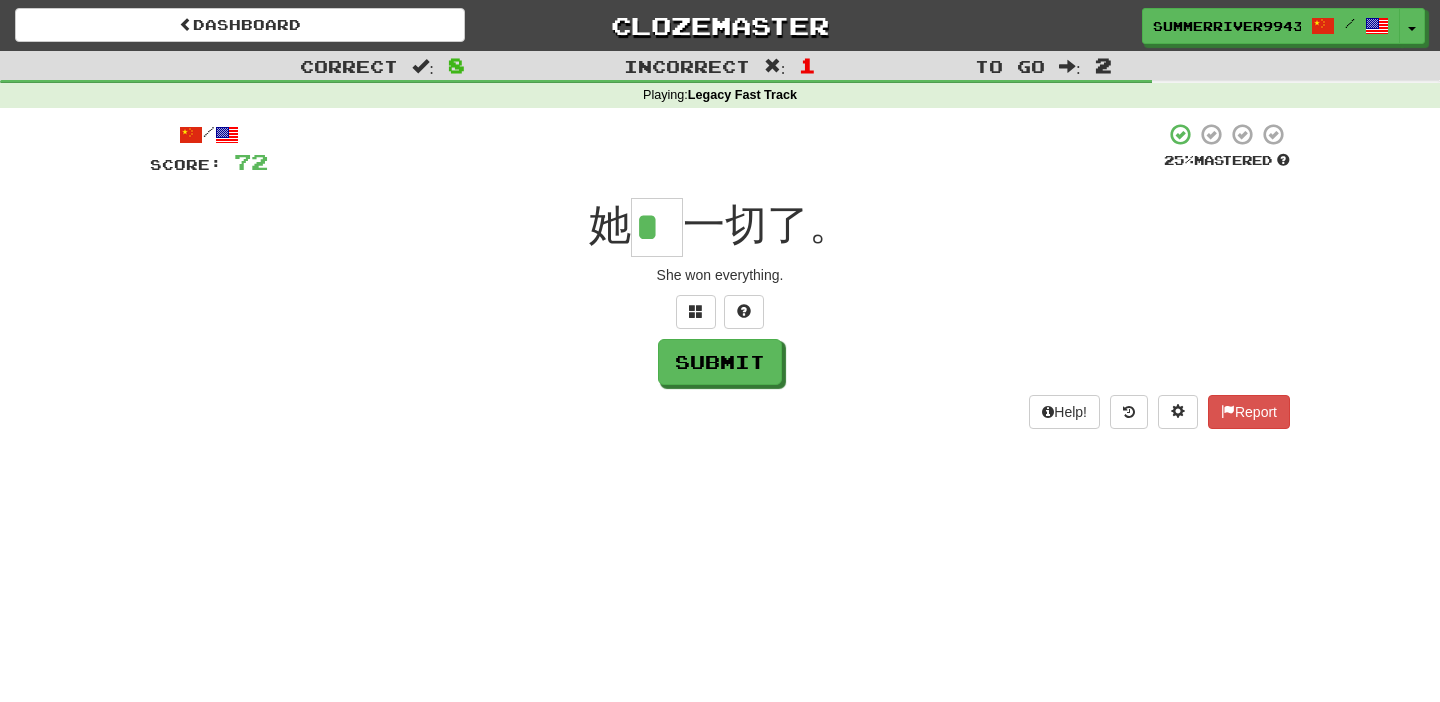 scroll, scrollTop: 0, scrollLeft: 0, axis: both 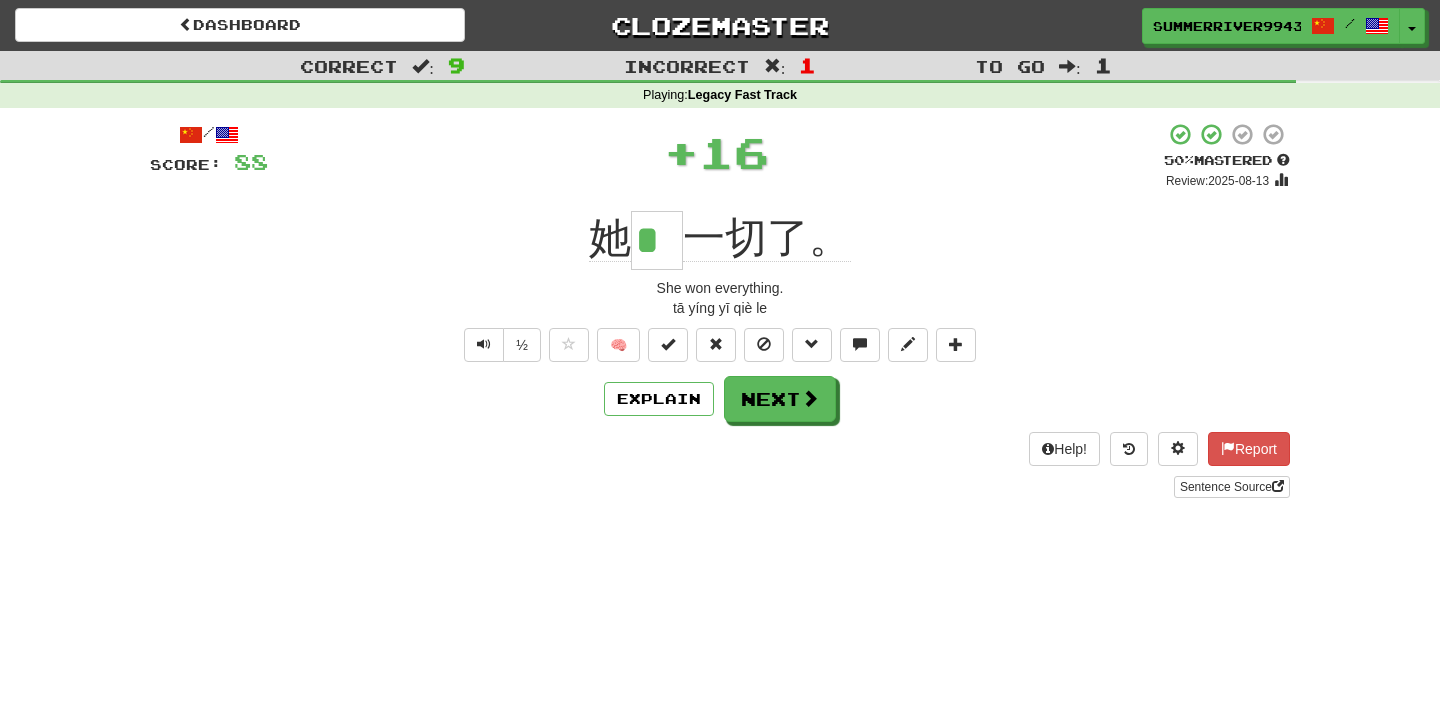 type 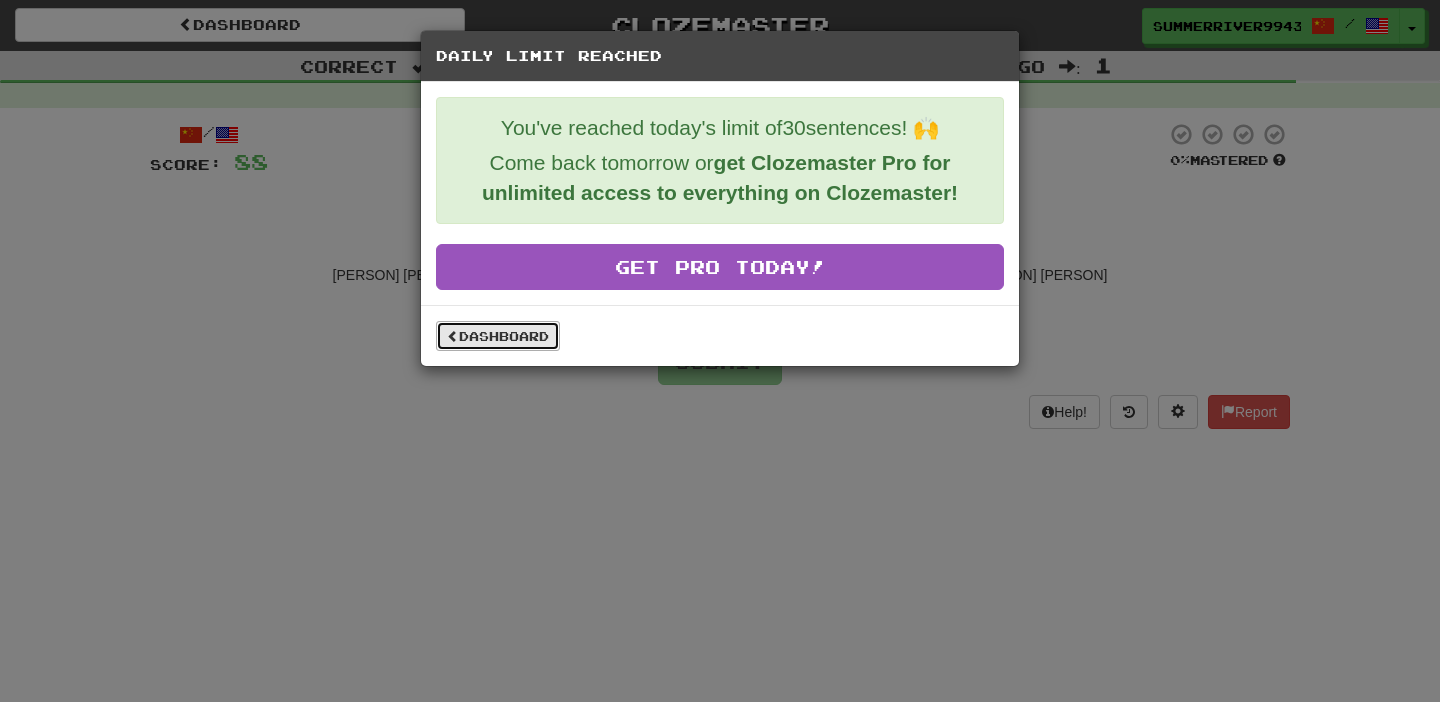 click on "Dashboard" at bounding box center (498, 336) 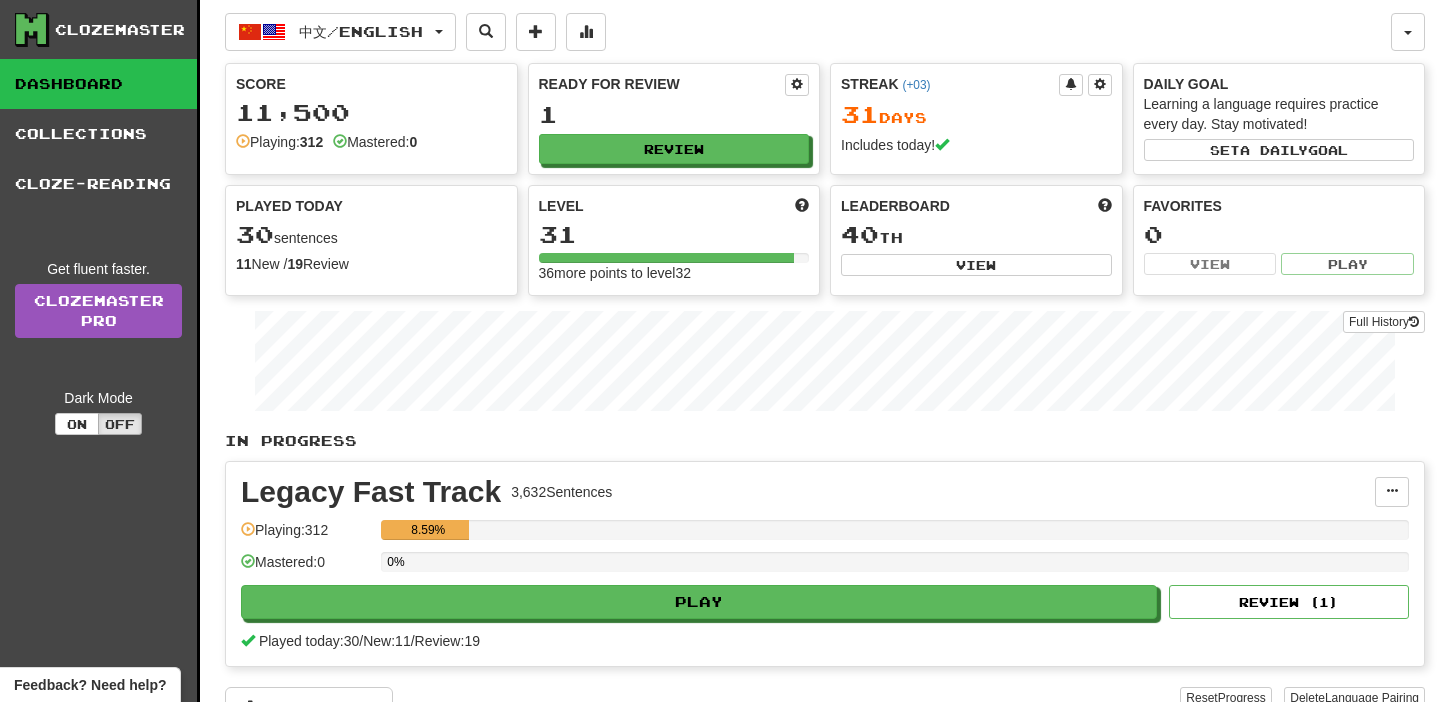 scroll, scrollTop: 0, scrollLeft: 0, axis: both 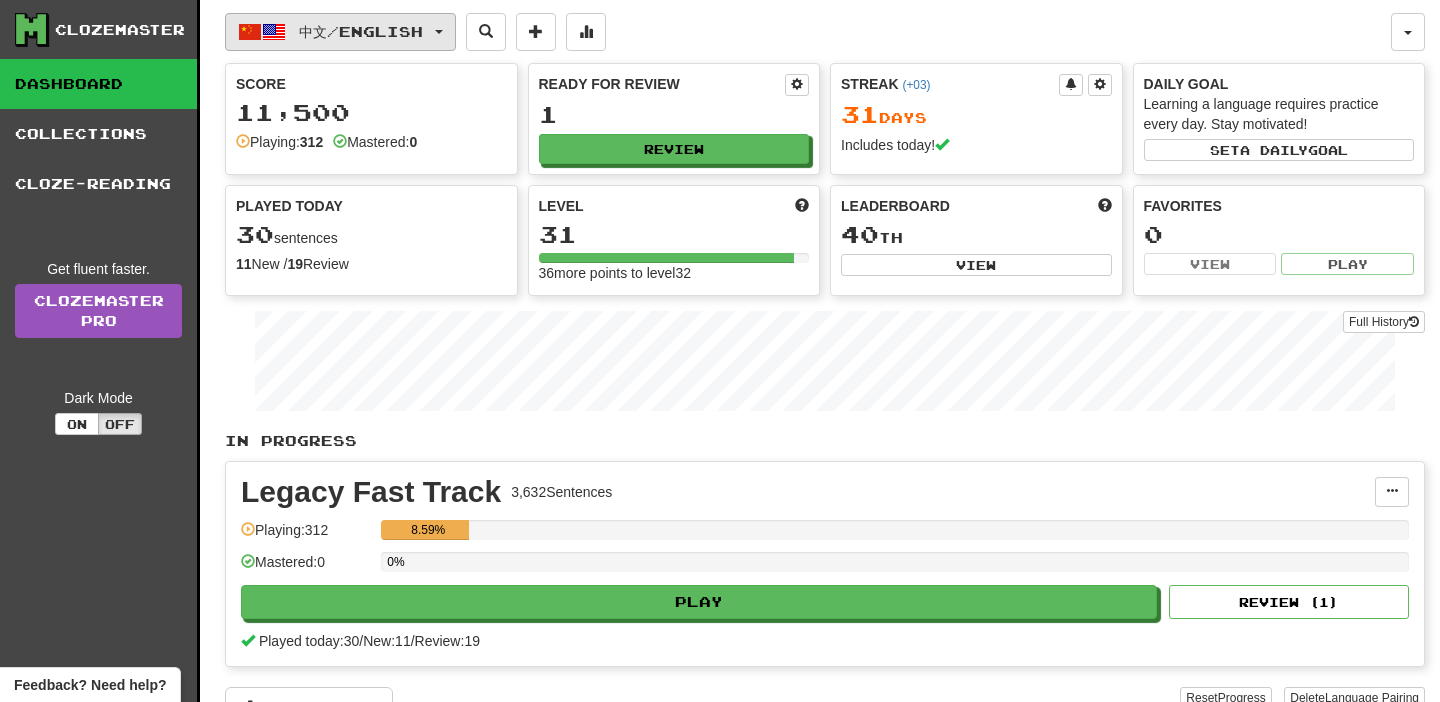 click on "中文  /  English" at bounding box center (361, 31) 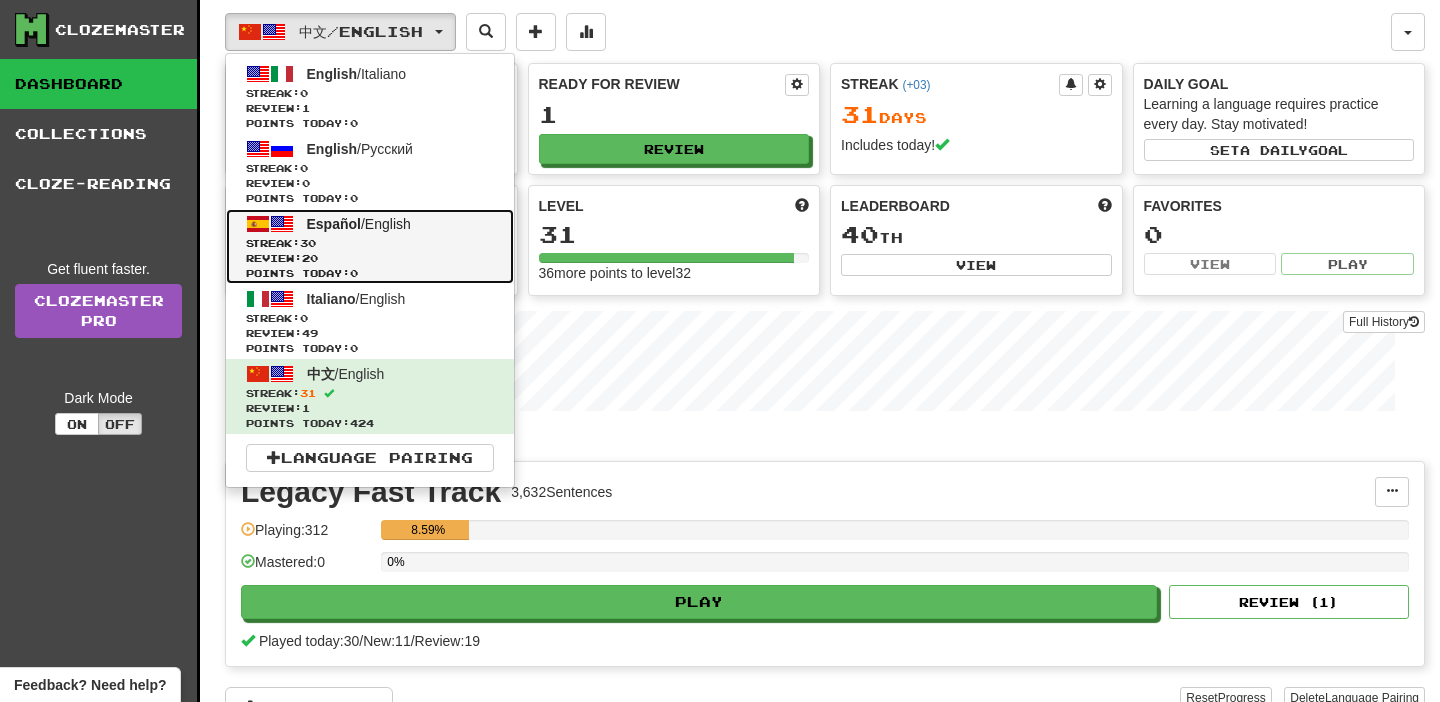 click on "Streak:  30" at bounding box center [370, 243] 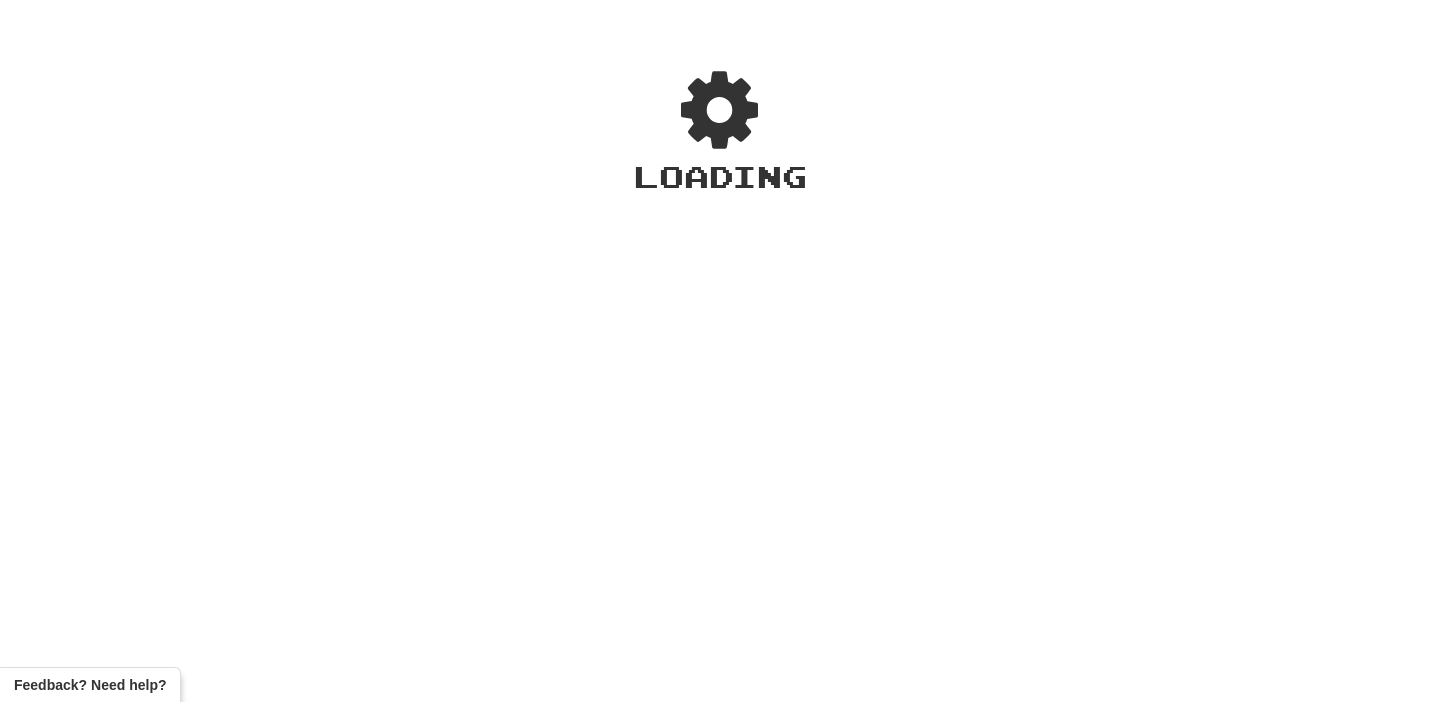 scroll, scrollTop: 0, scrollLeft: 0, axis: both 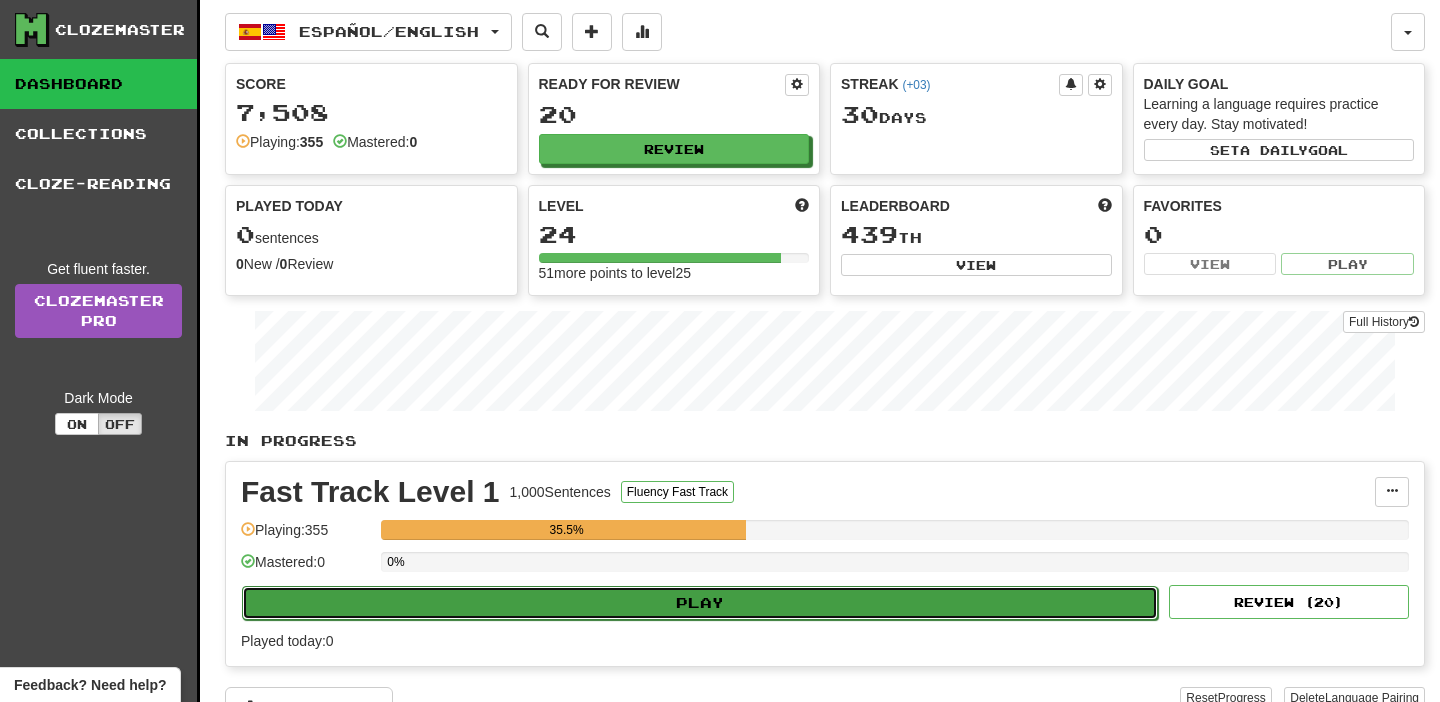 click on "Play" at bounding box center [700, 603] 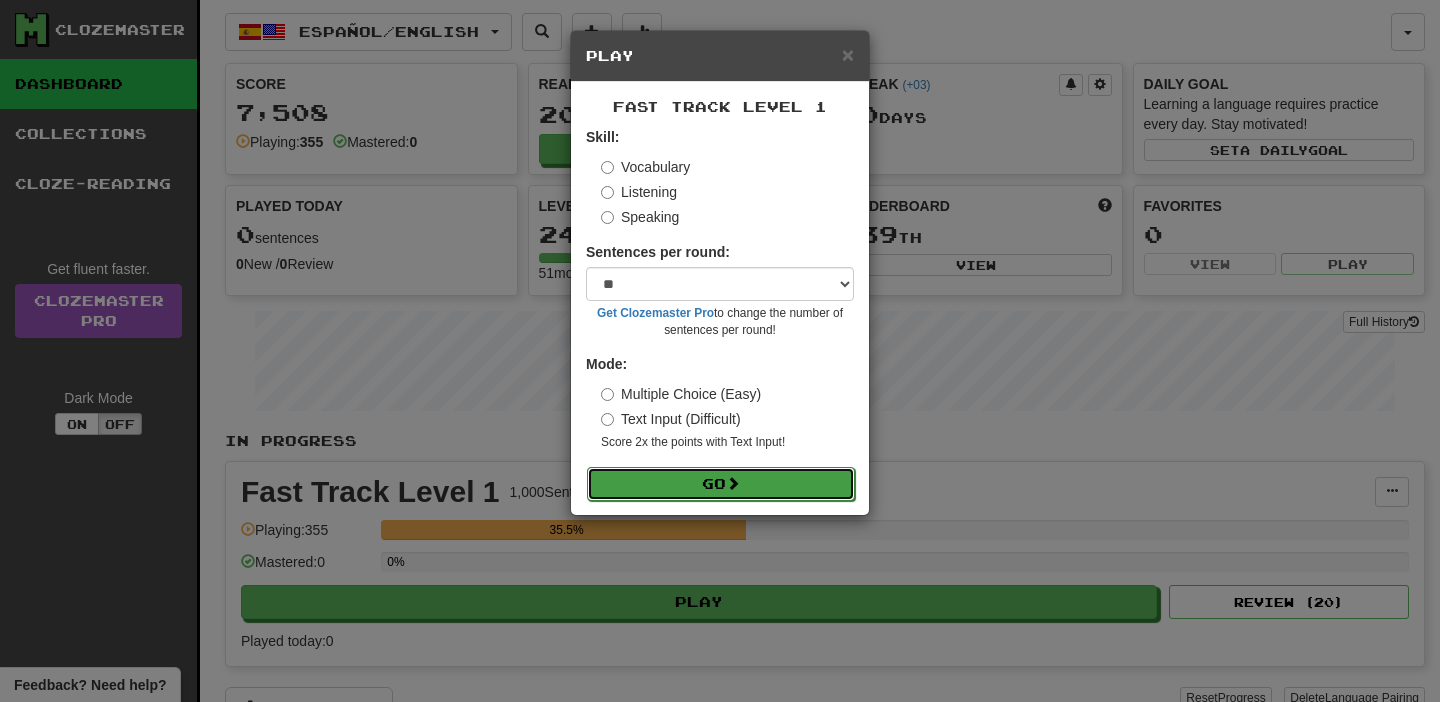 click on "Go" at bounding box center (721, 484) 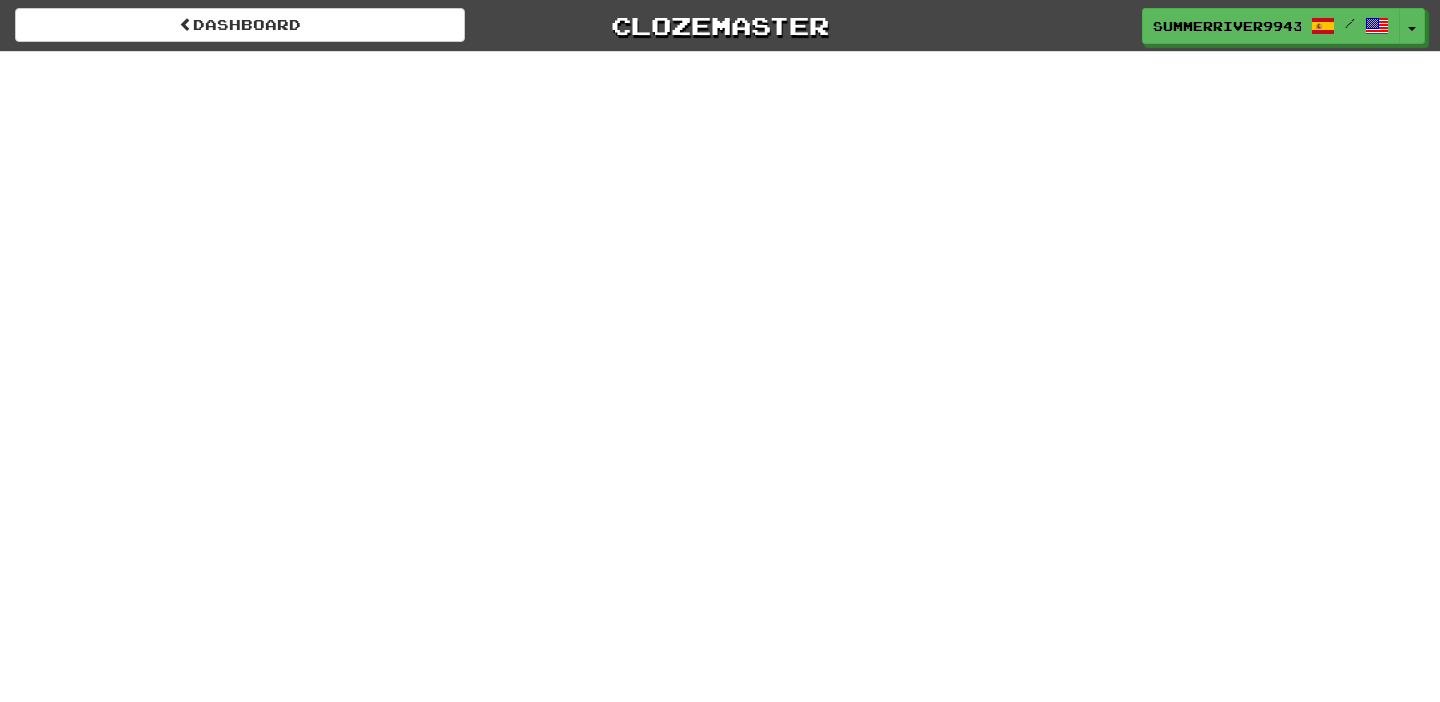 scroll, scrollTop: 0, scrollLeft: 0, axis: both 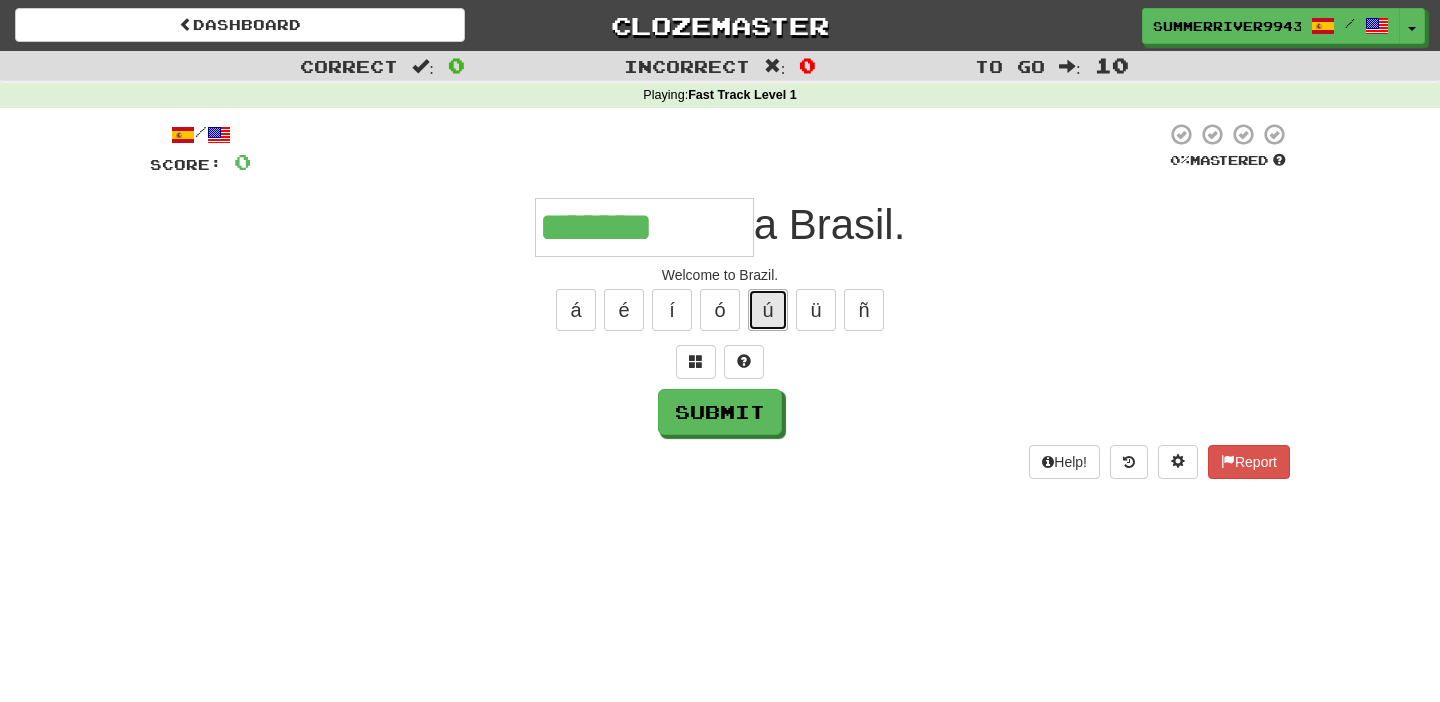 click on "ú" at bounding box center [768, 310] 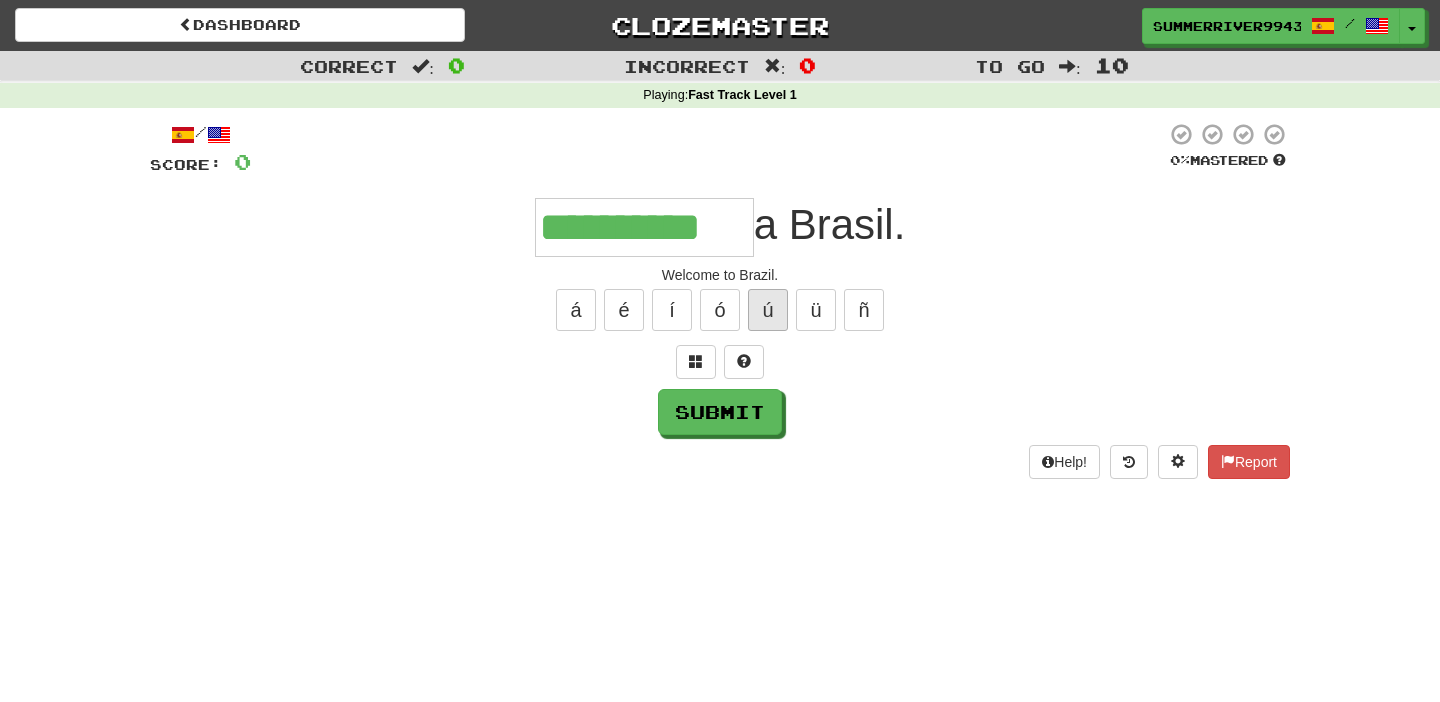 type on "**********" 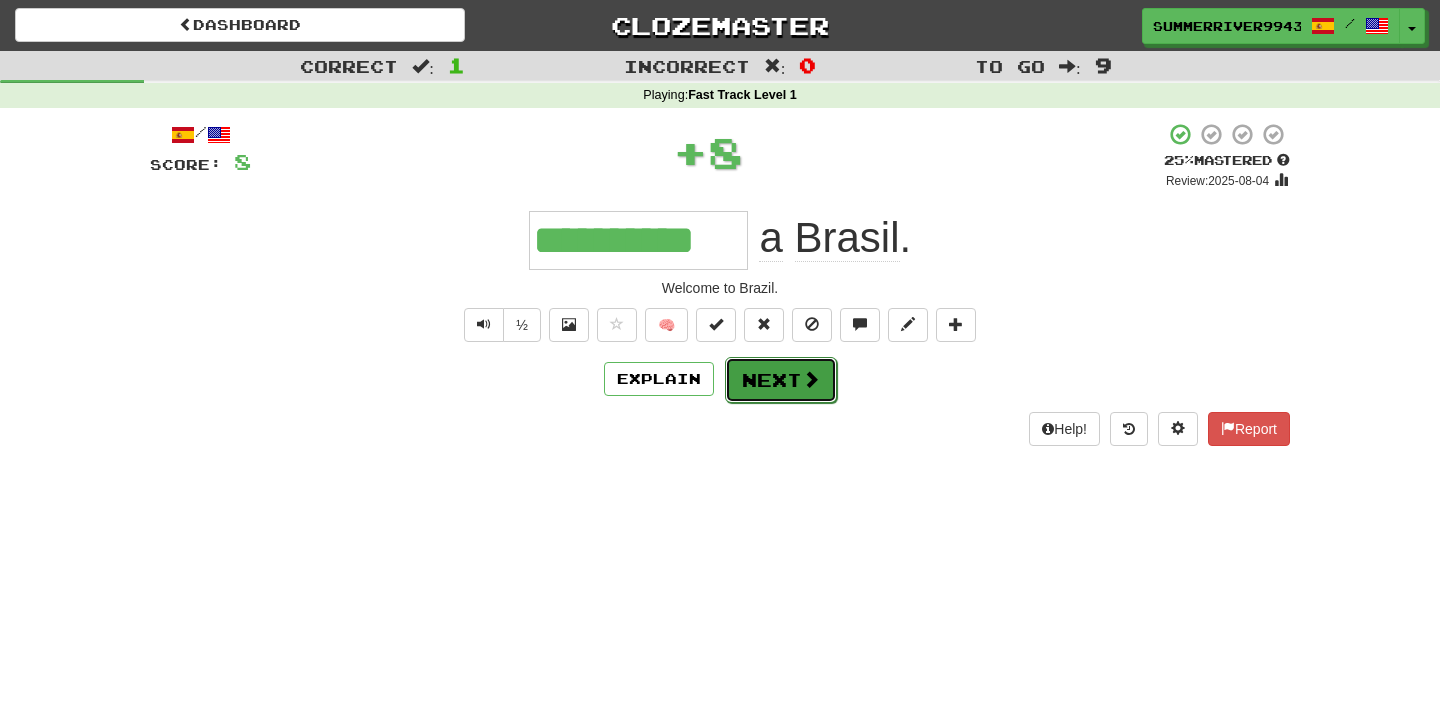 click on "Next" at bounding box center (781, 380) 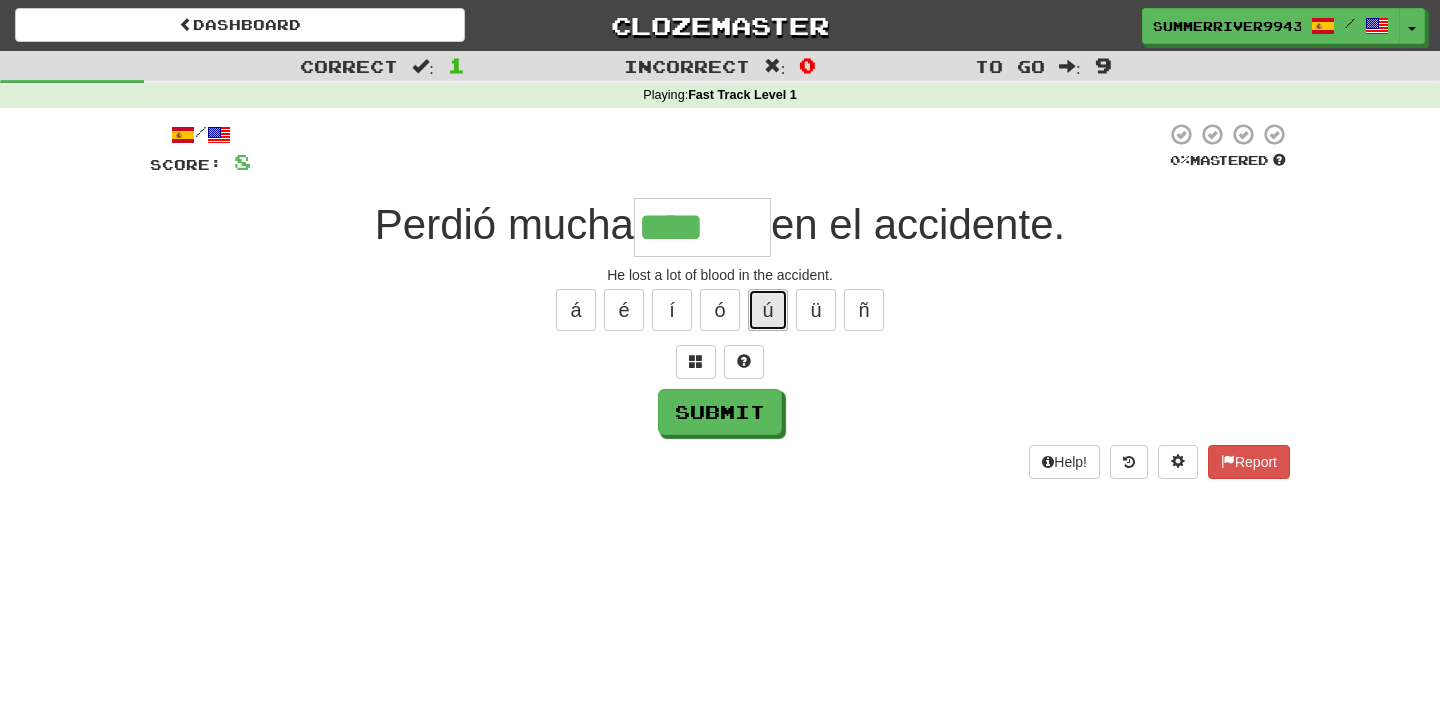 click on "ú" at bounding box center [768, 310] 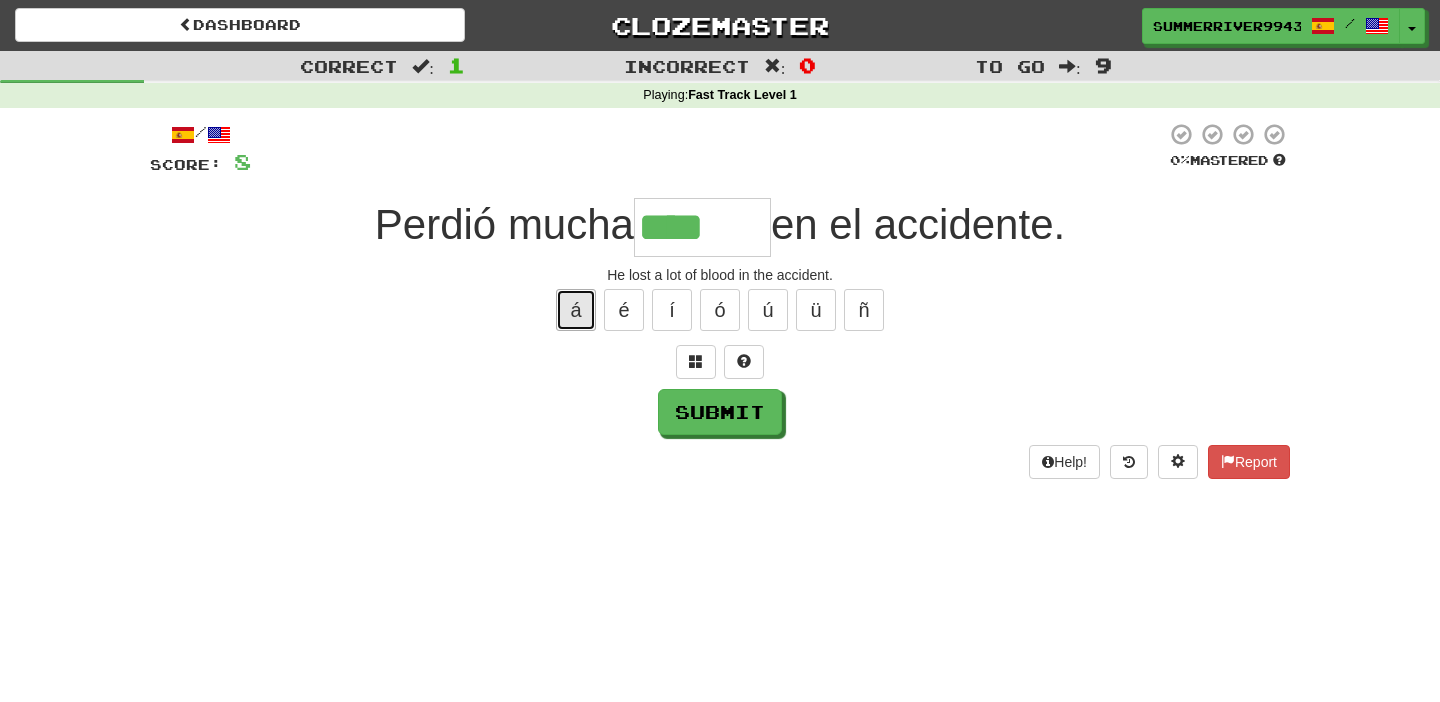 click on "á" at bounding box center [576, 310] 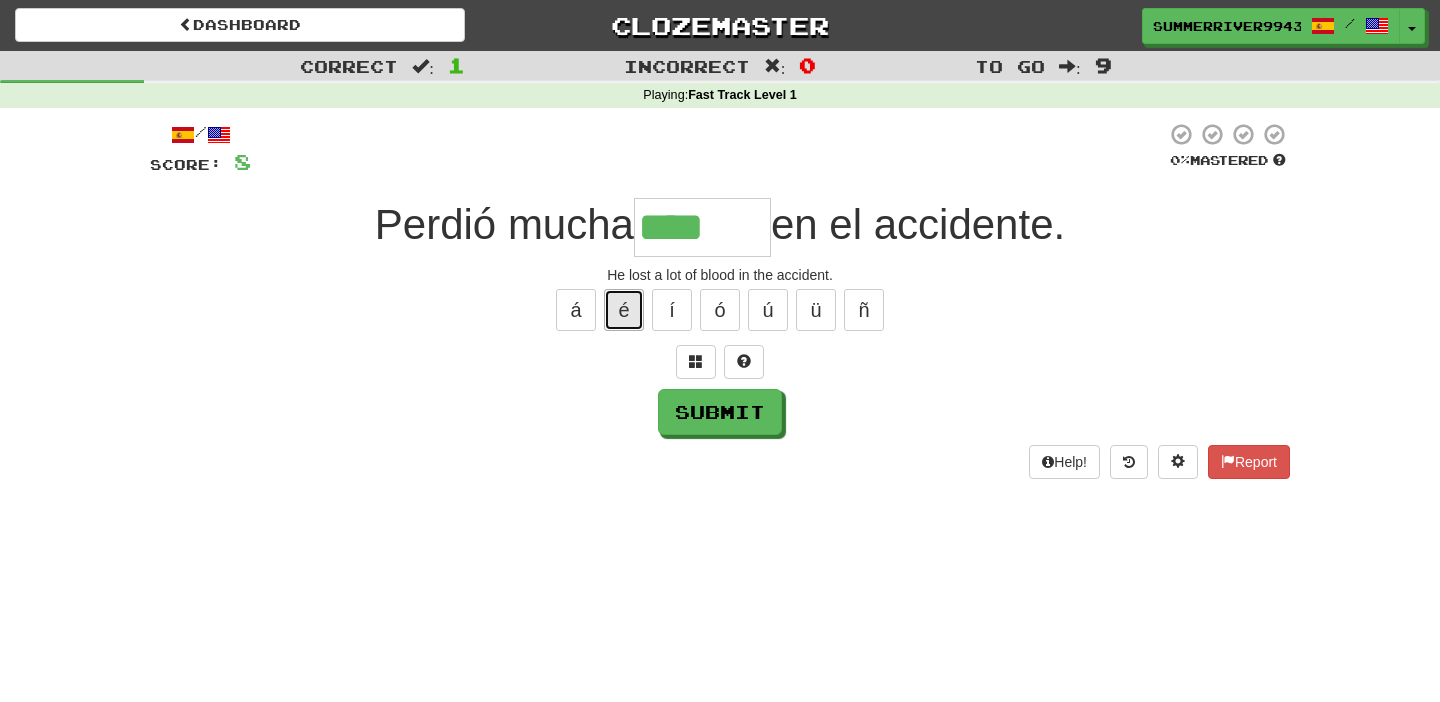 click on "é" at bounding box center (624, 310) 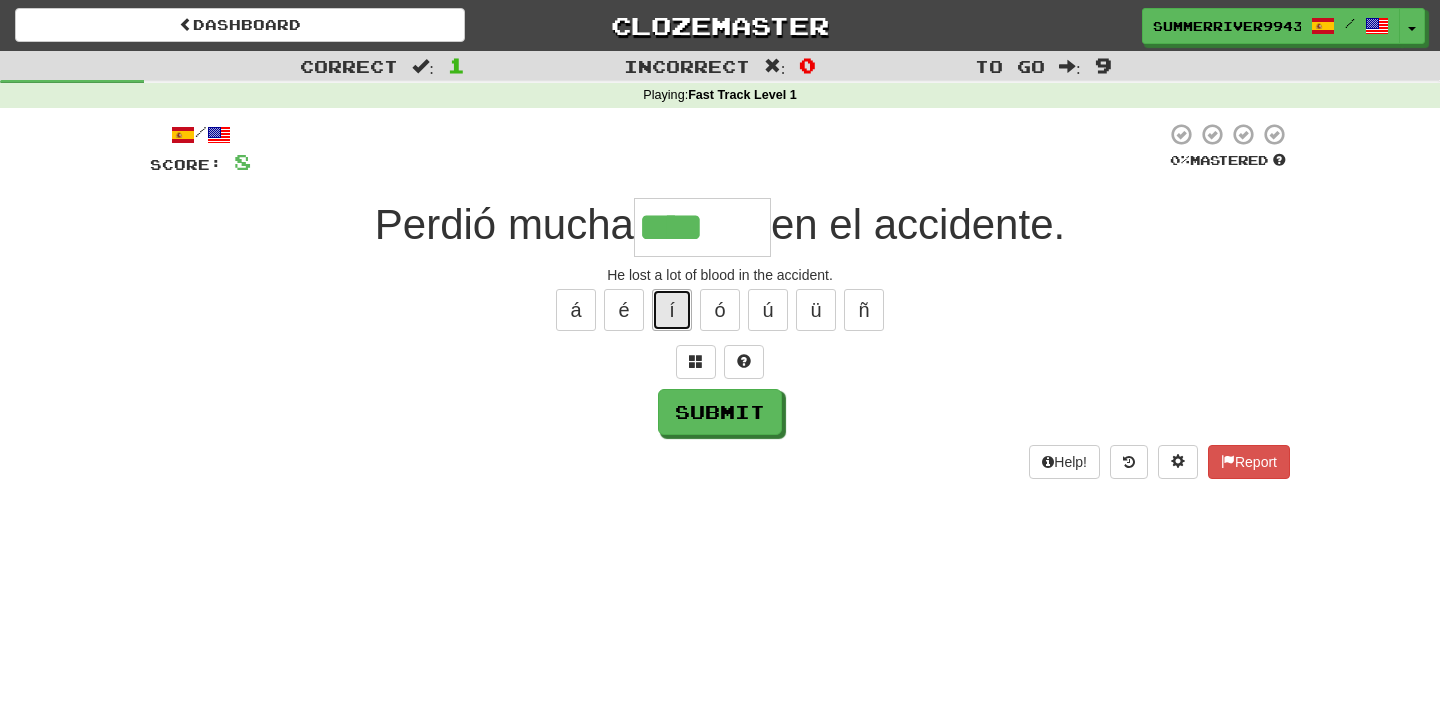 click on "í" at bounding box center (672, 310) 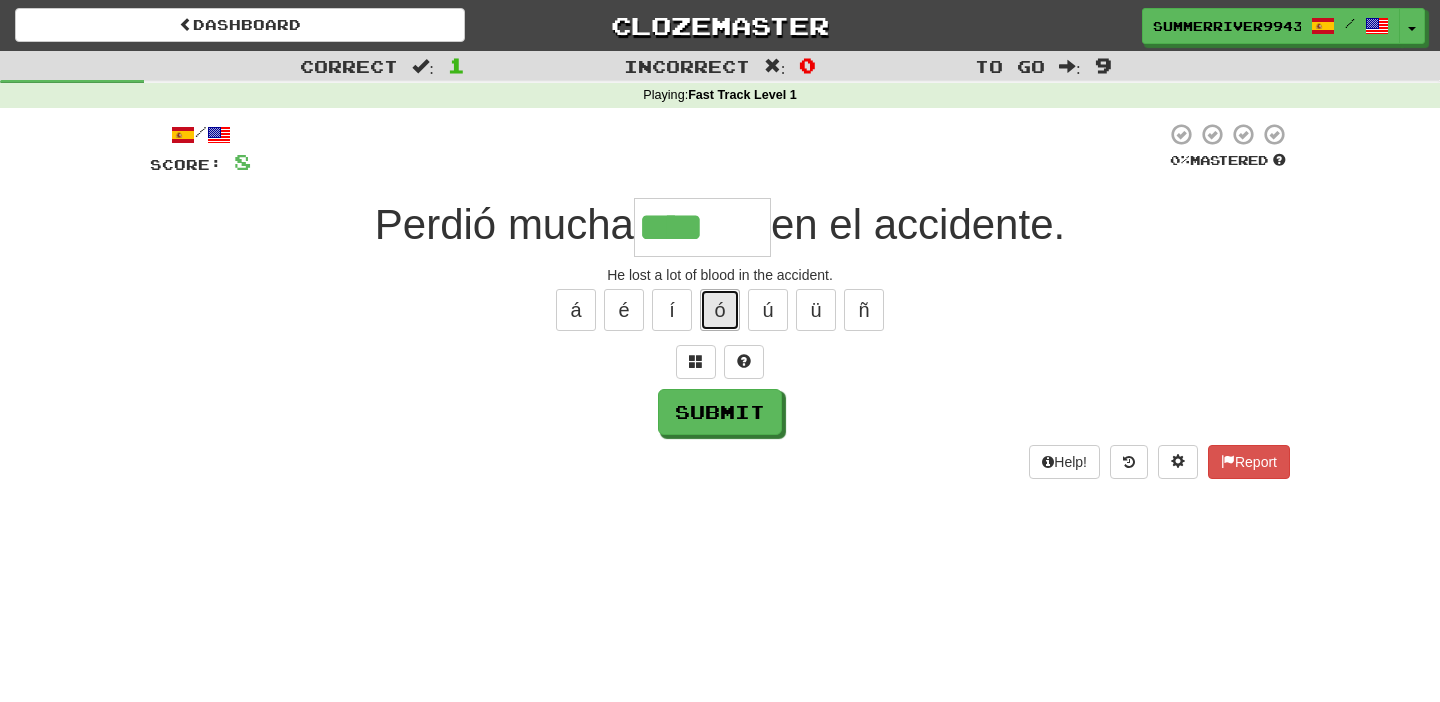 click on "ó" at bounding box center (720, 310) 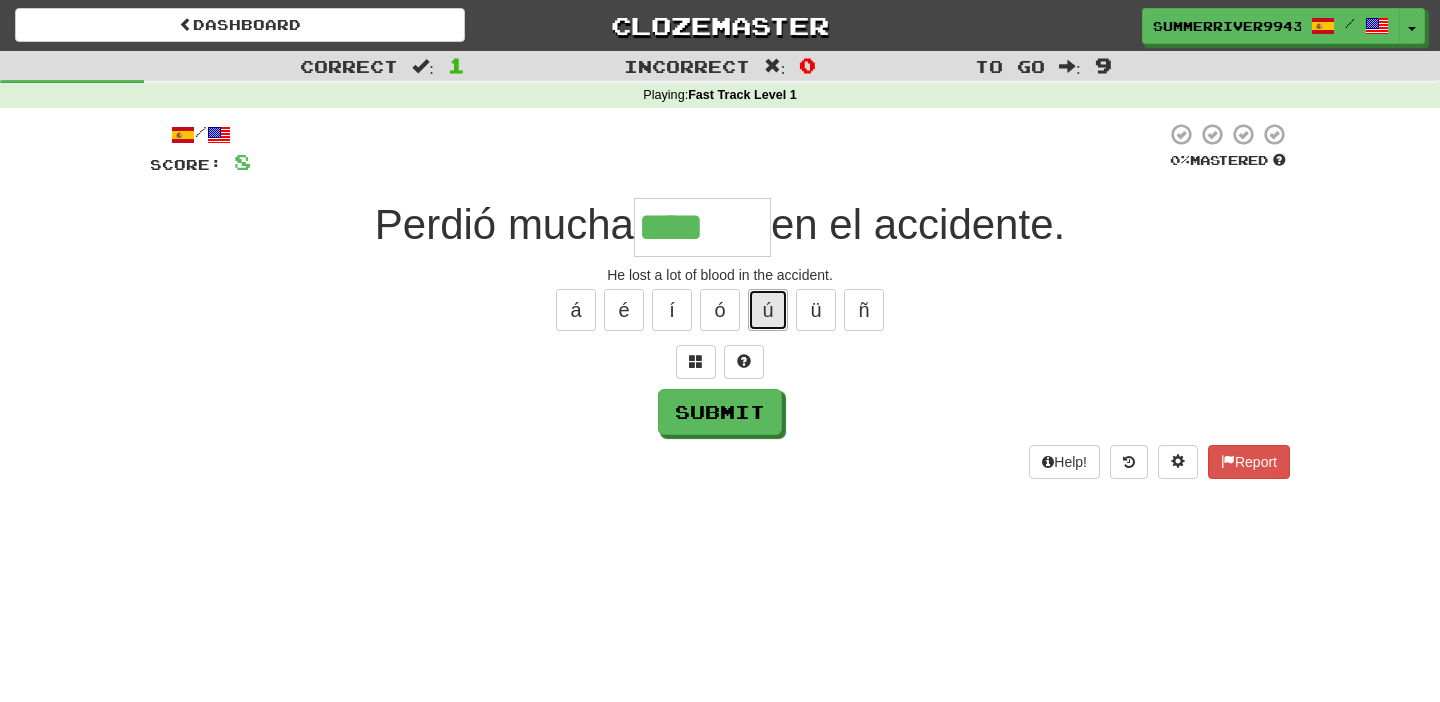 click on "ú" at bounding box center [768, 310] 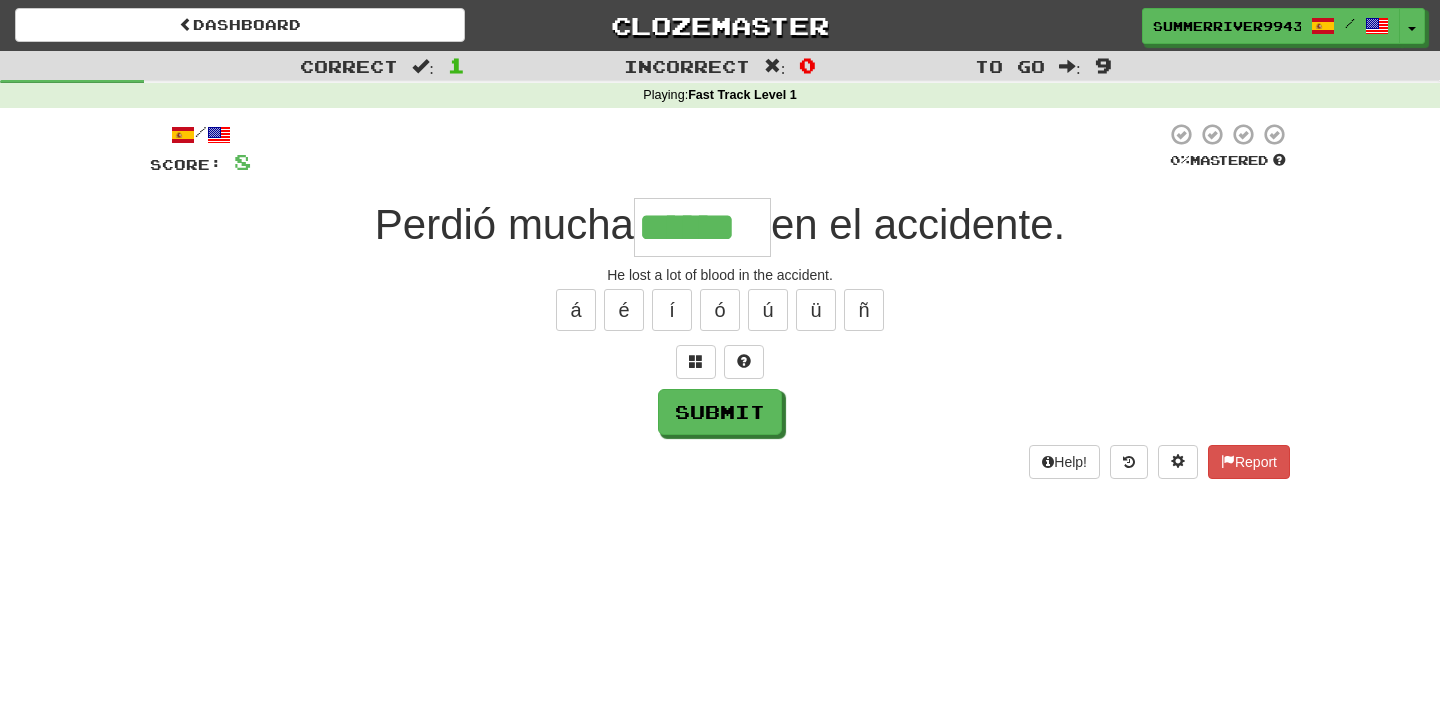 type on "******" 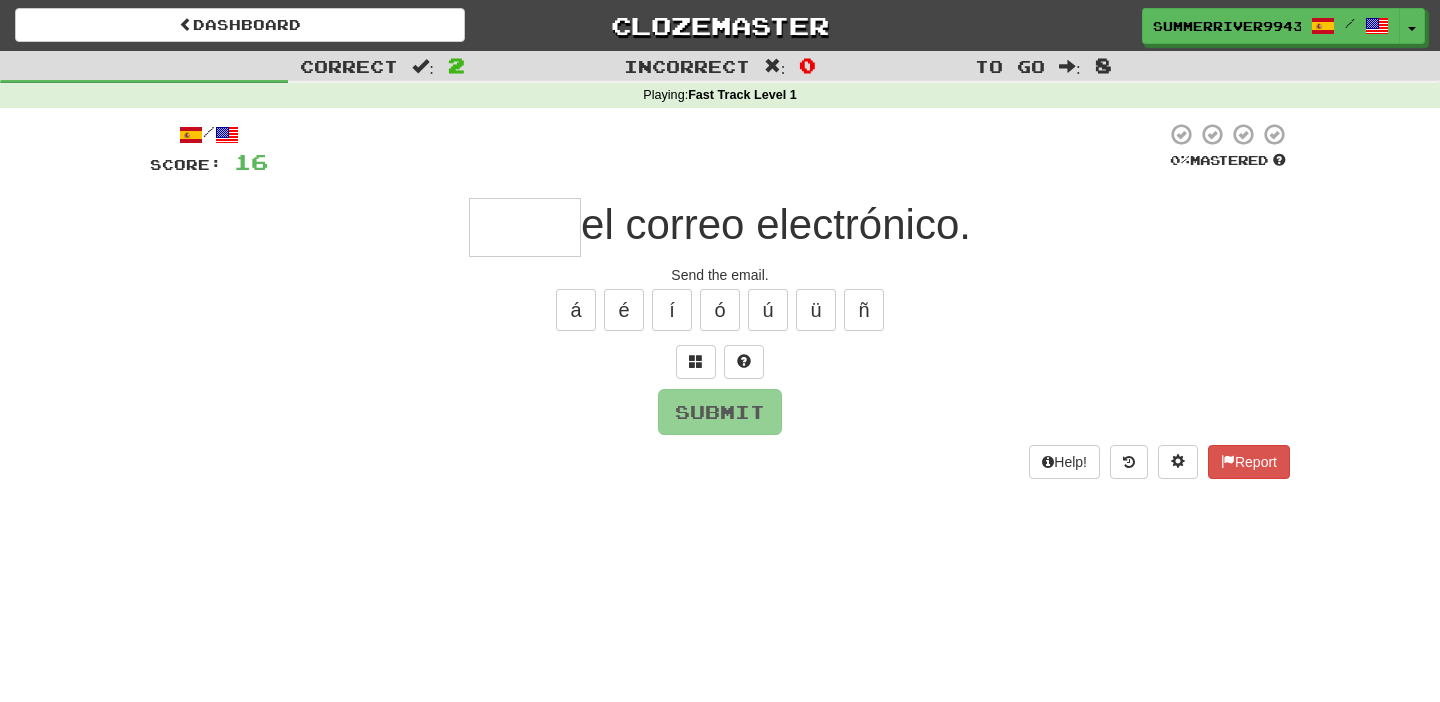 type on "*" 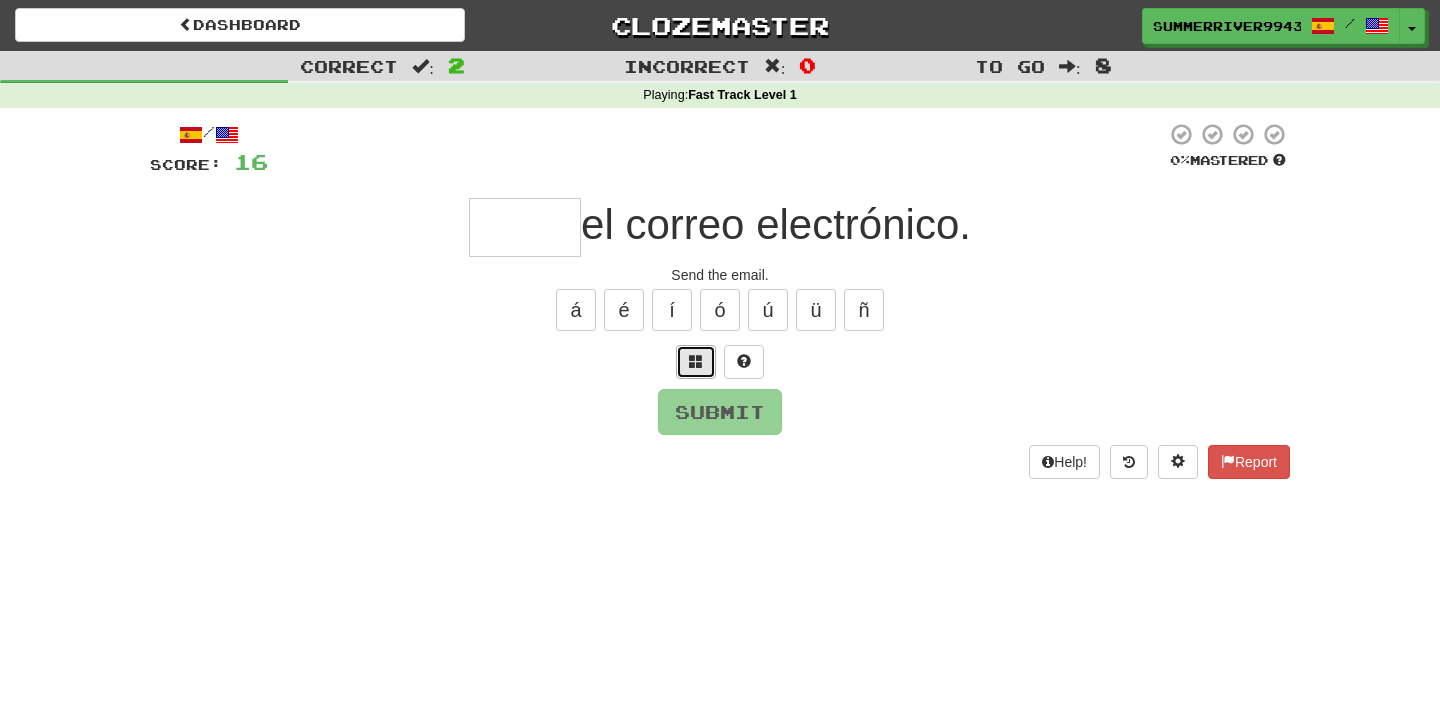 click at bounding box center (696, 361) 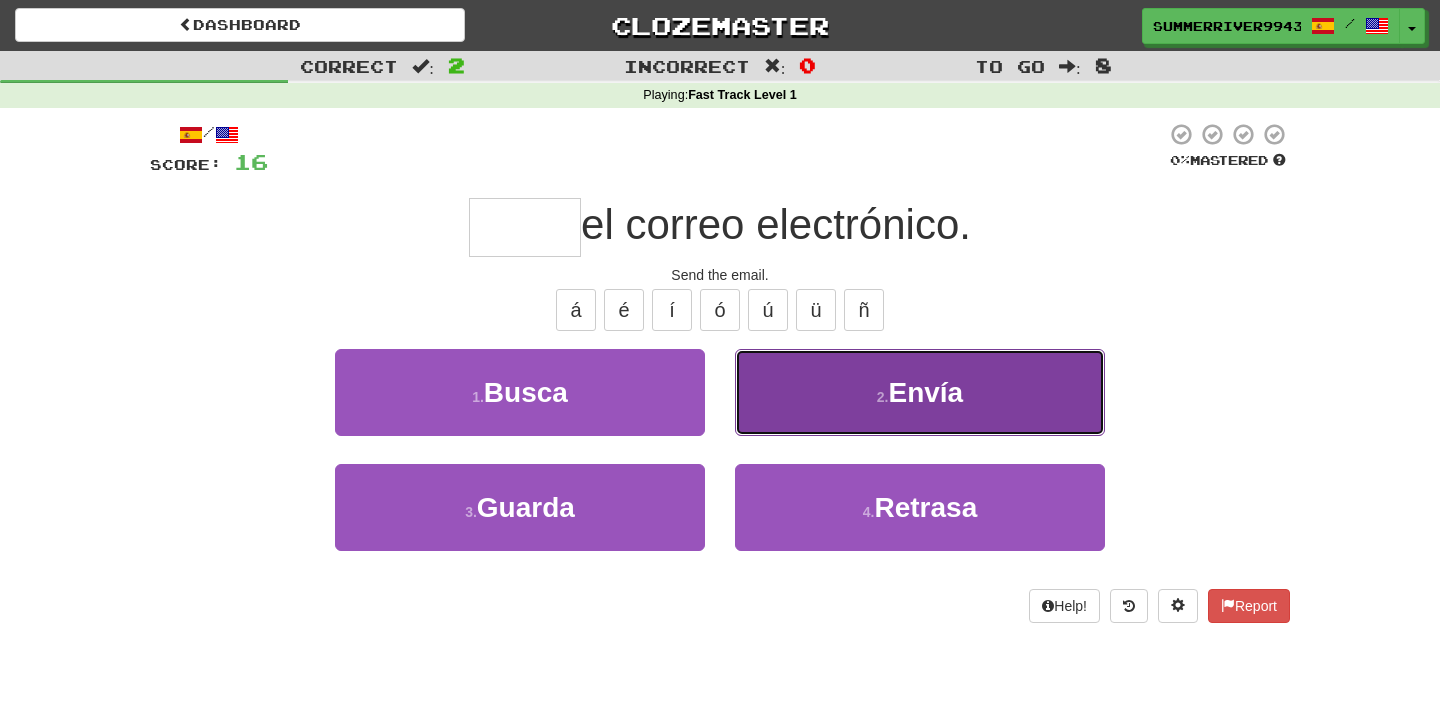 click on "2 .  Envía" at bounding box center (920, 392) 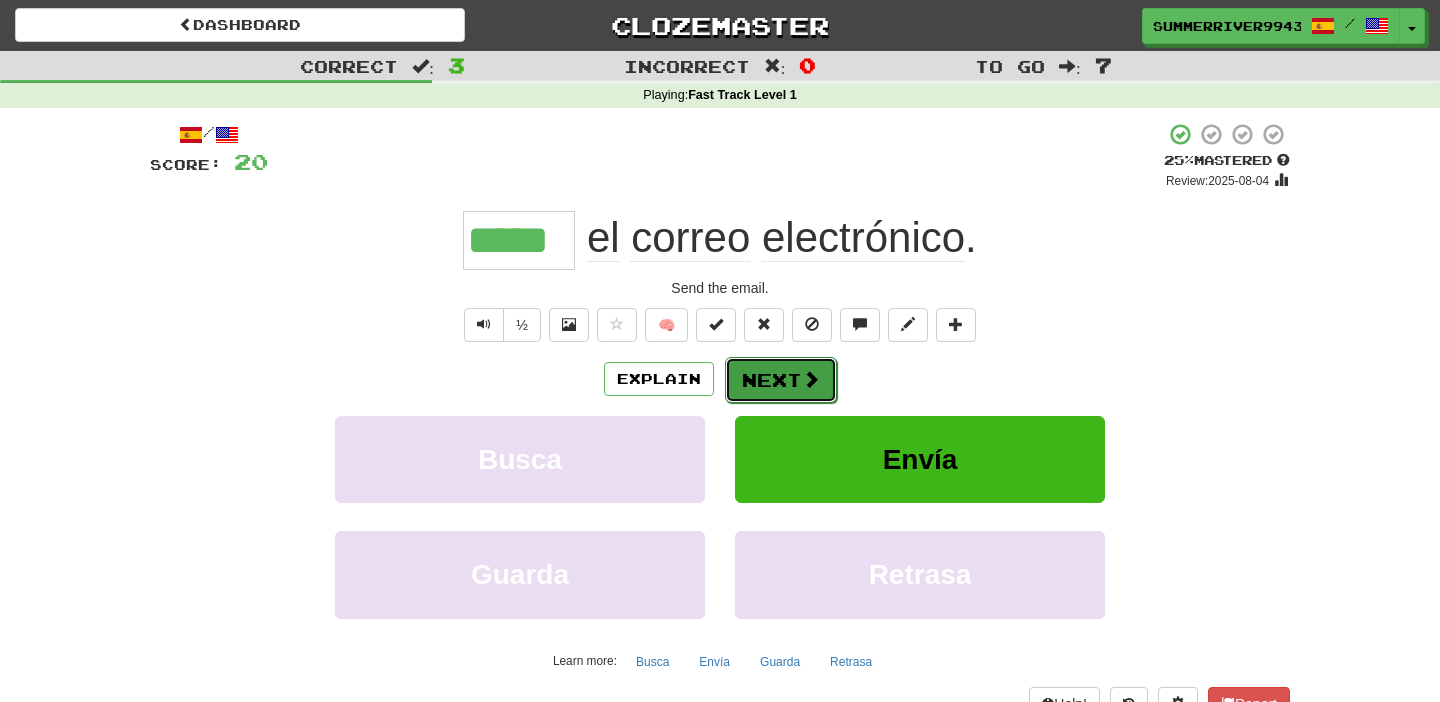 click on "Next" at bounding box center [781, 380] 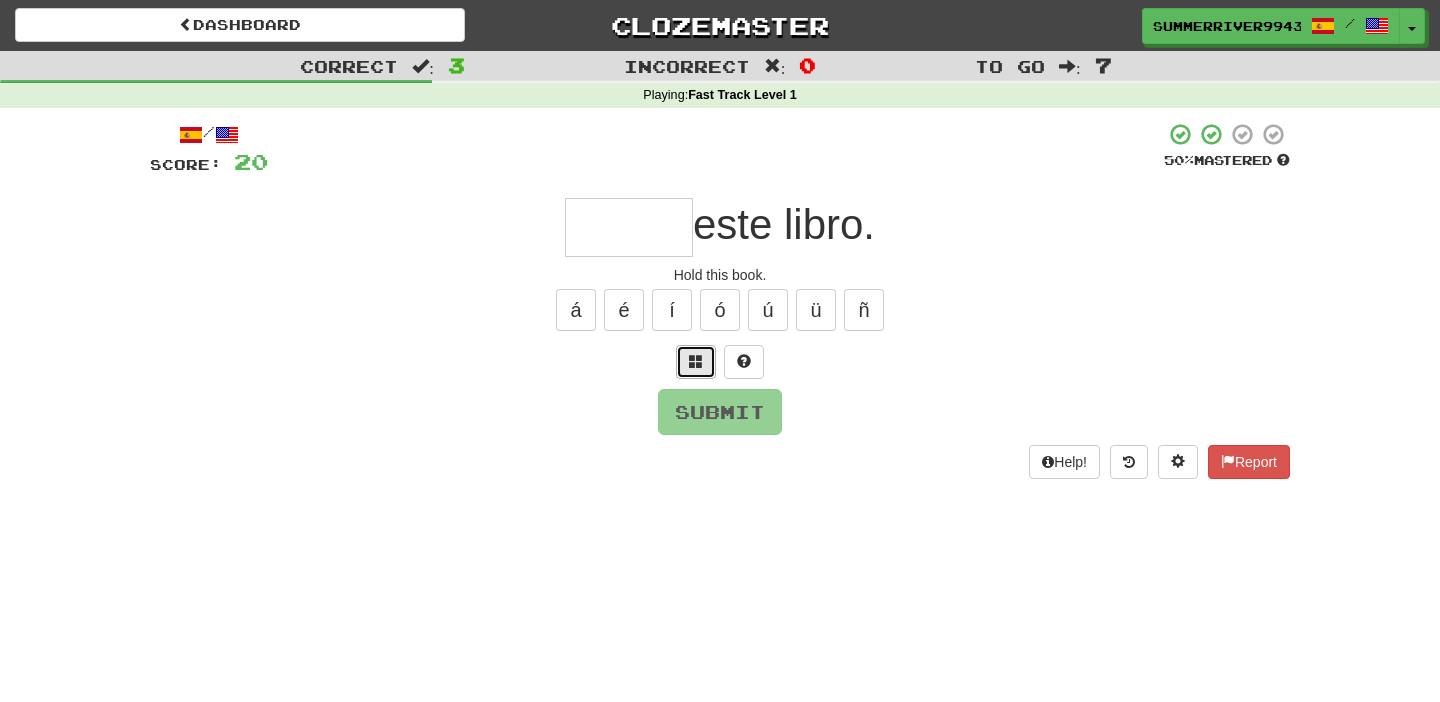 click at bounding box center (696, 361) 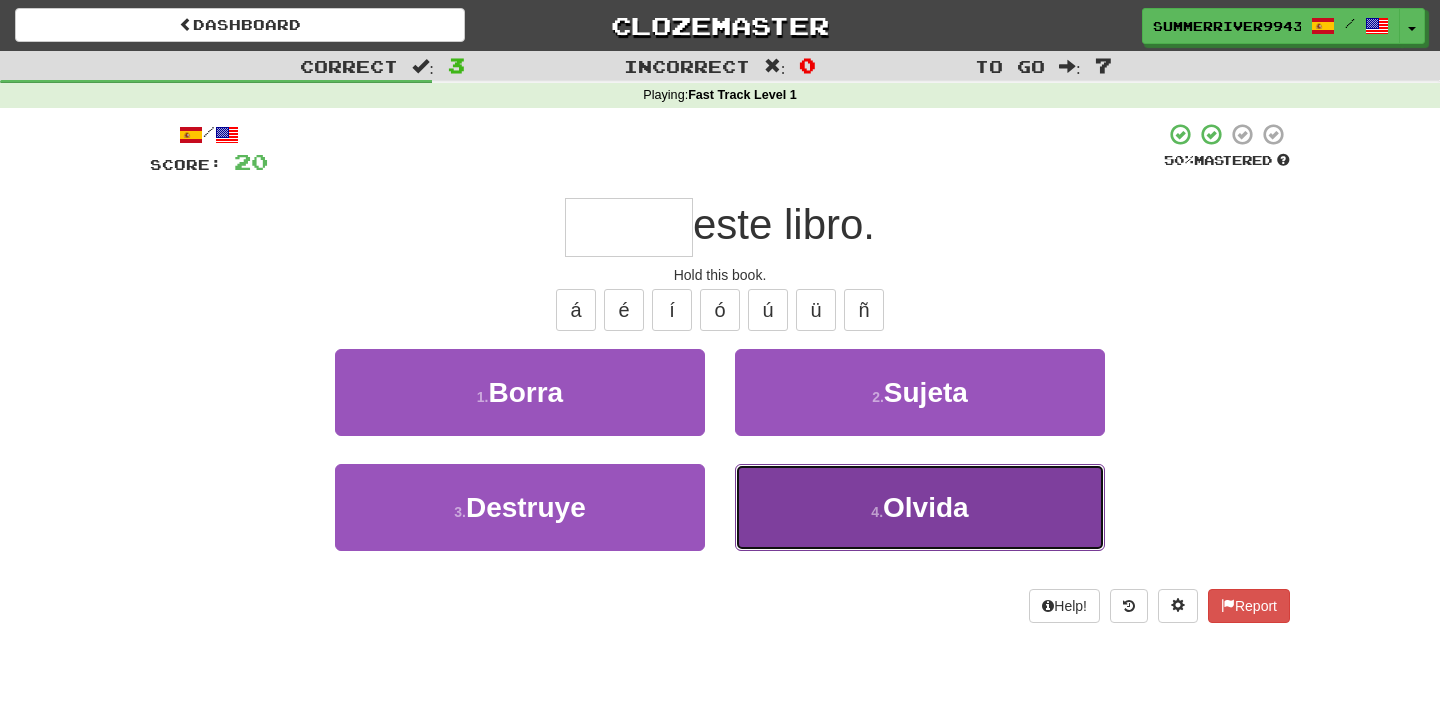 click on "4 .  Olvida" at bounding box center [920, 507] 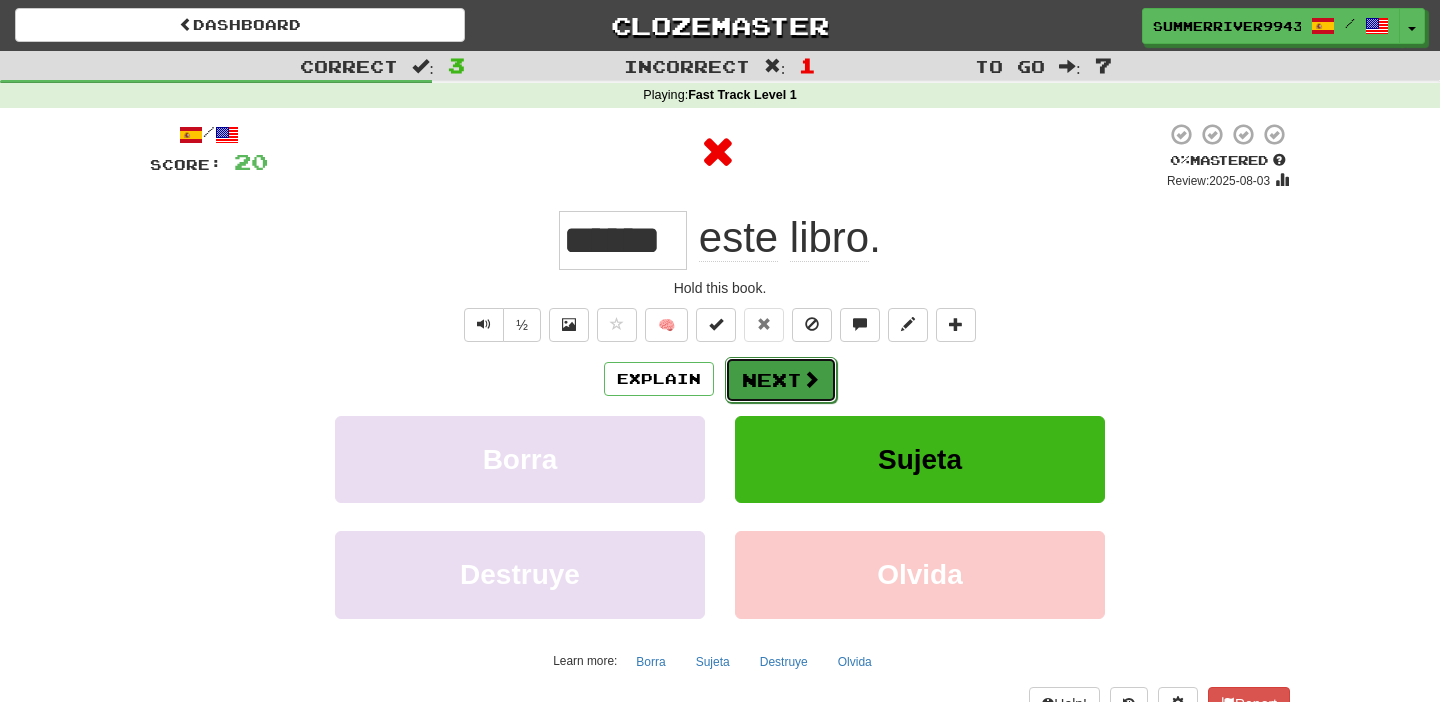 click on "Next" at bounding box center (781, 380) 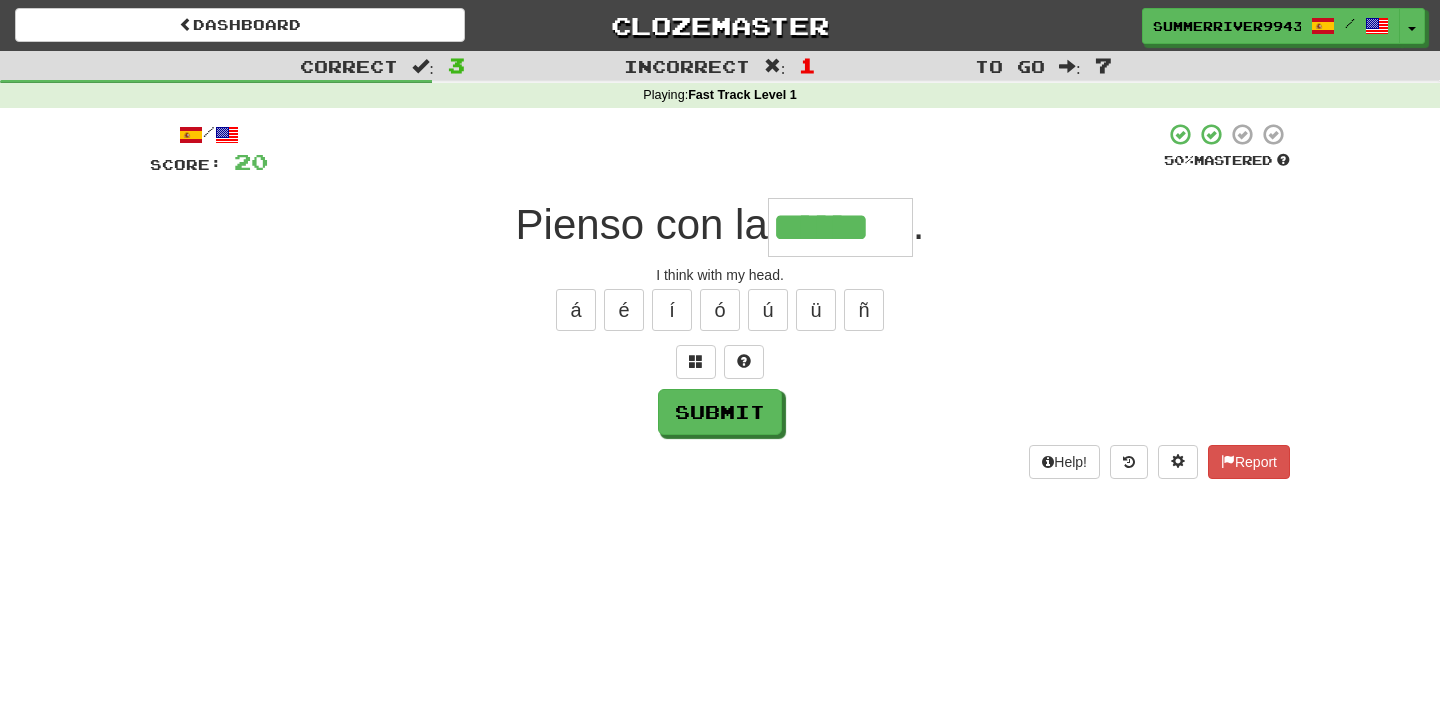 type on "******" 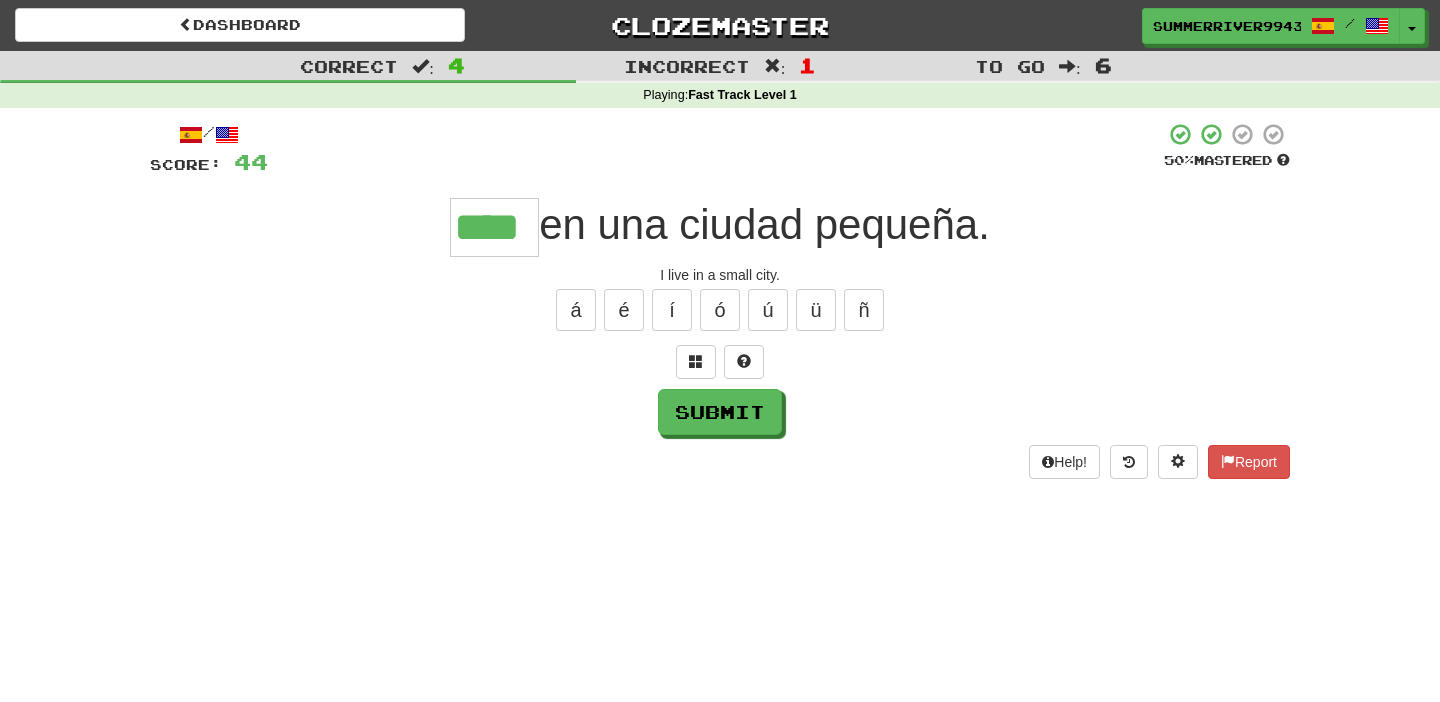 type on "****" 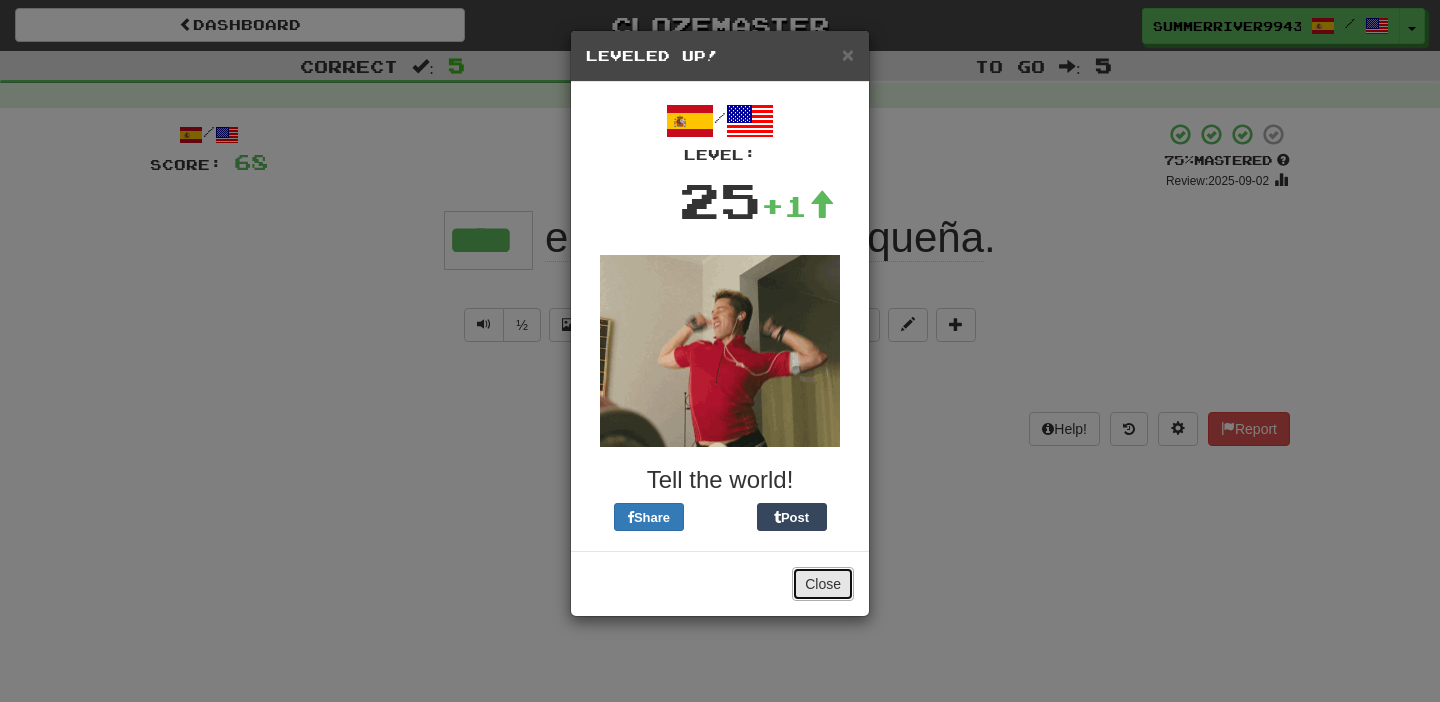 click on "Close" at bounding box center [823, 584] 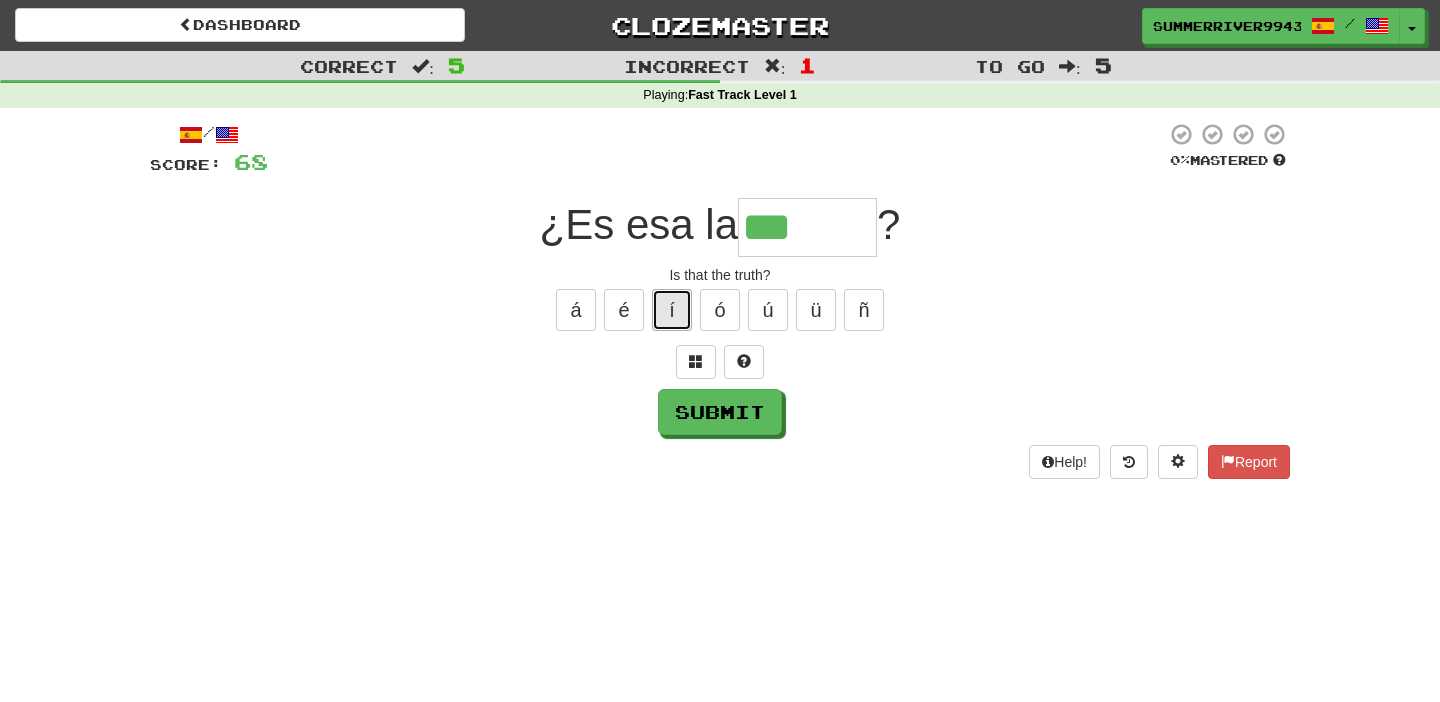 click on "í" at bounding box center (672, 310) 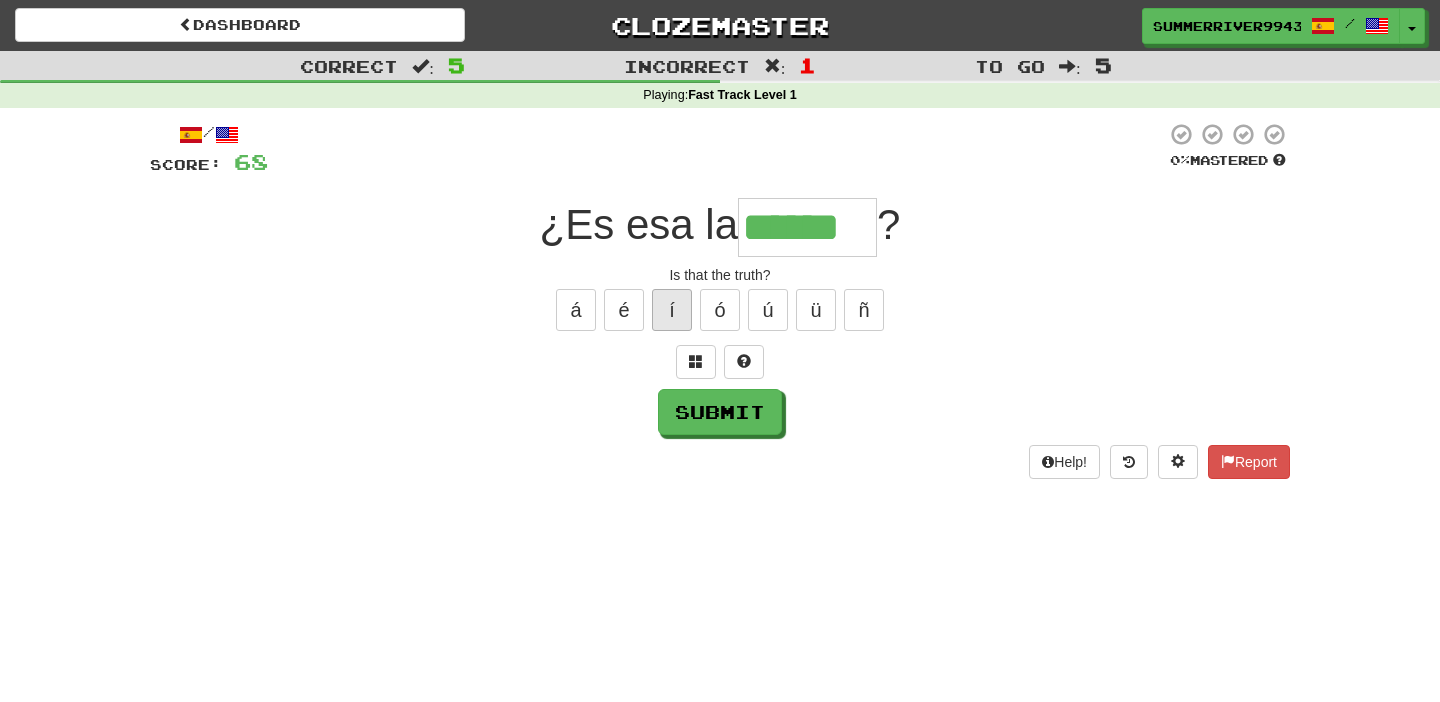 type on "******" 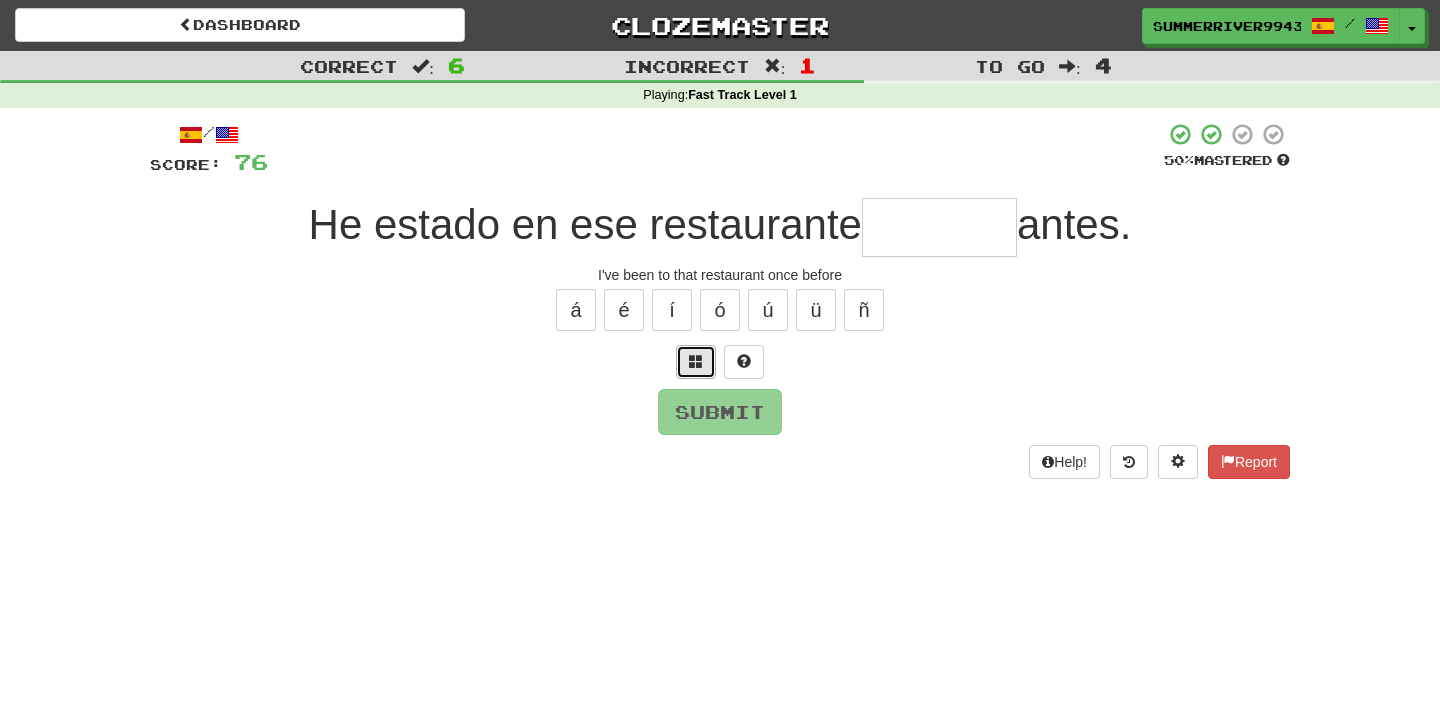 click at bounding box center [696, 362] 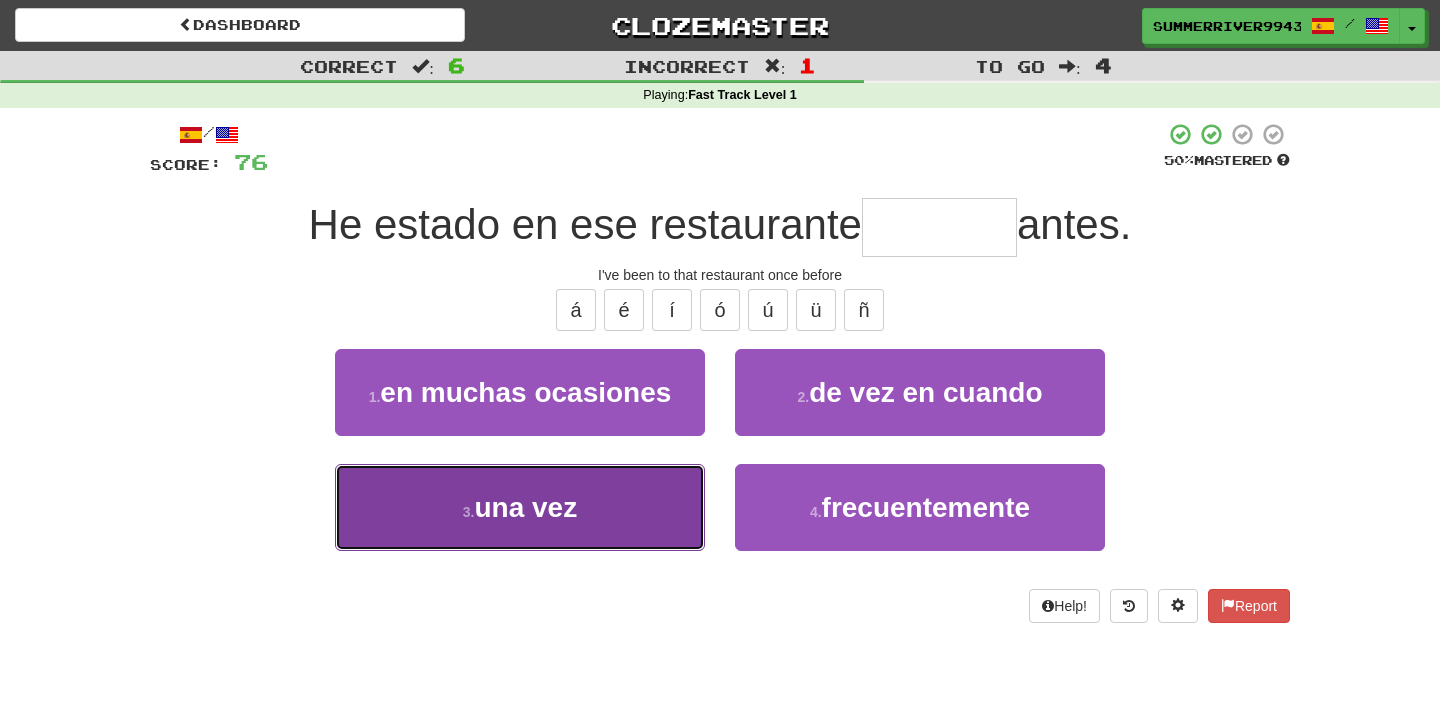 click on "3 .  una vez" at bounding box center (520, 507) 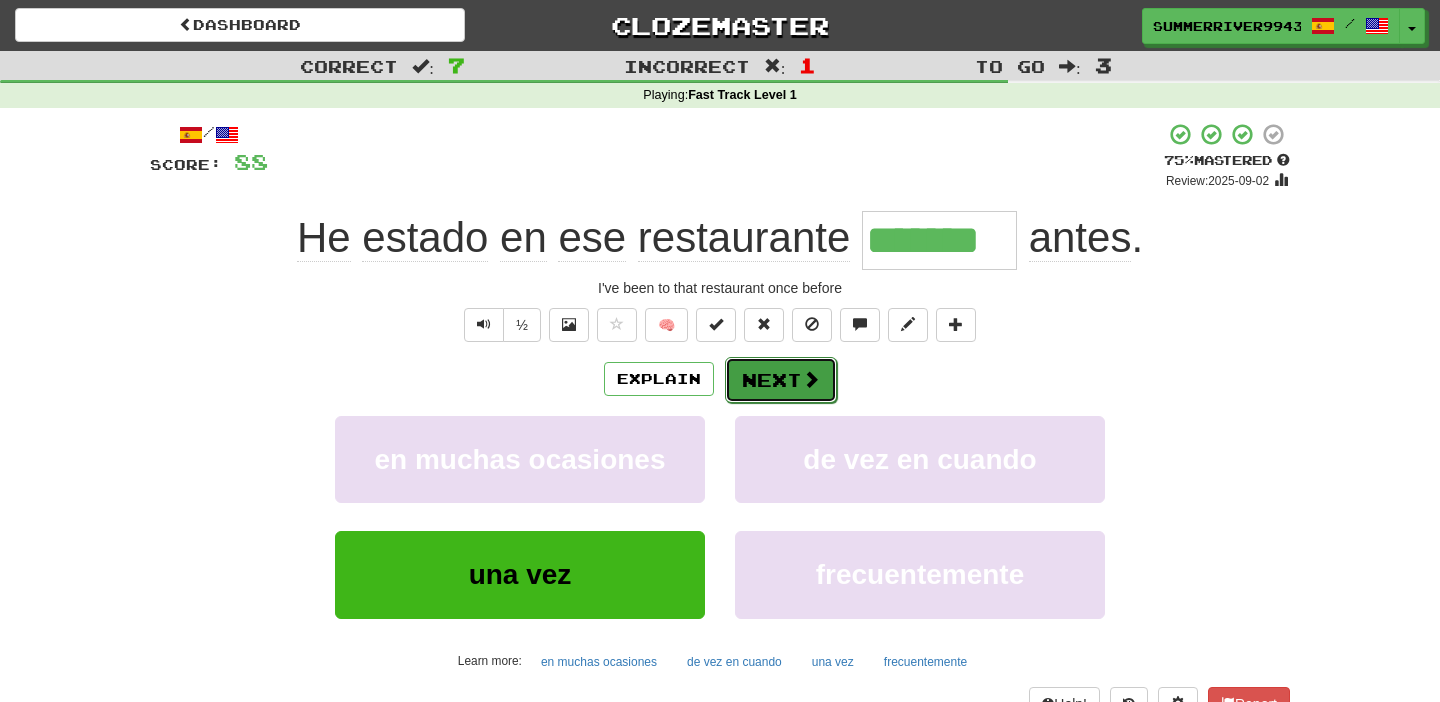 click on "Next" at bounding box center [781, 380] 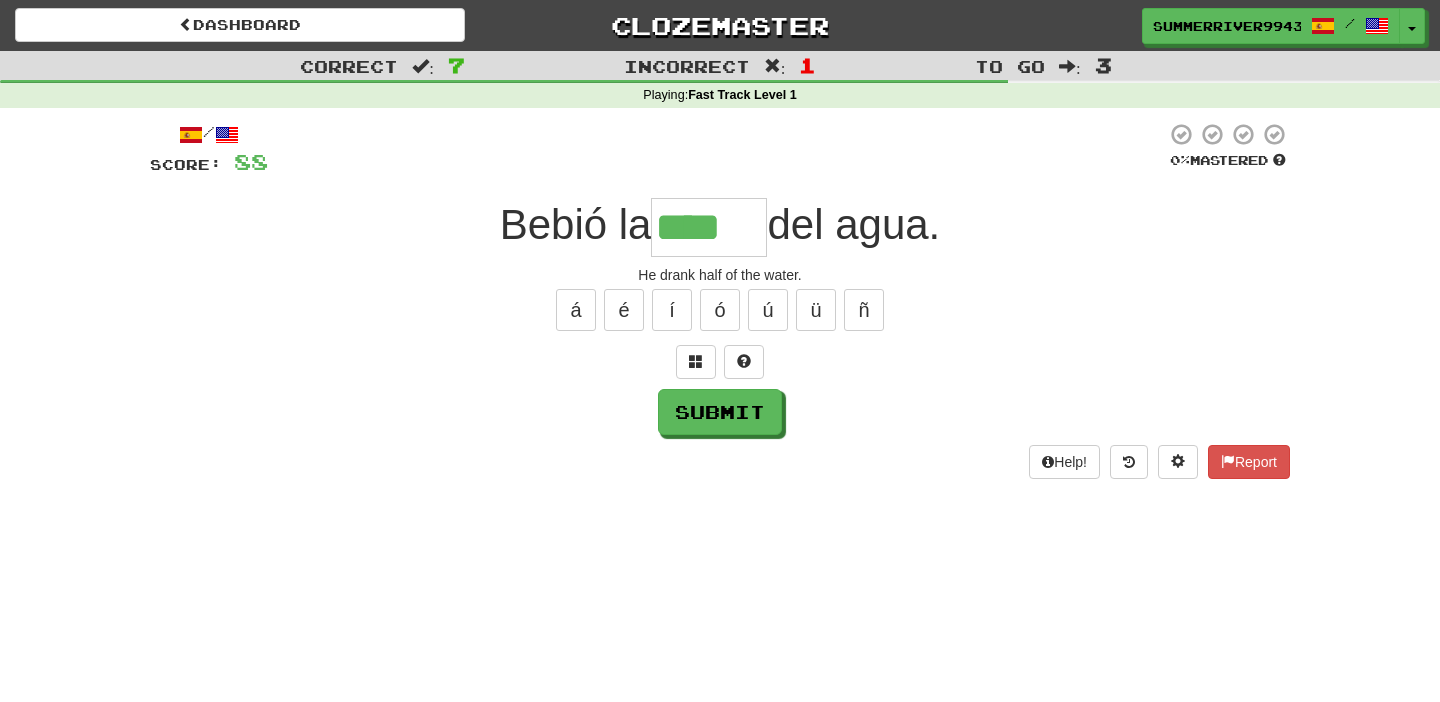 scroll, scrollTop: 0, scrollLeft: 0, axis: both 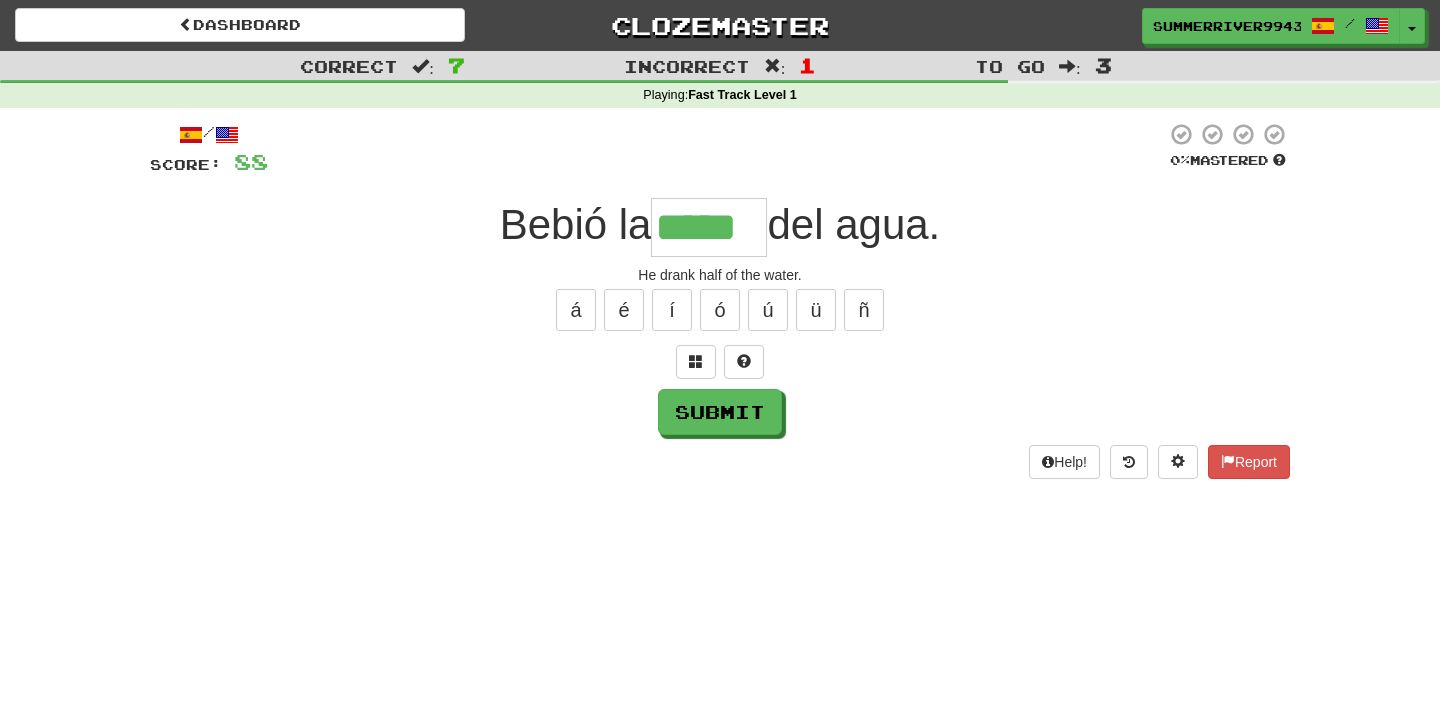 type on "*****" 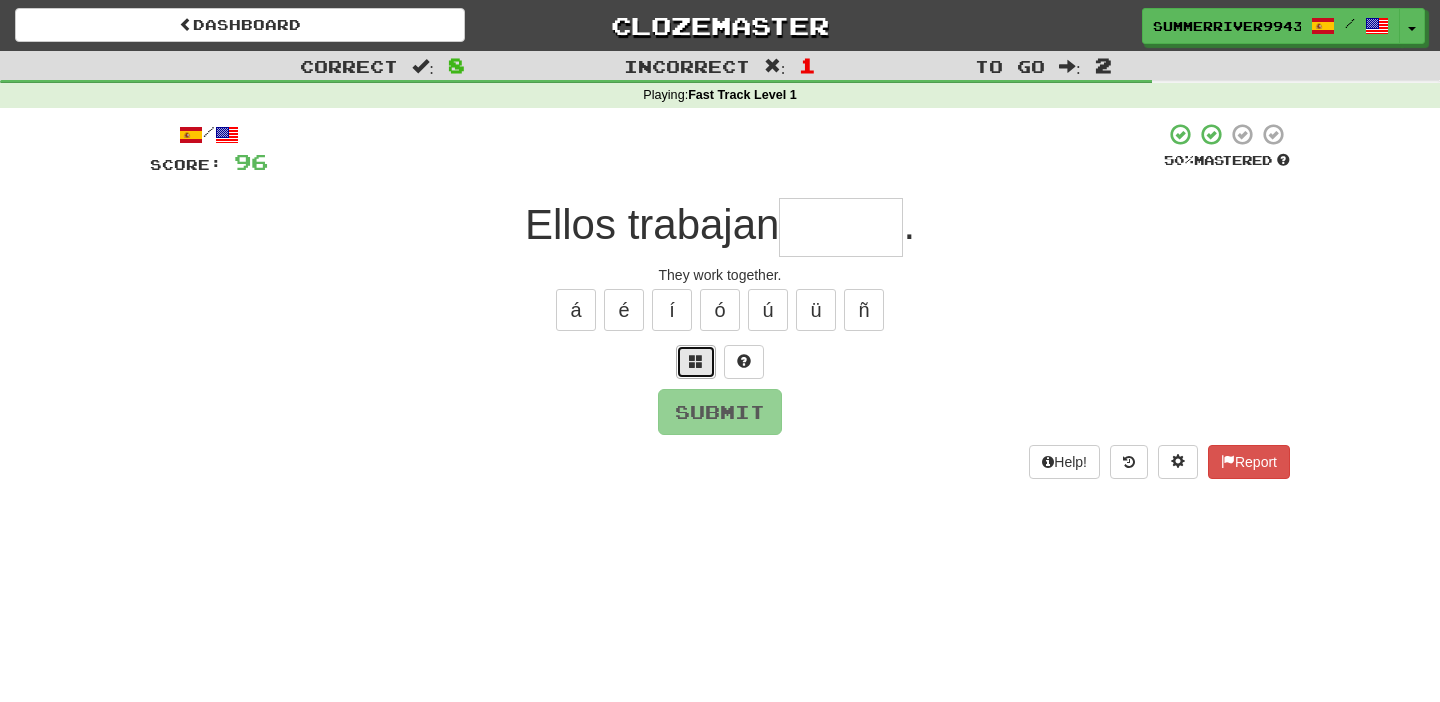 click at bounding box center [696, 361] 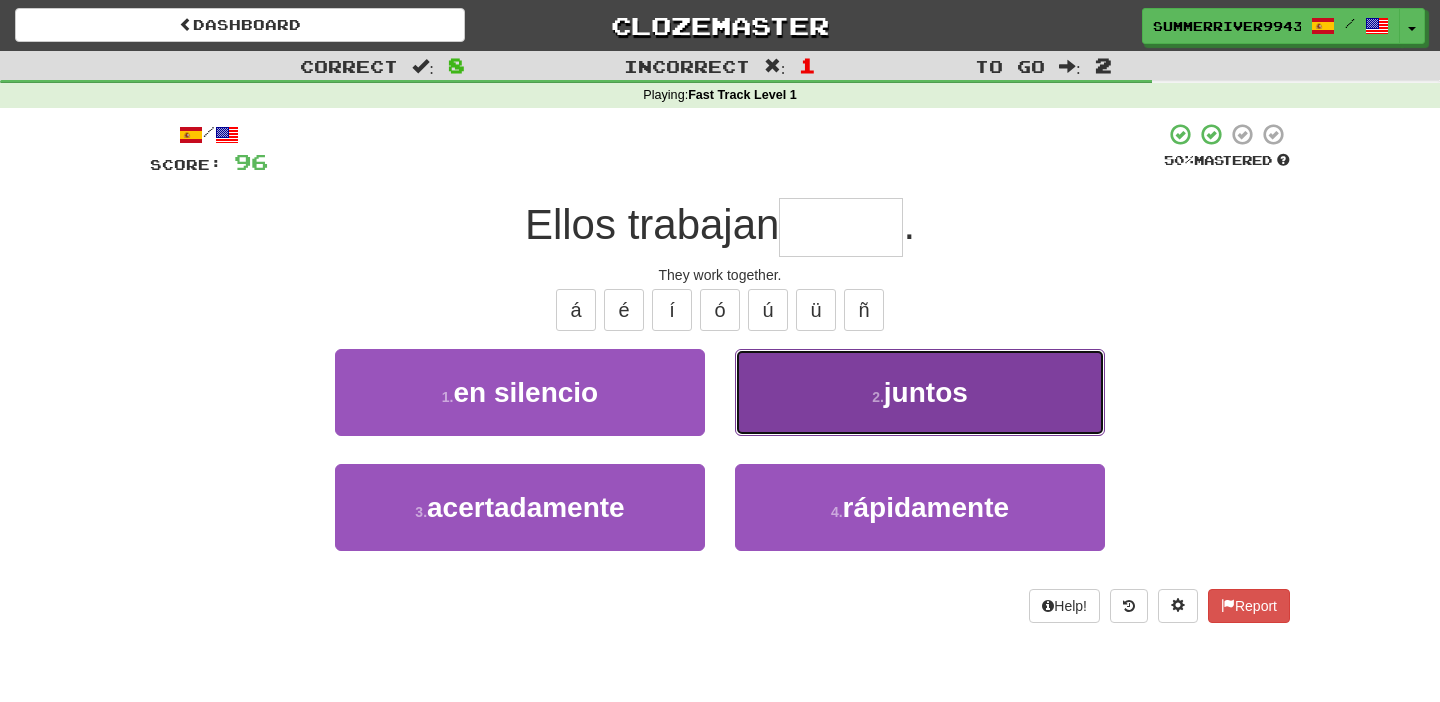 click on "2 .  juntos" at bounding box center (920, 392) 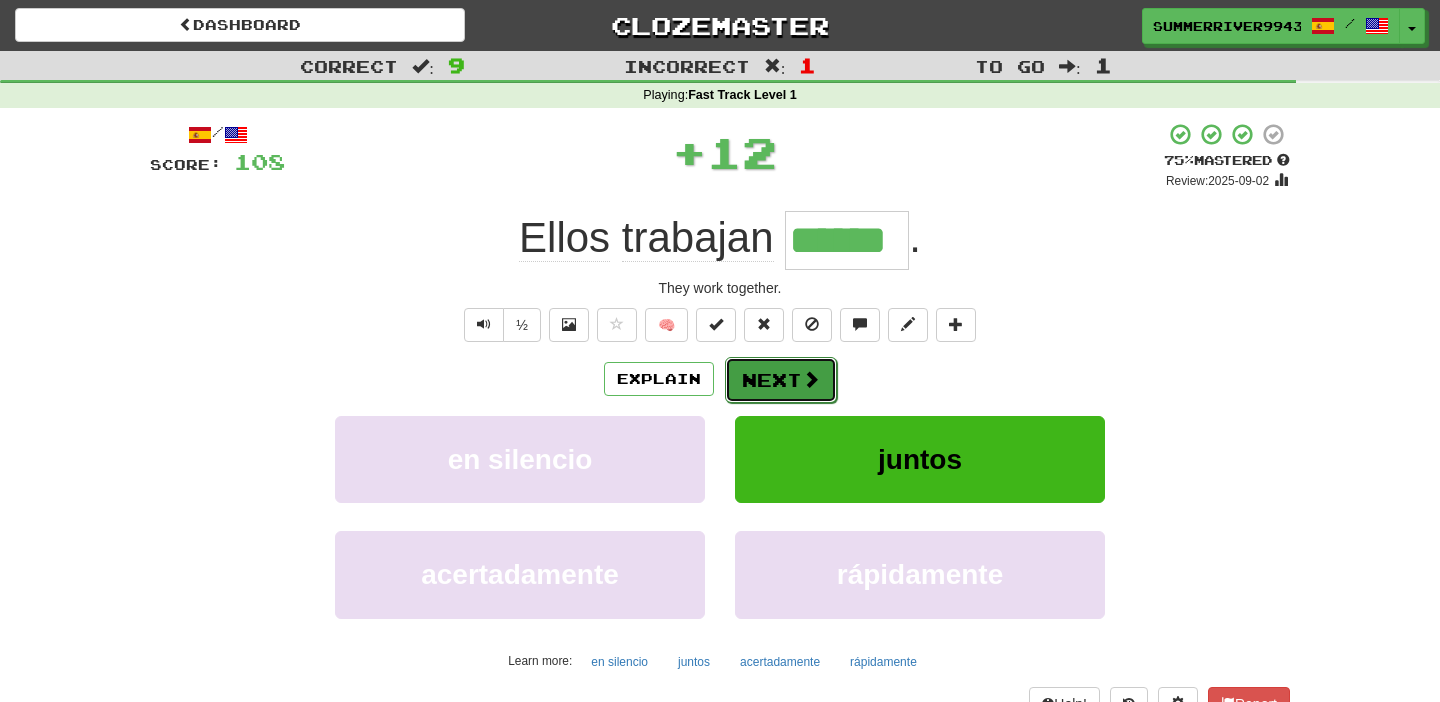 click on "Next" at bounding box center (781, 380) 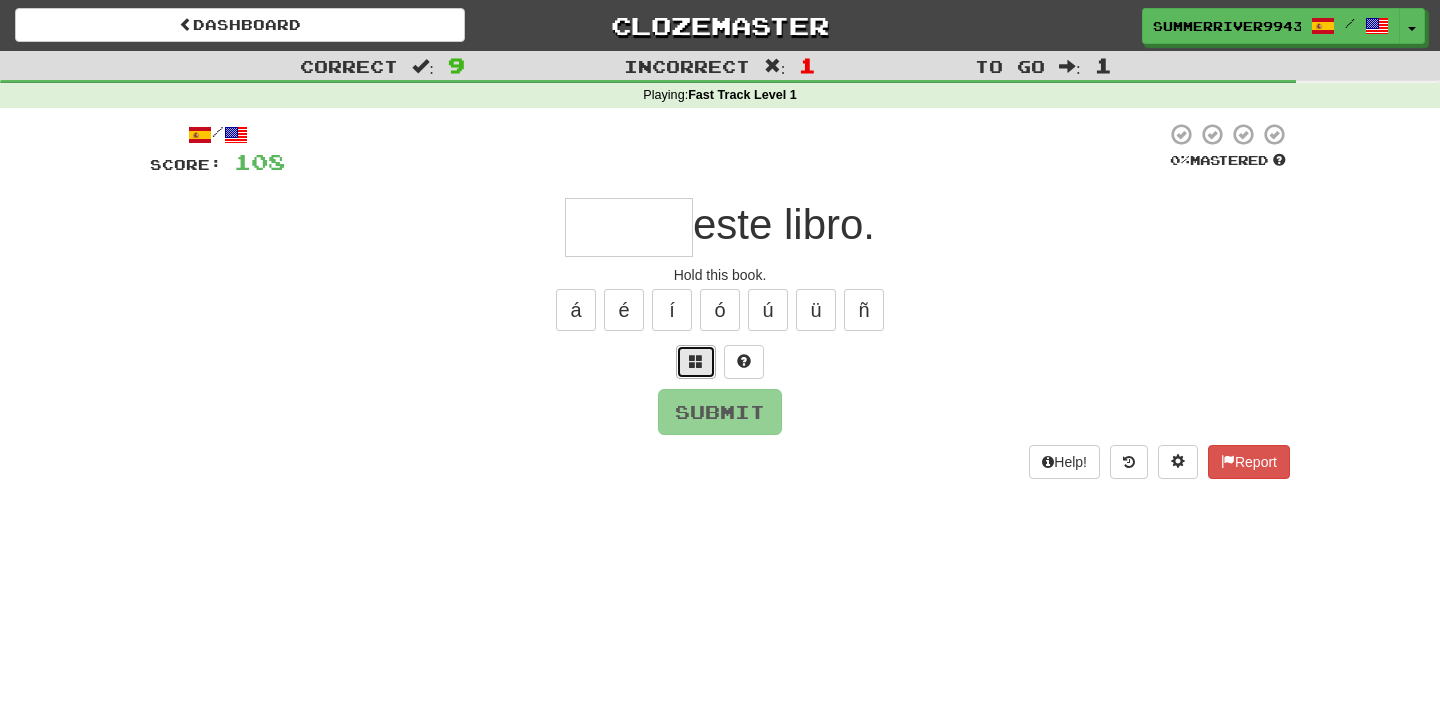 click at bounding box center (696, 361) 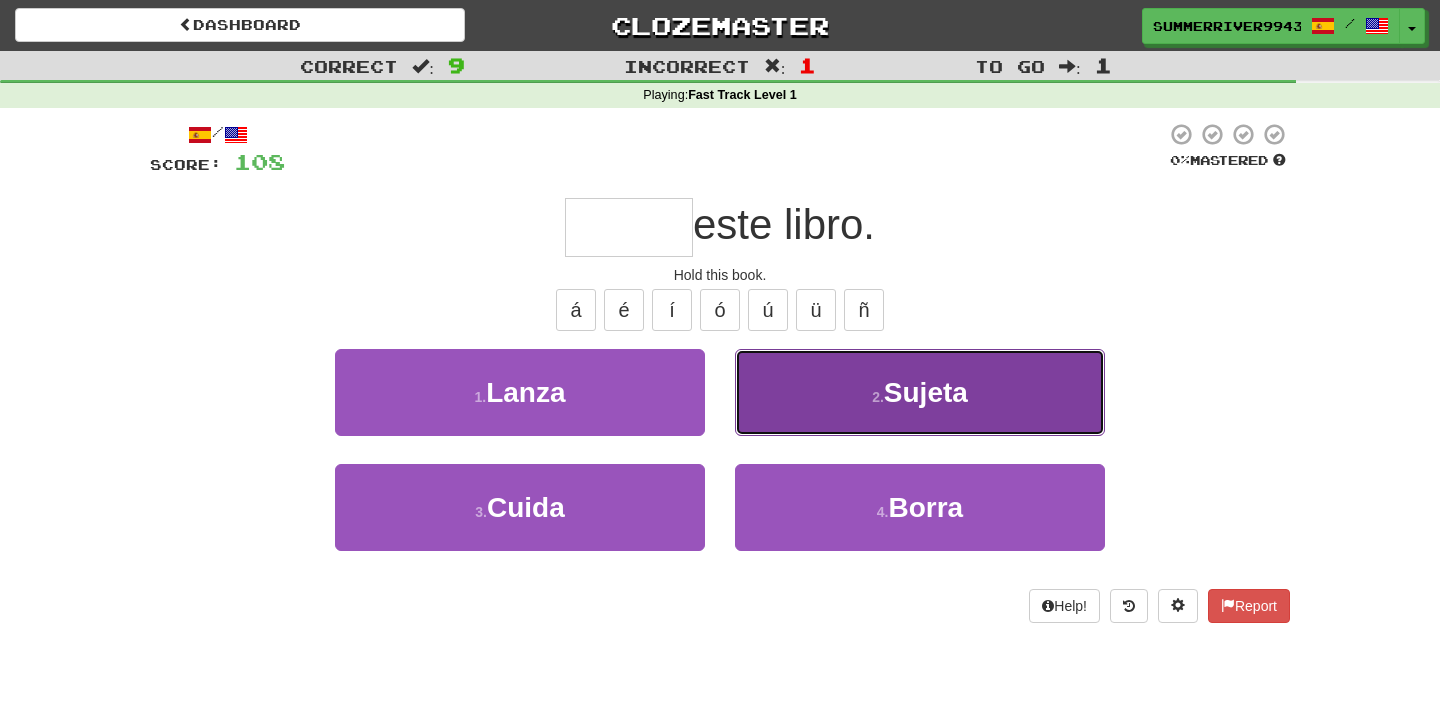 click on "2 .  Sujeta" at bounding box center [920, 392] 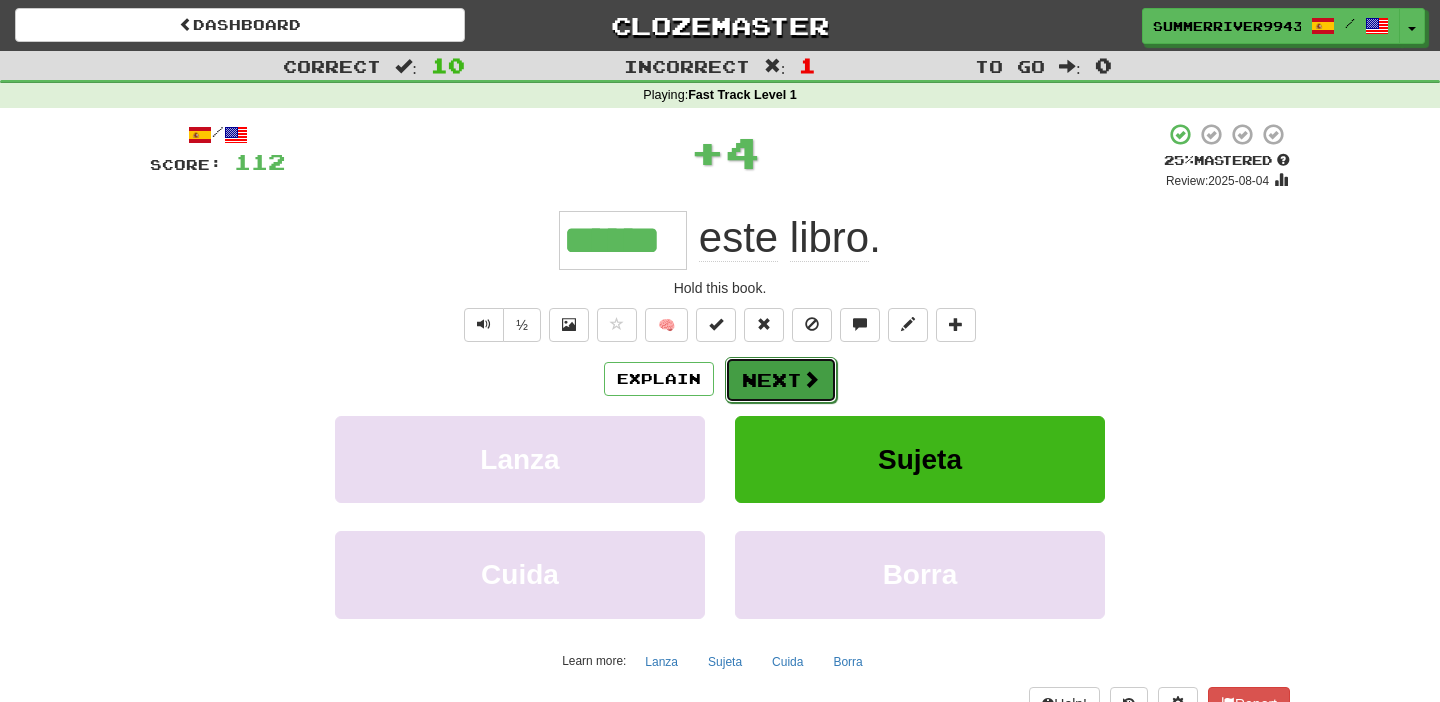 click on "Next" at bounding box center (781, 380) 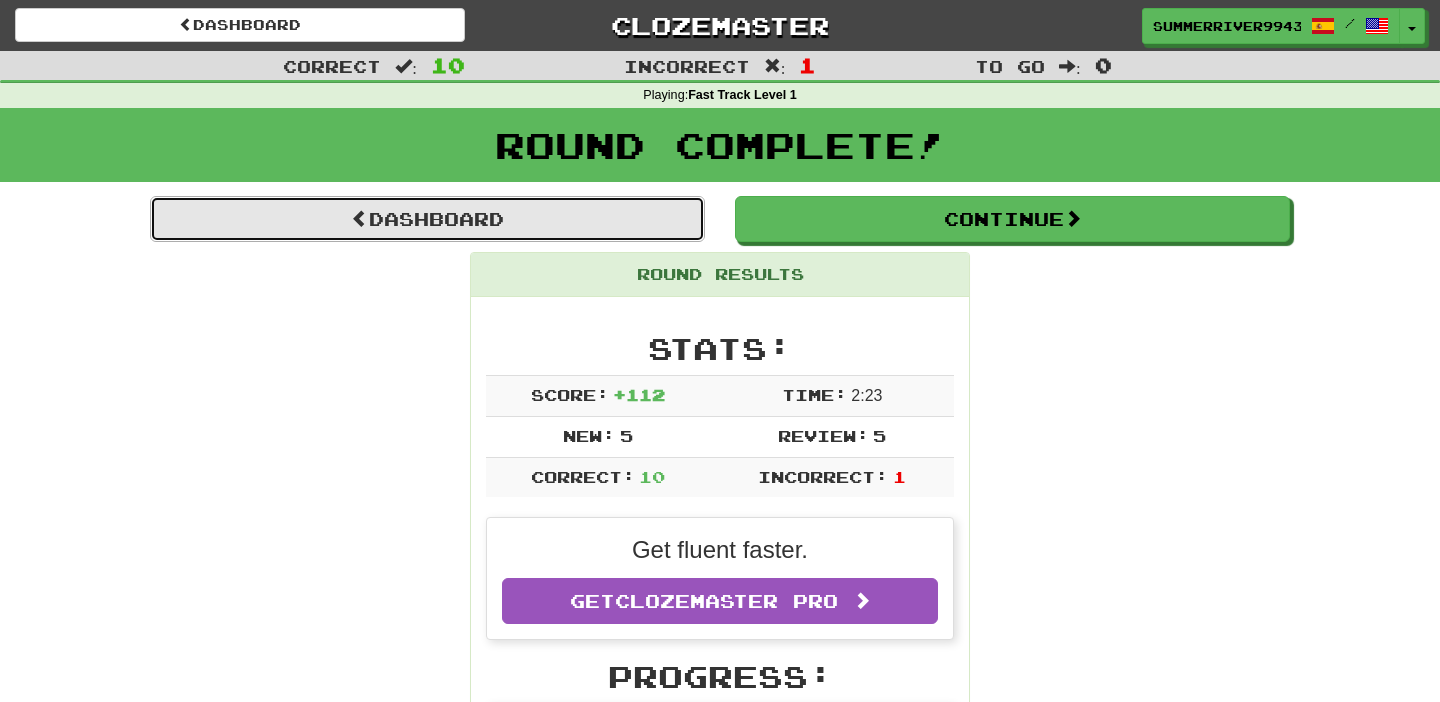 click on "Dashboard" at bounding box center (427, 219) 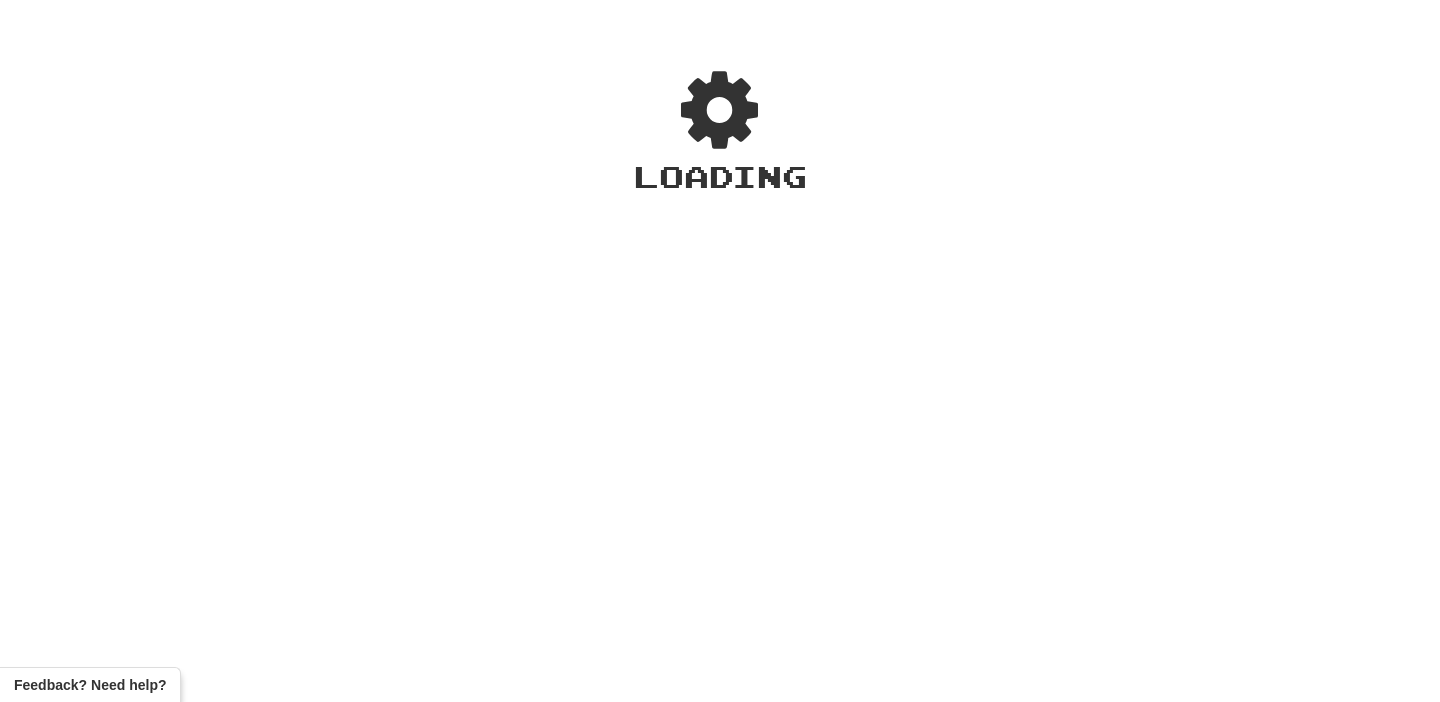 scroll, scrollTop: 0, scrollLeft: 0, axis: both 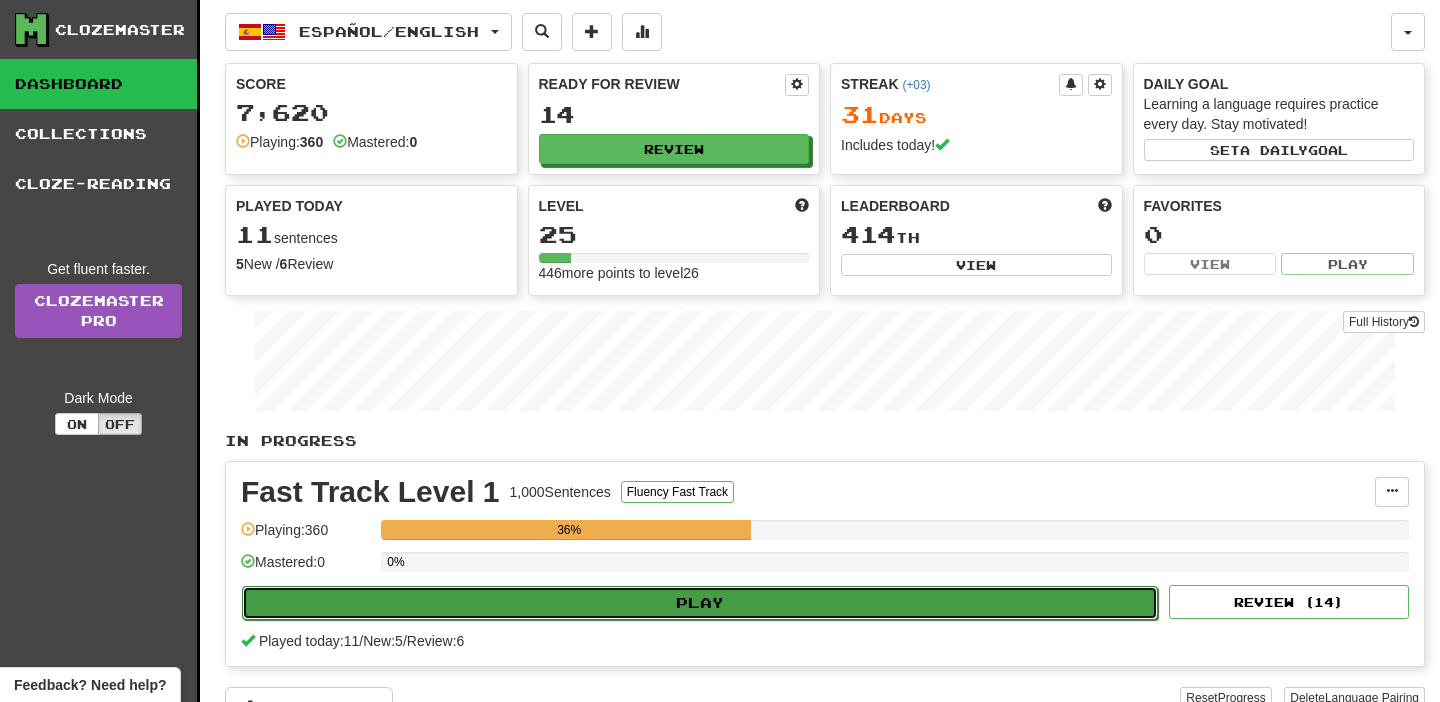 click on "Play" at bounding box center [700, 603] 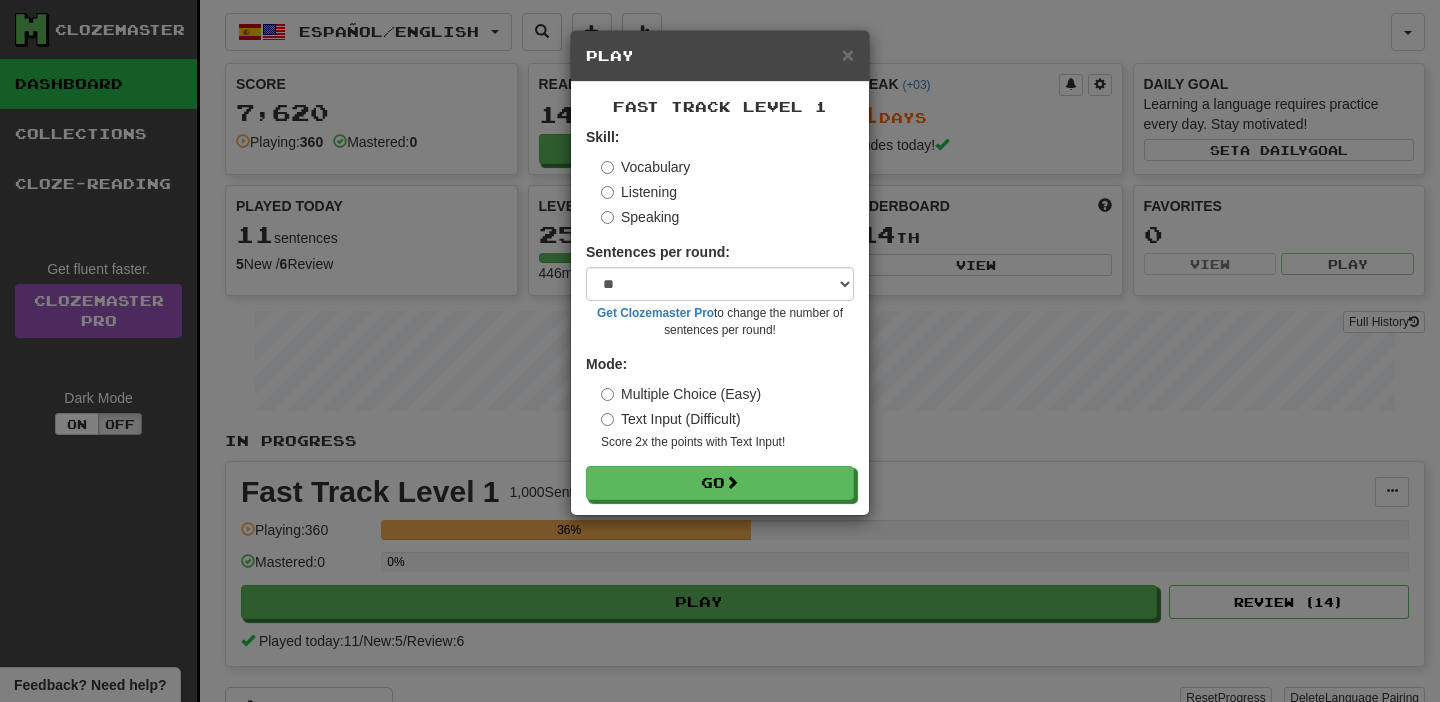 click on "Vocabulary Listening Speaking" at bounding box center (727, 192) 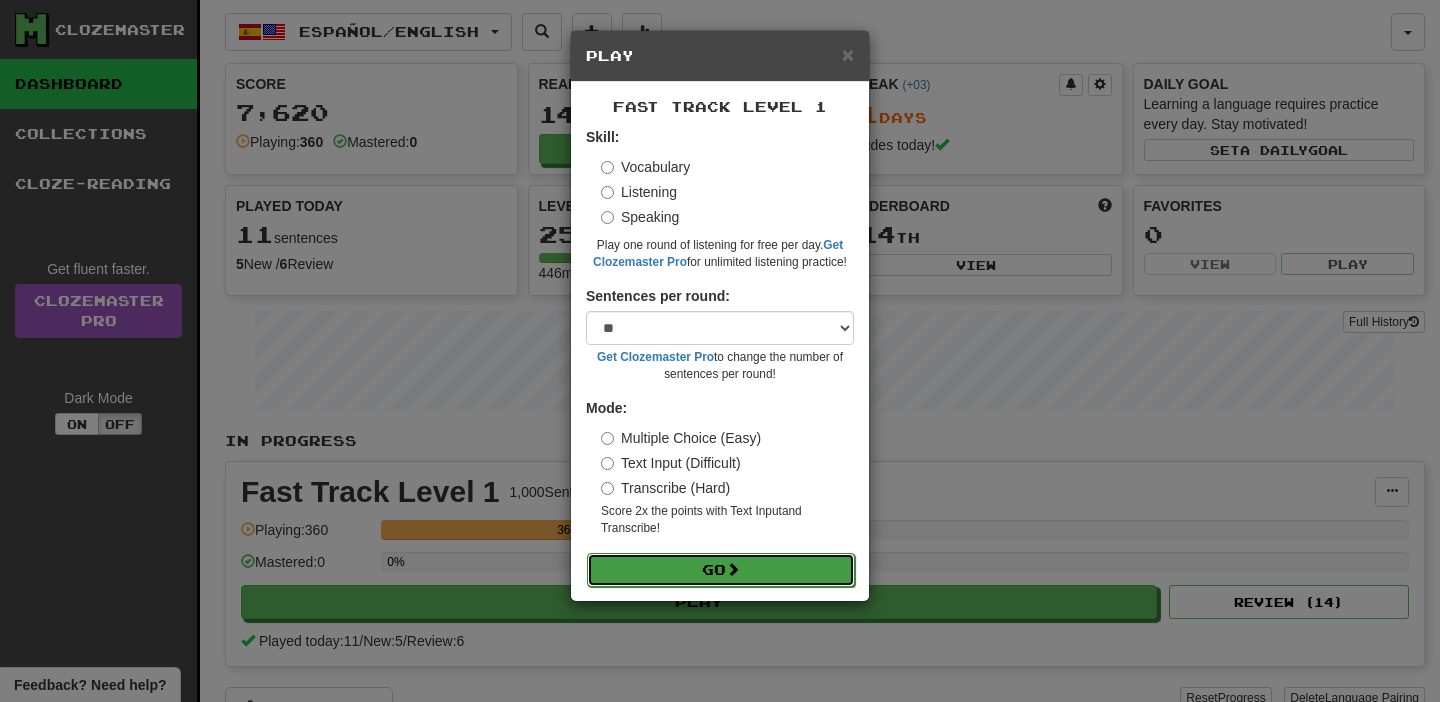 click on "Go" at bounding box center [721, 570] 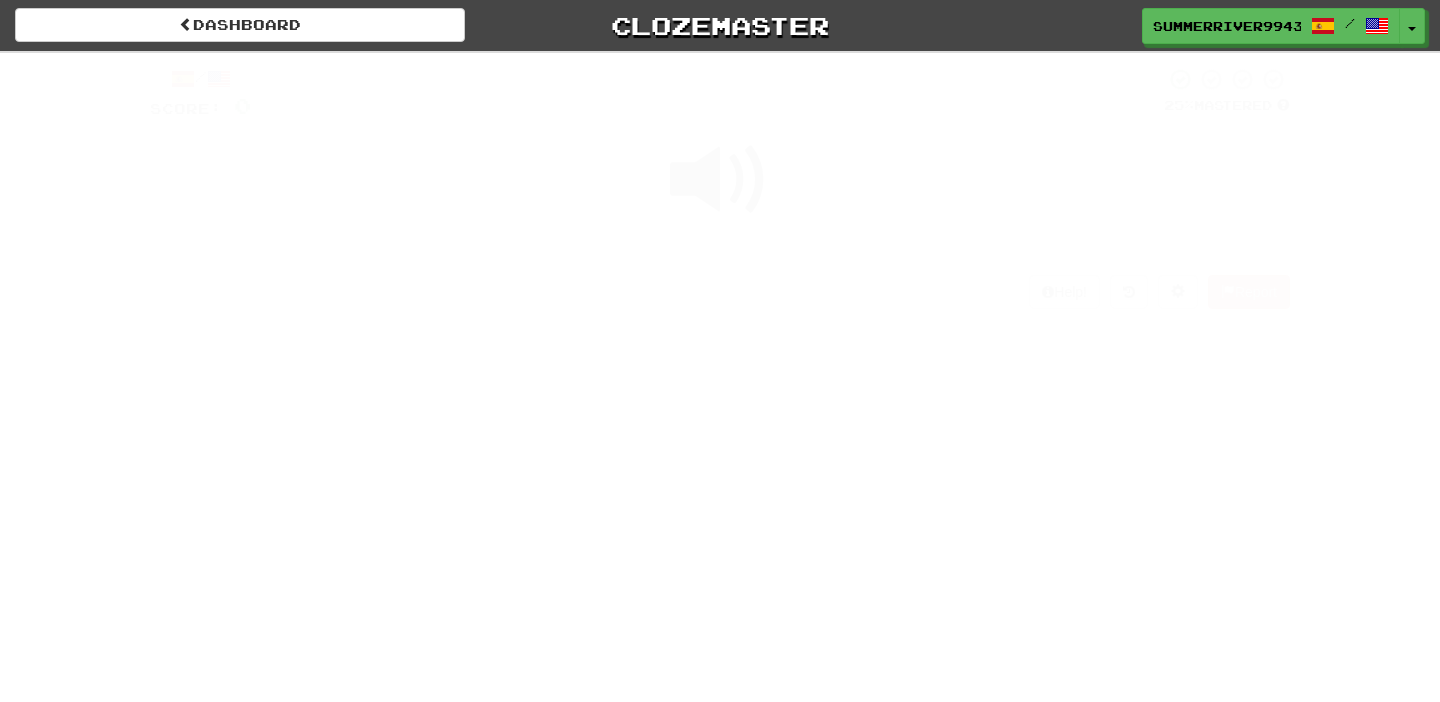 scroll, scrollTop: 0, scrollLeft: 0, axis: both 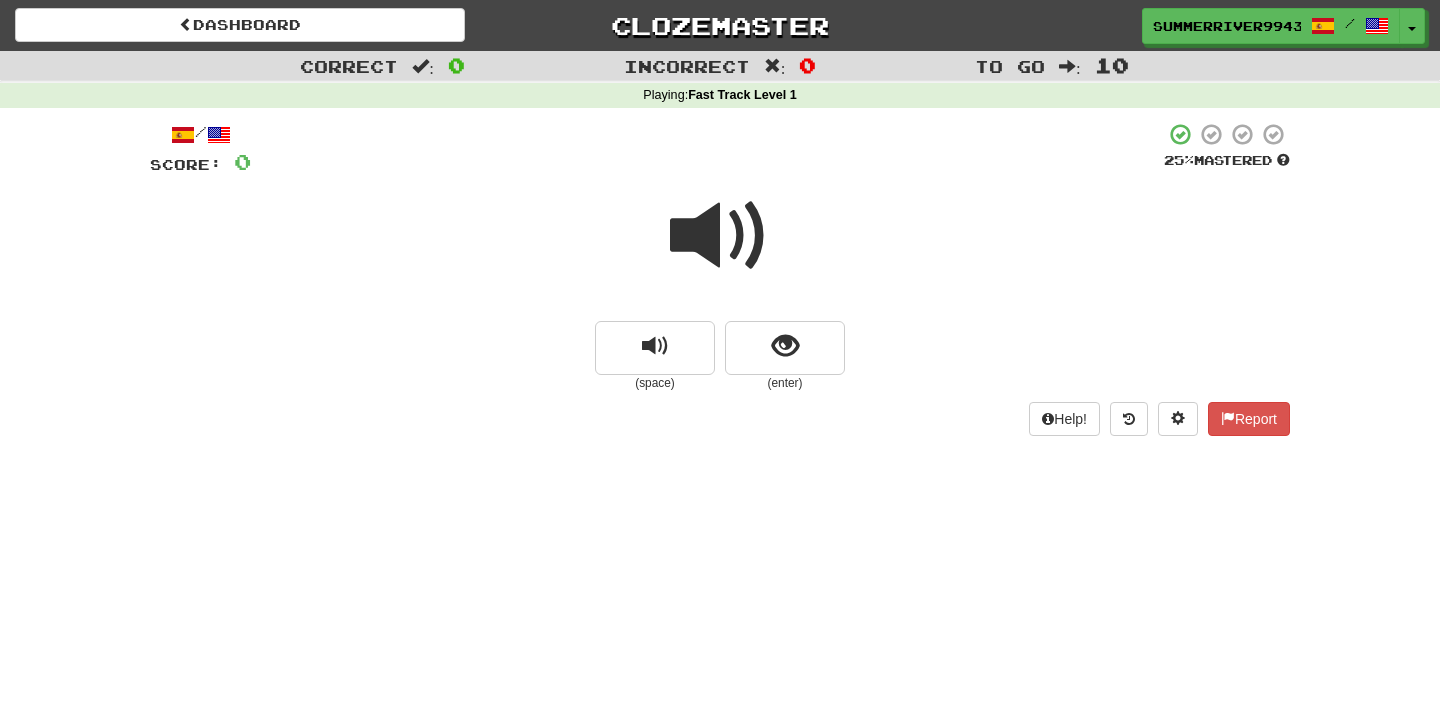 click at bounding box center (720, 236) 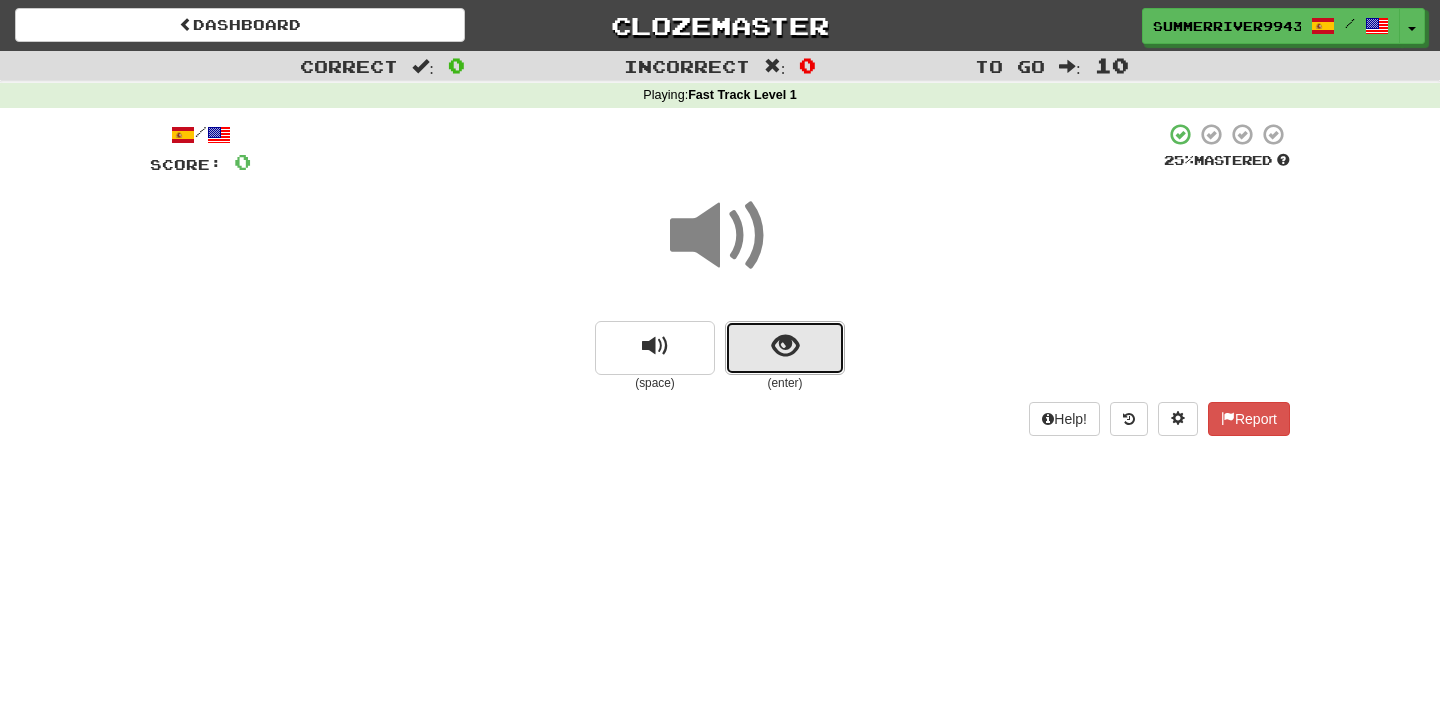 click at bounding box center (785, 348) 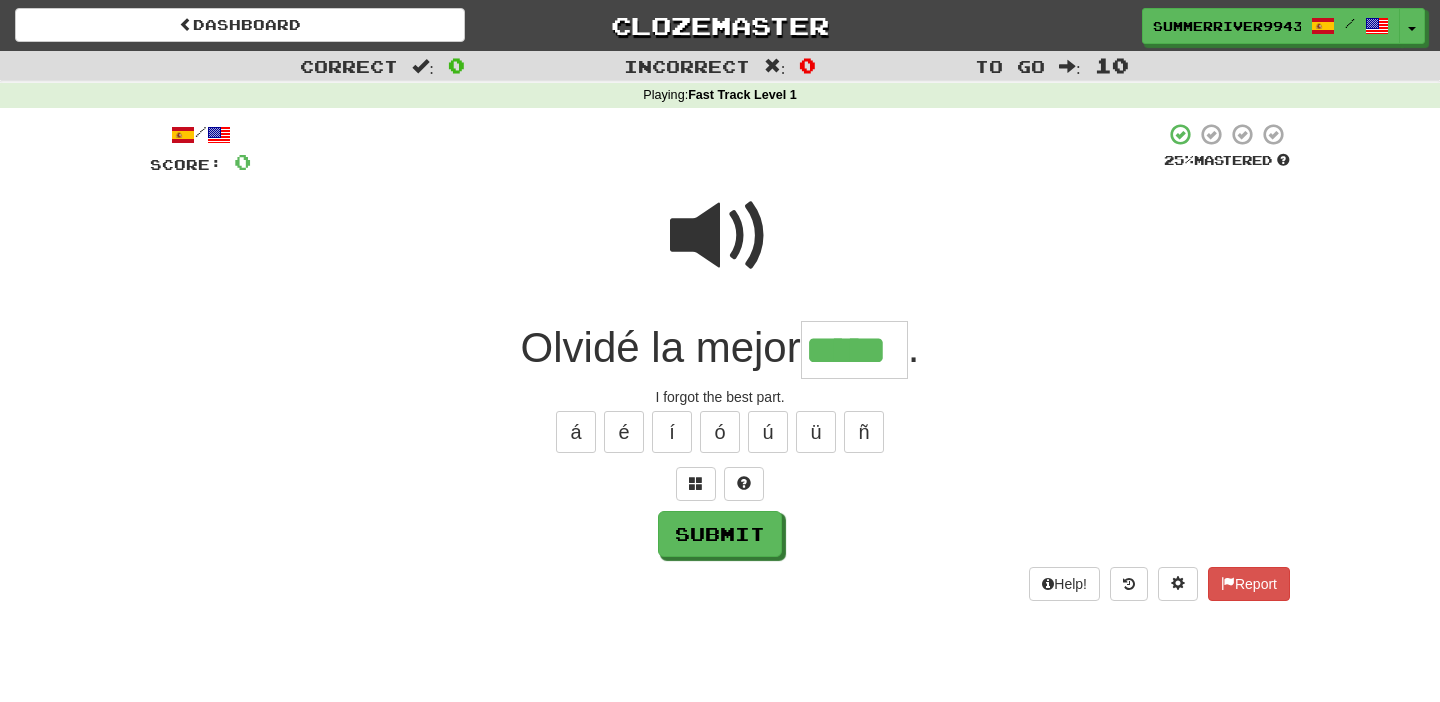 type on "*****" 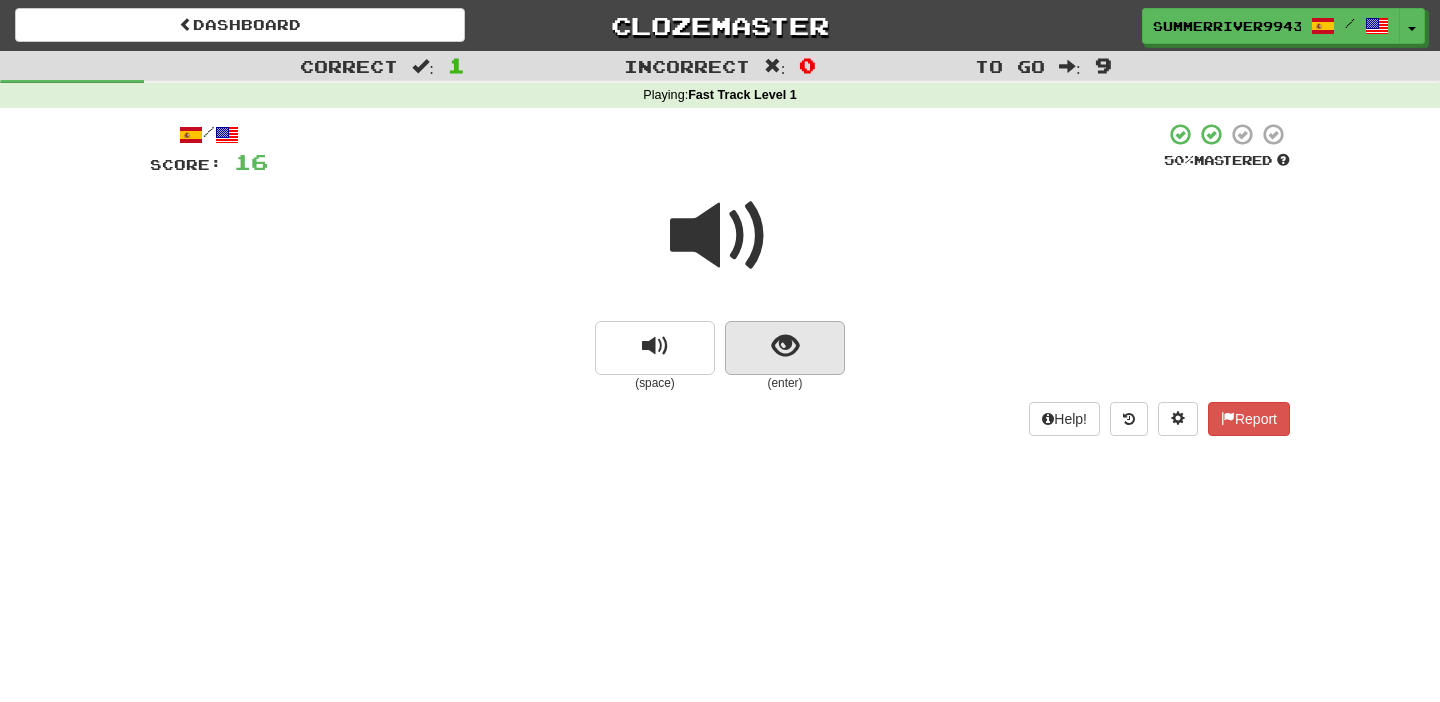 click at bounding box center [785, 348] 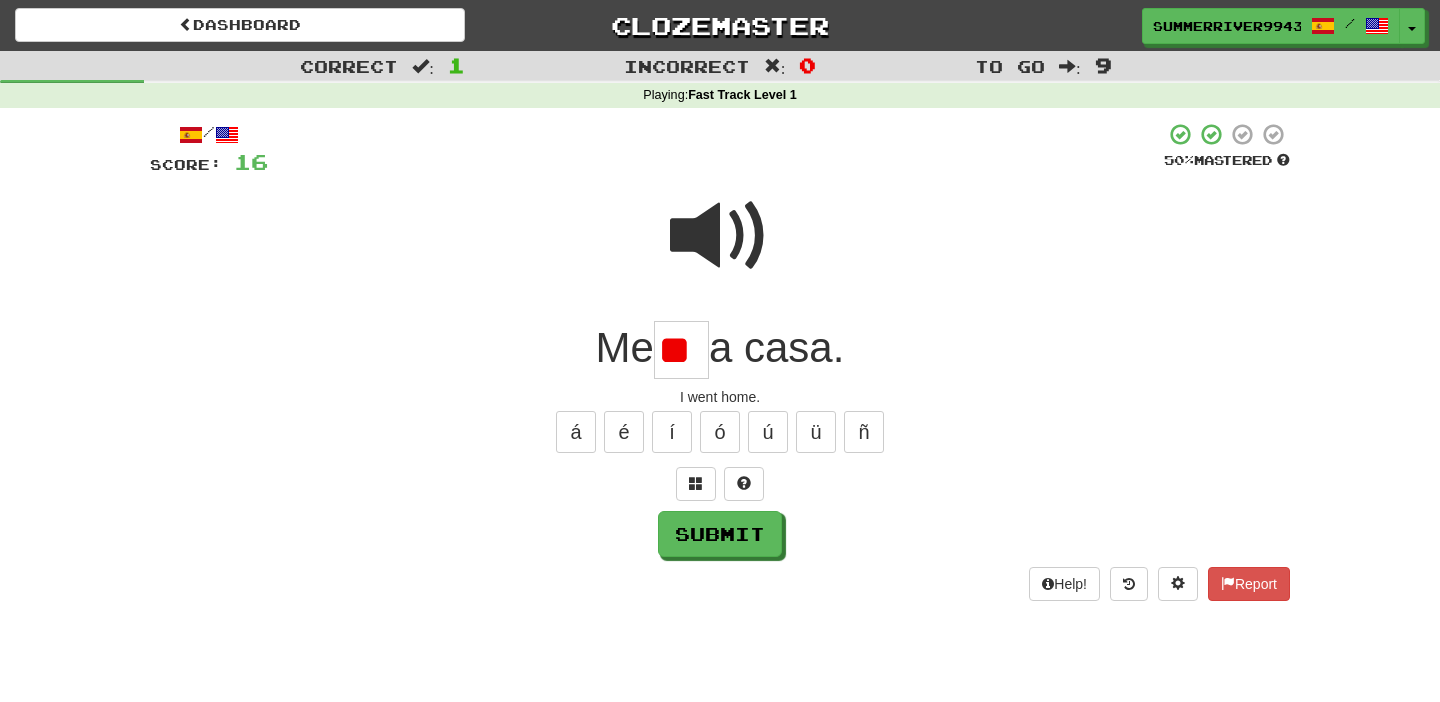 scroll, scrollTop: 0, scrollLeft: 0, axis: both 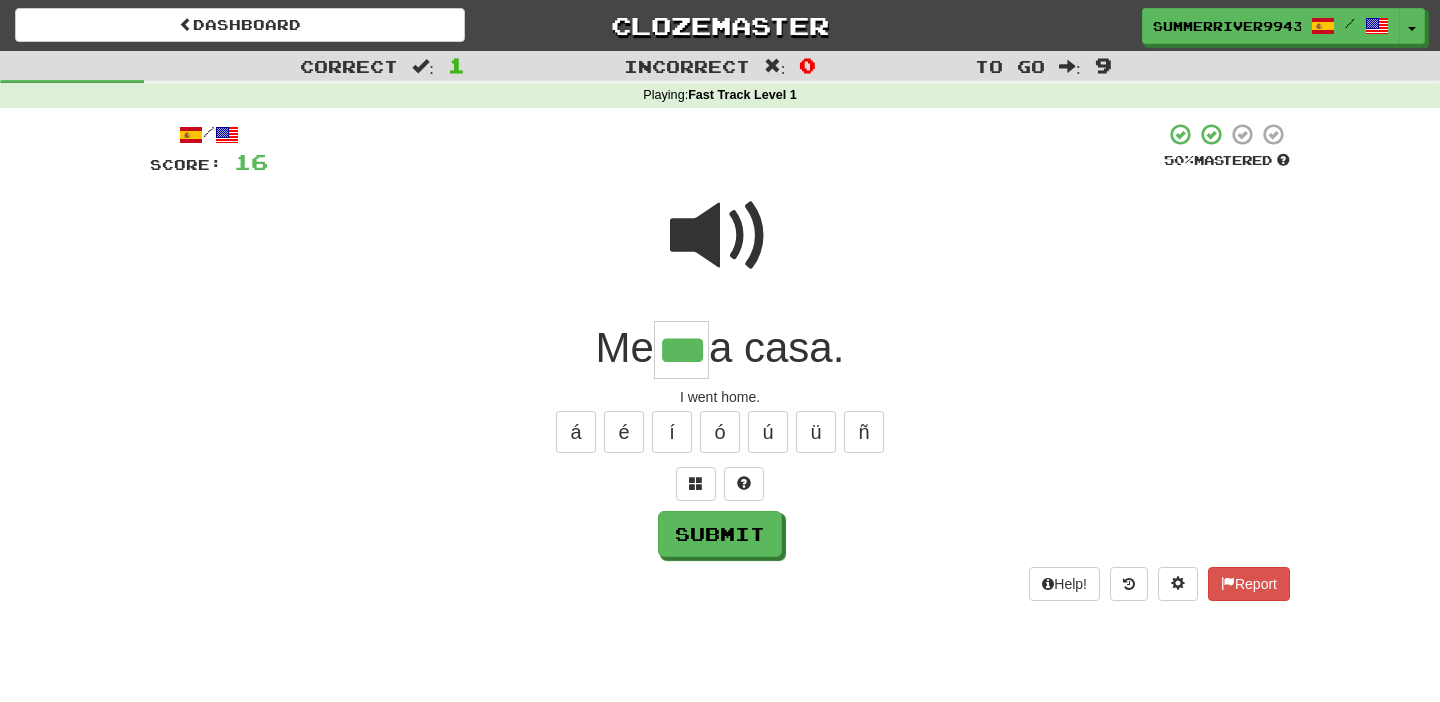 type on "***" 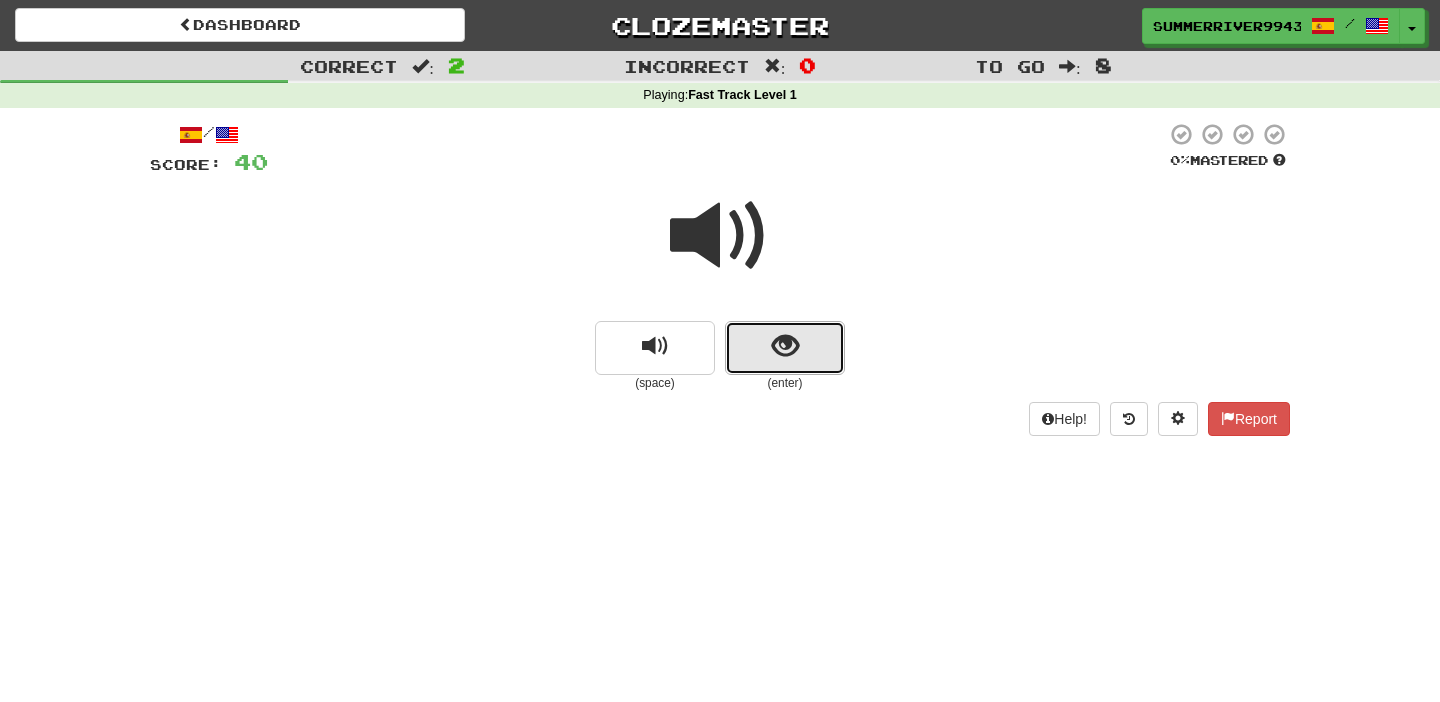 click at bounding box center (785, 348) 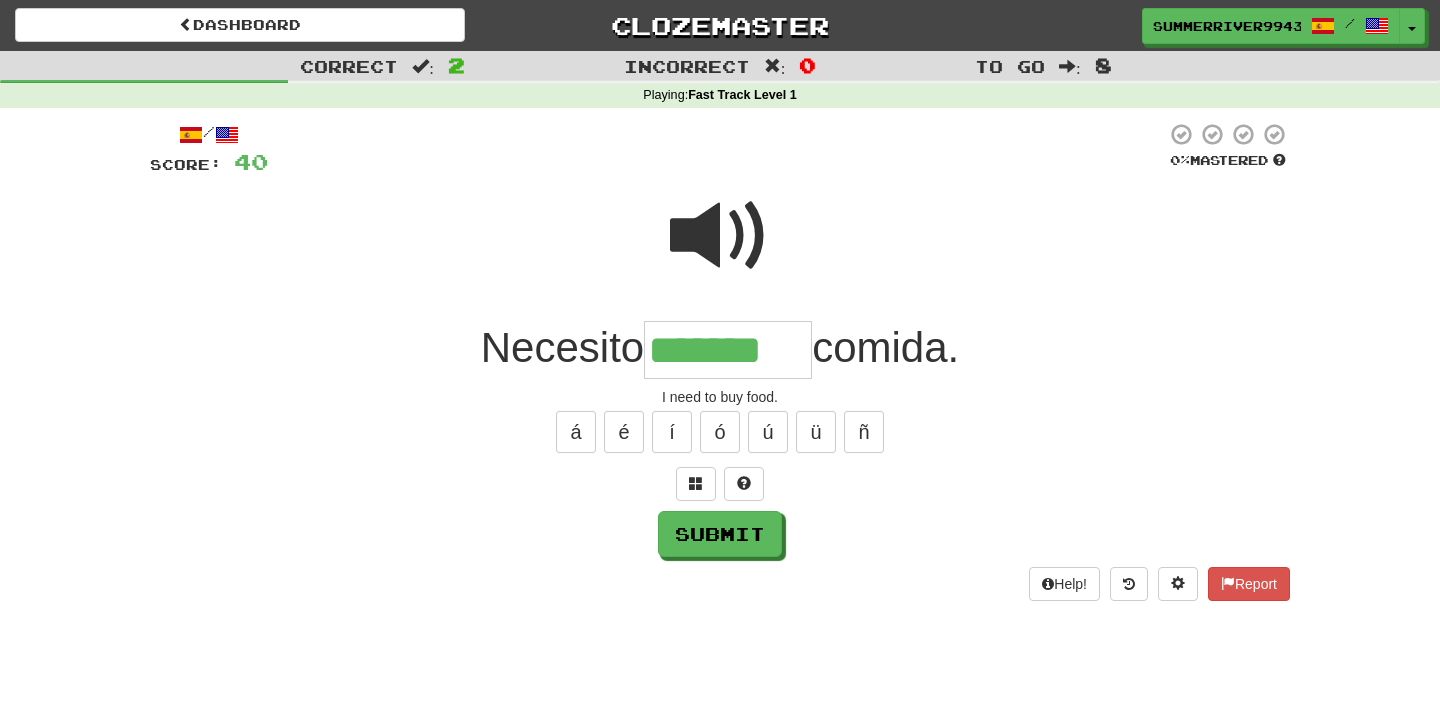 type on "*******" 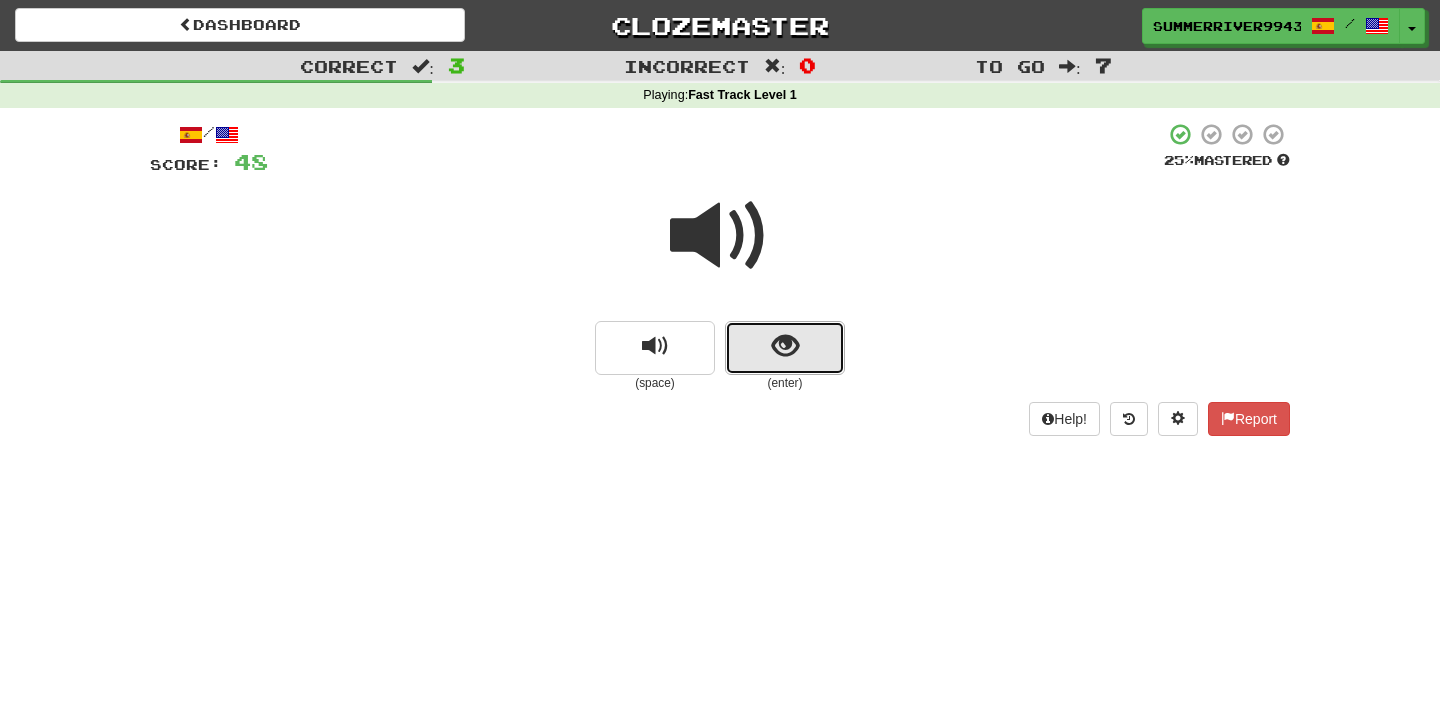 click at bounding box center [785, 348] 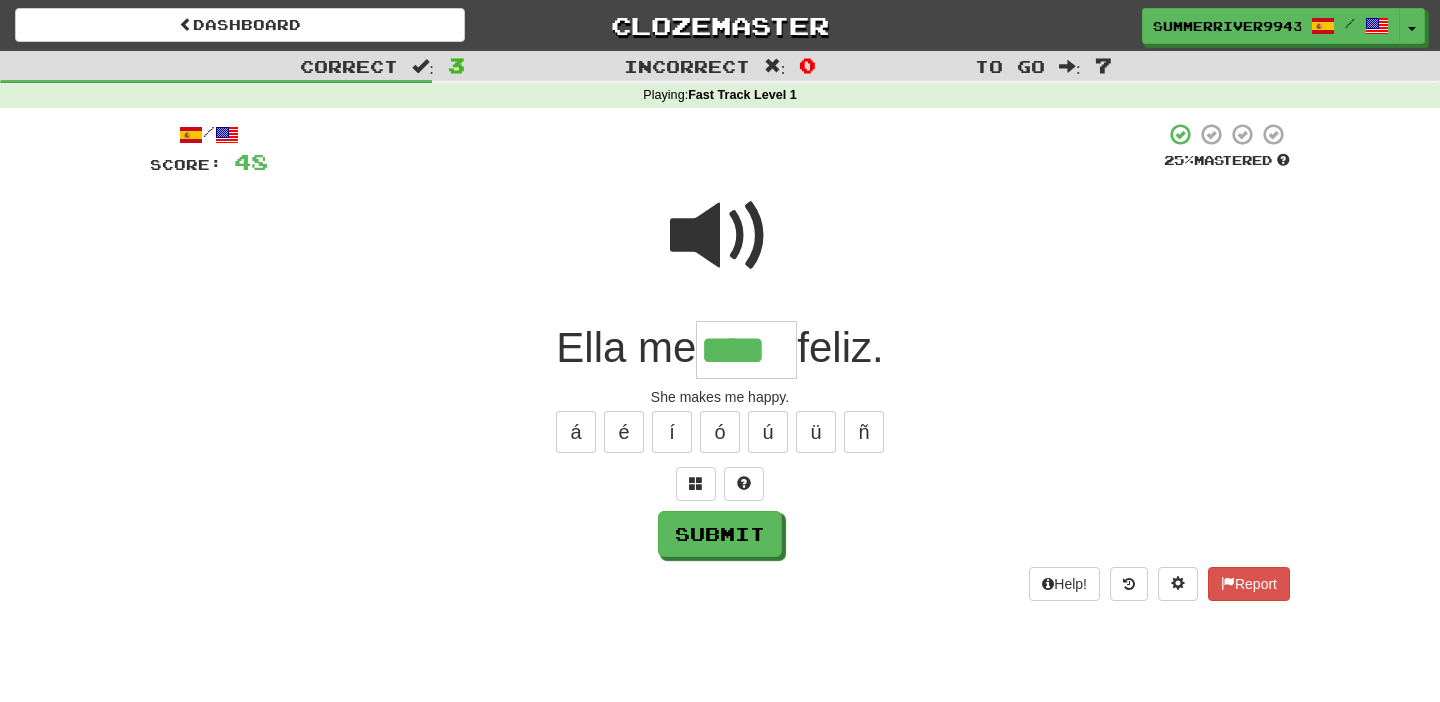 type on "****" 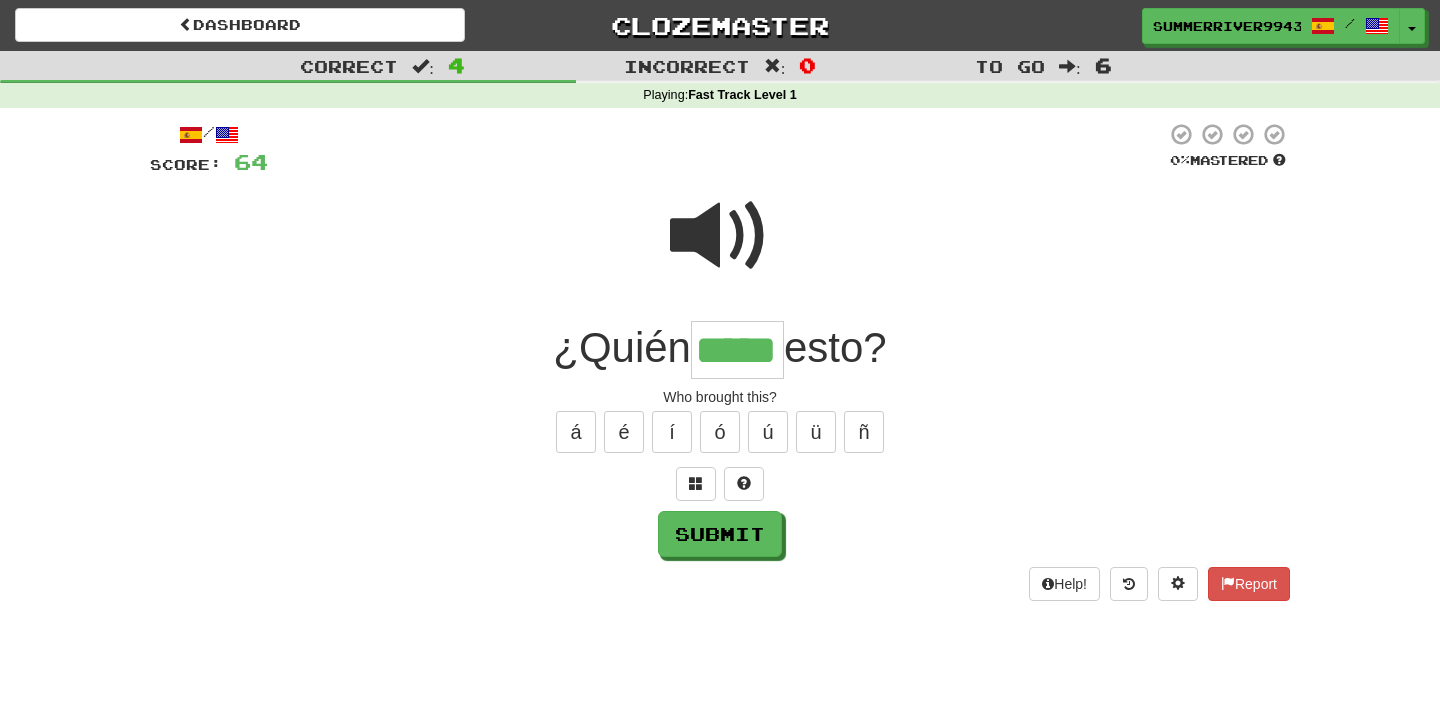 type on "*****" 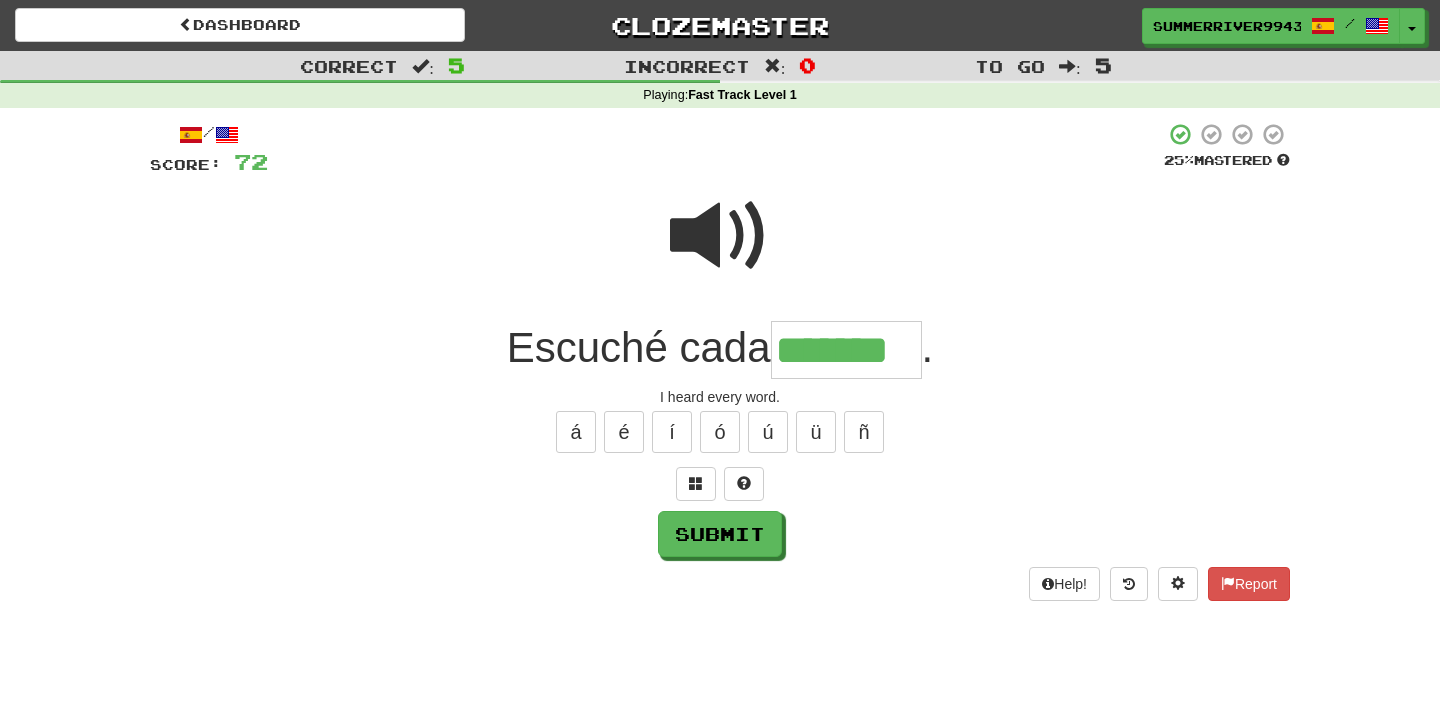 type on "*******" 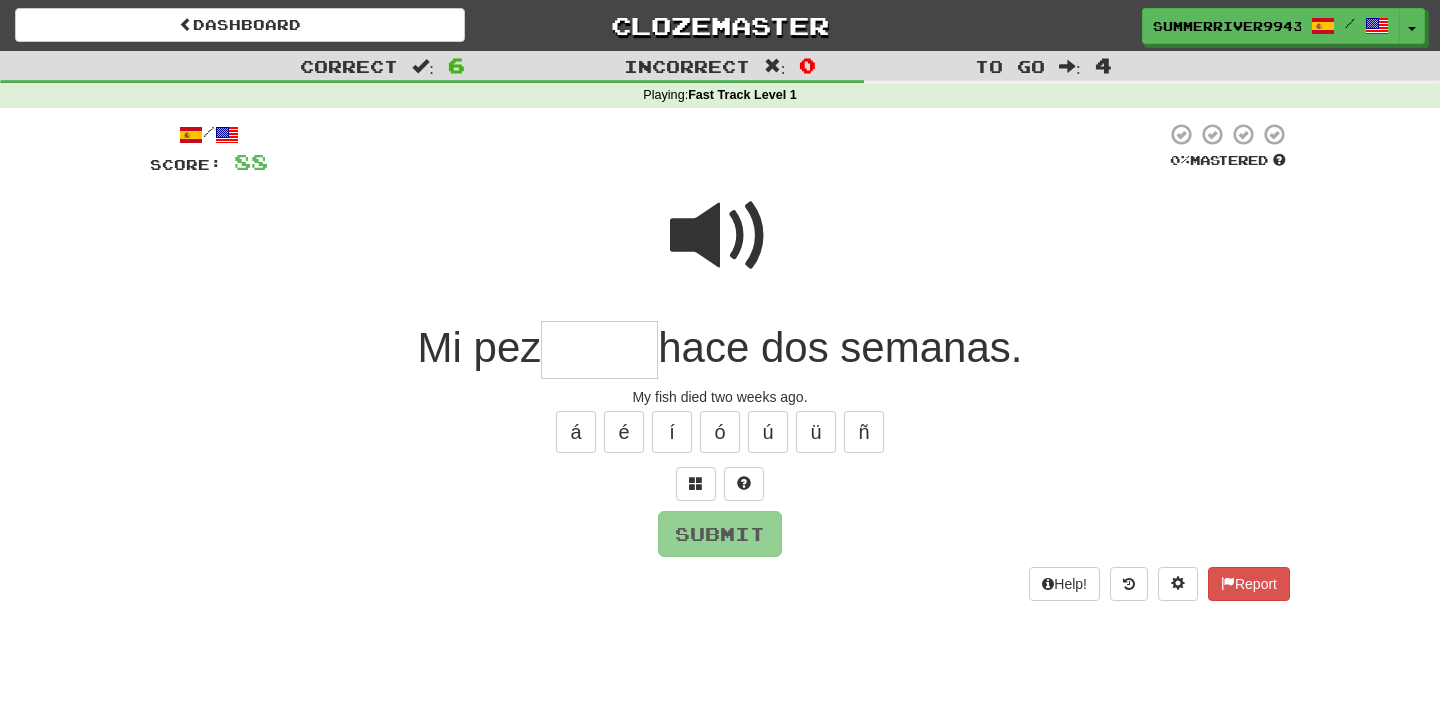 click at bounding box center [720, 236] 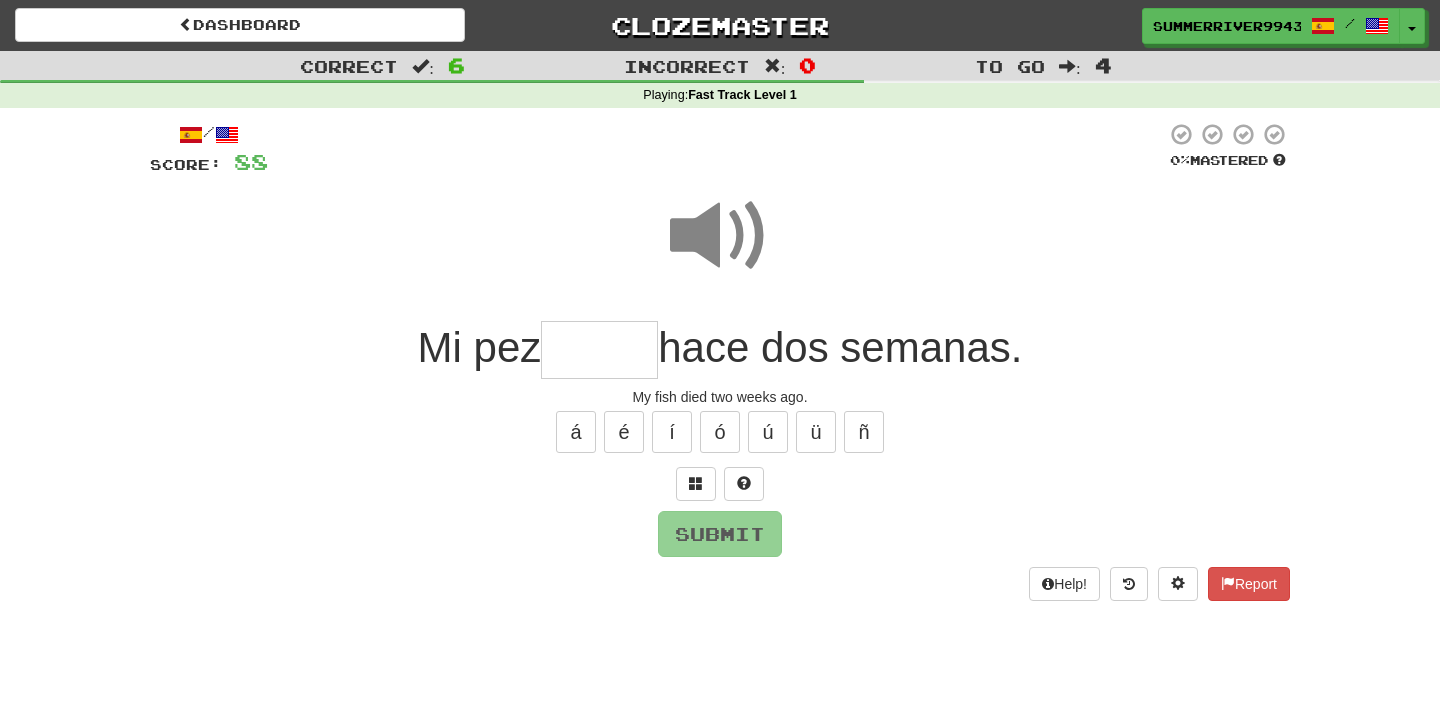 click at bounding box center [599, 350] 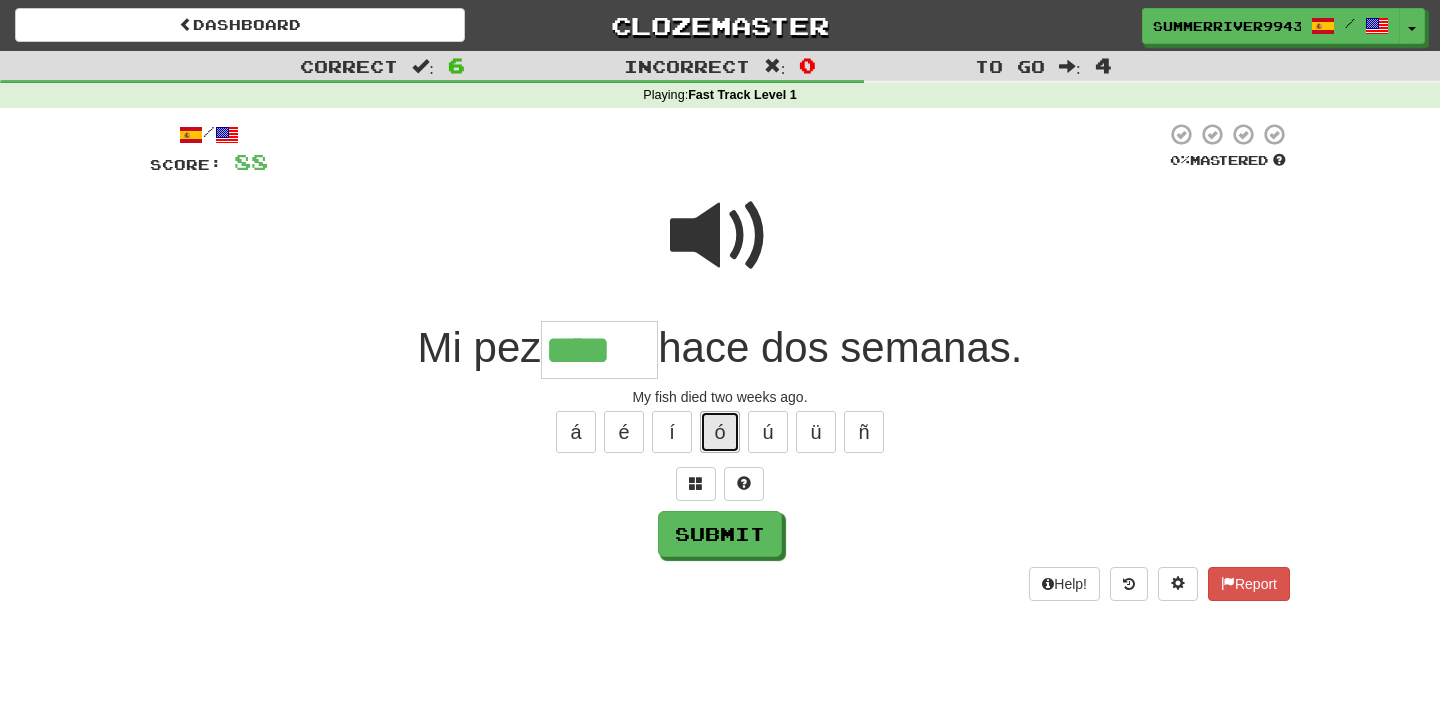 click on "ó" at bounding box center (720, 432) 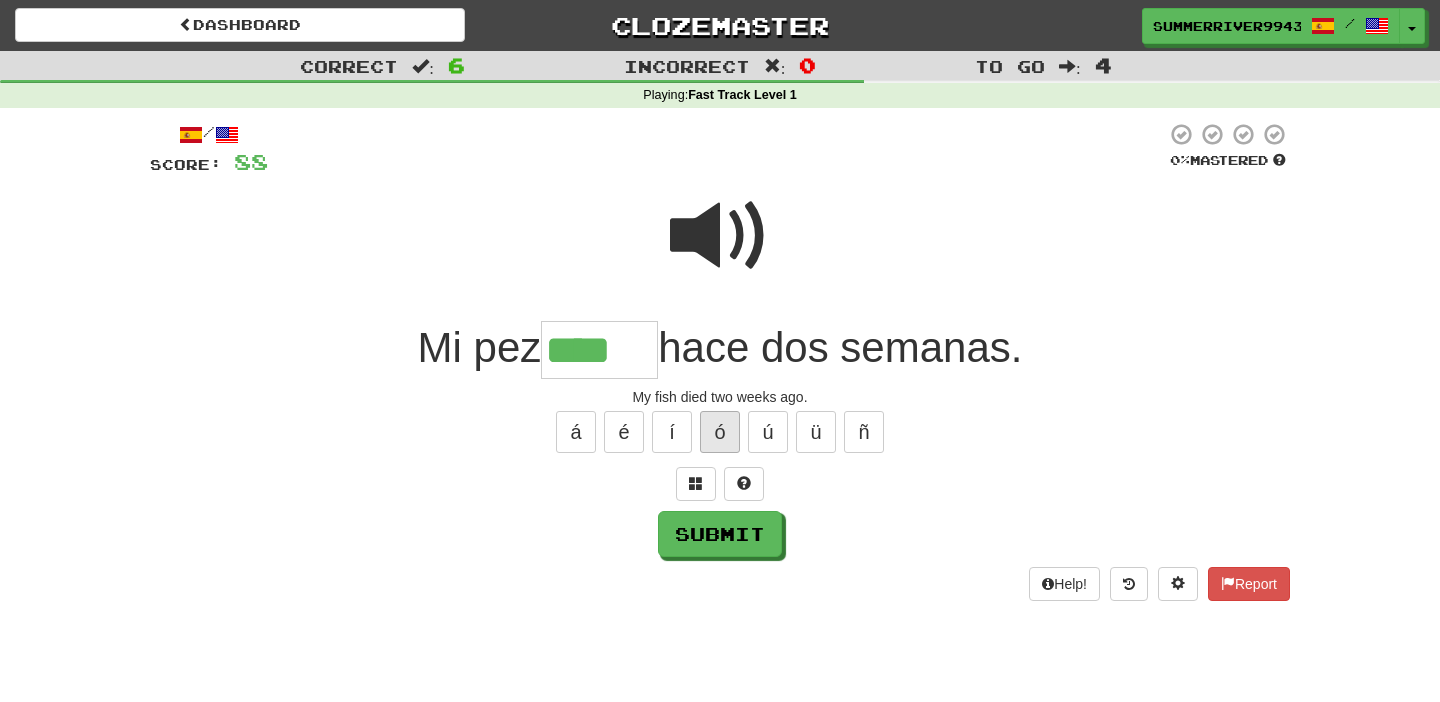 type on "*****" 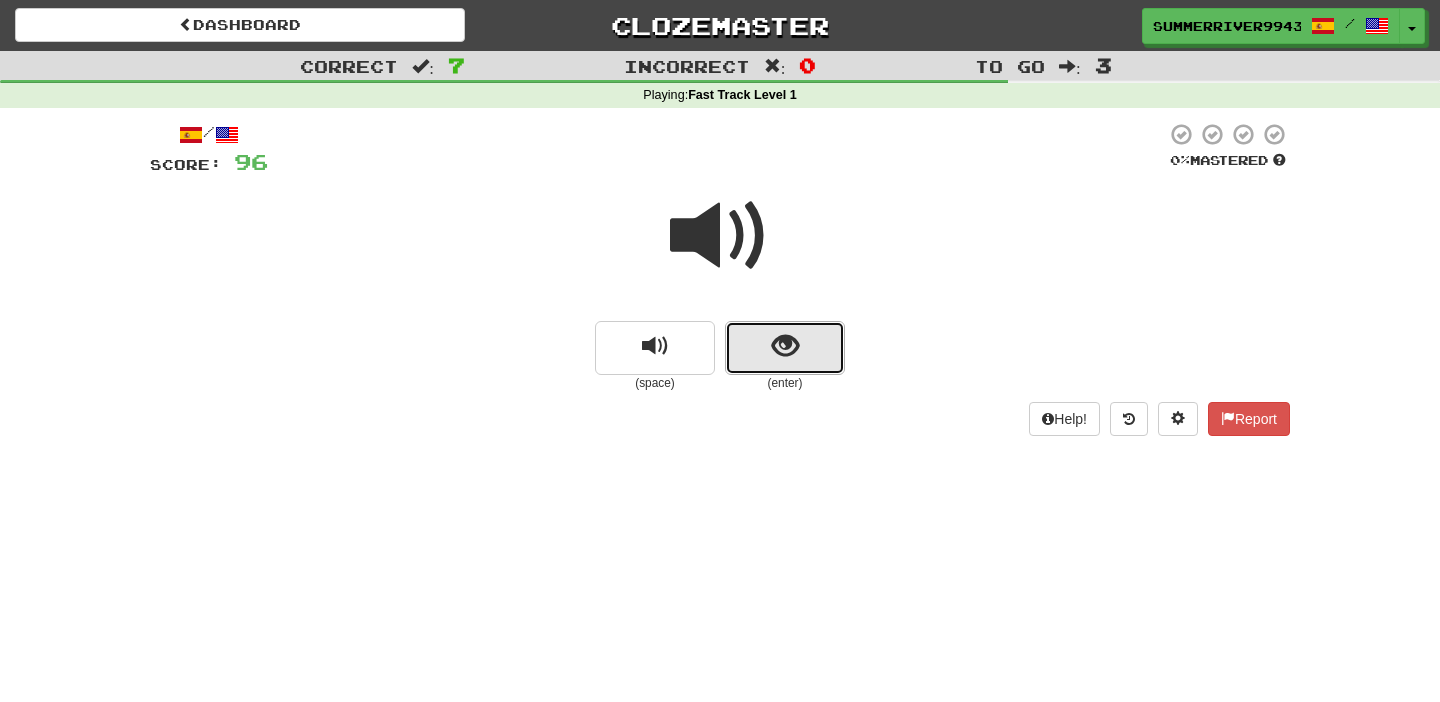 click at bounding box center (785, 348) 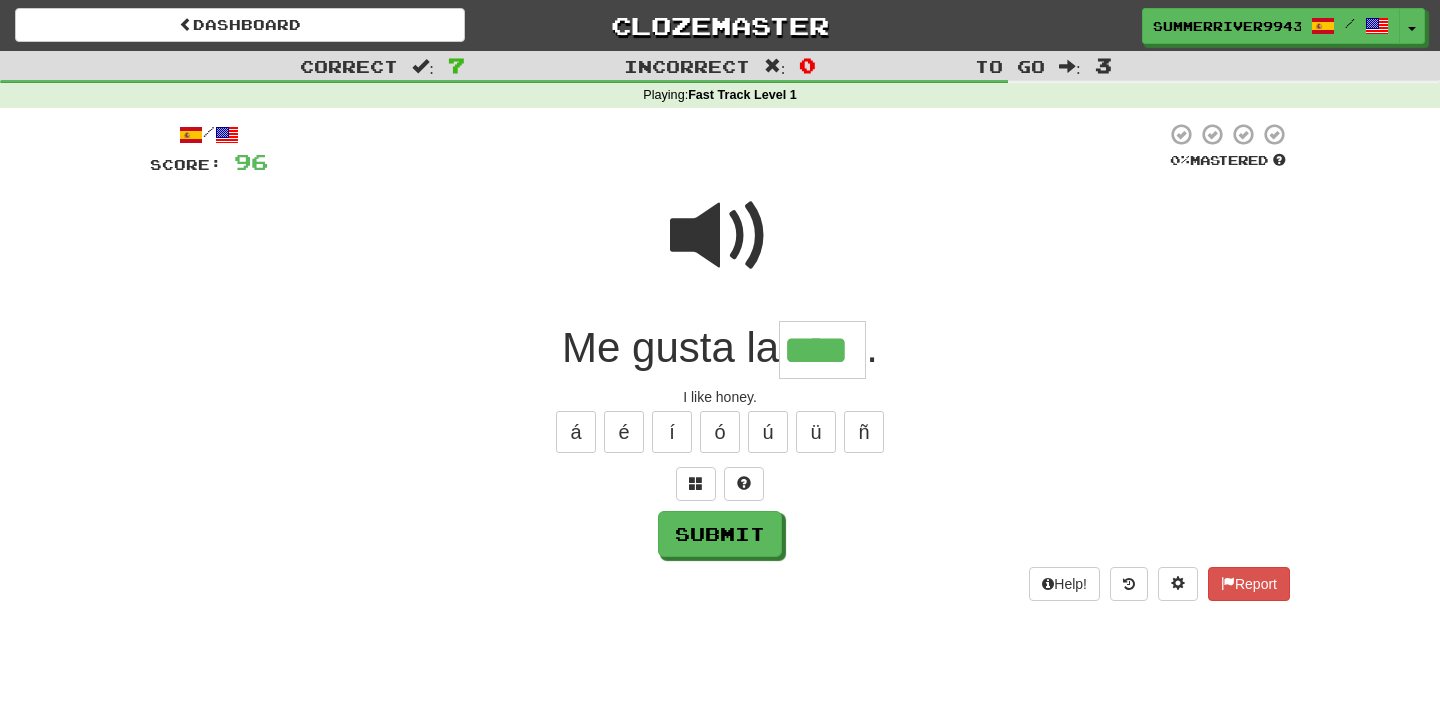 type on "****" 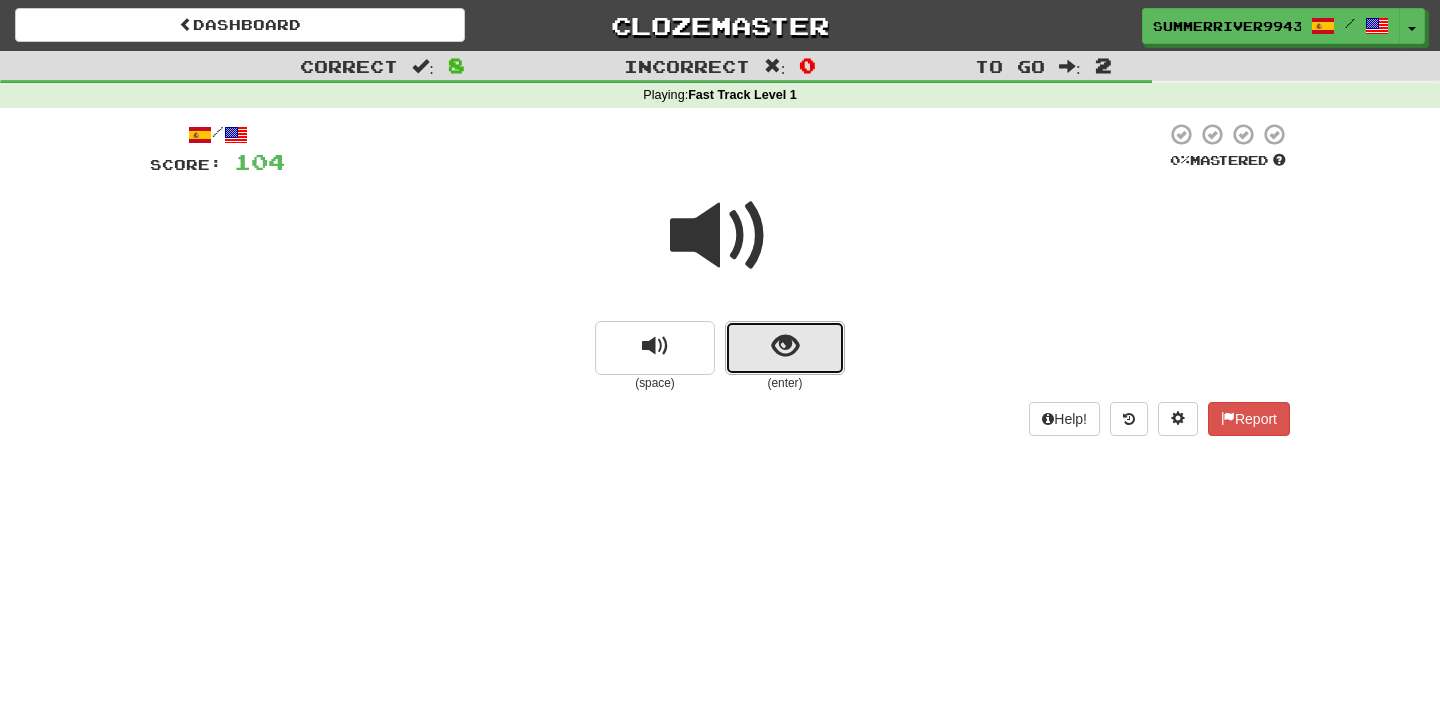 click at bounding box center [785, 348] 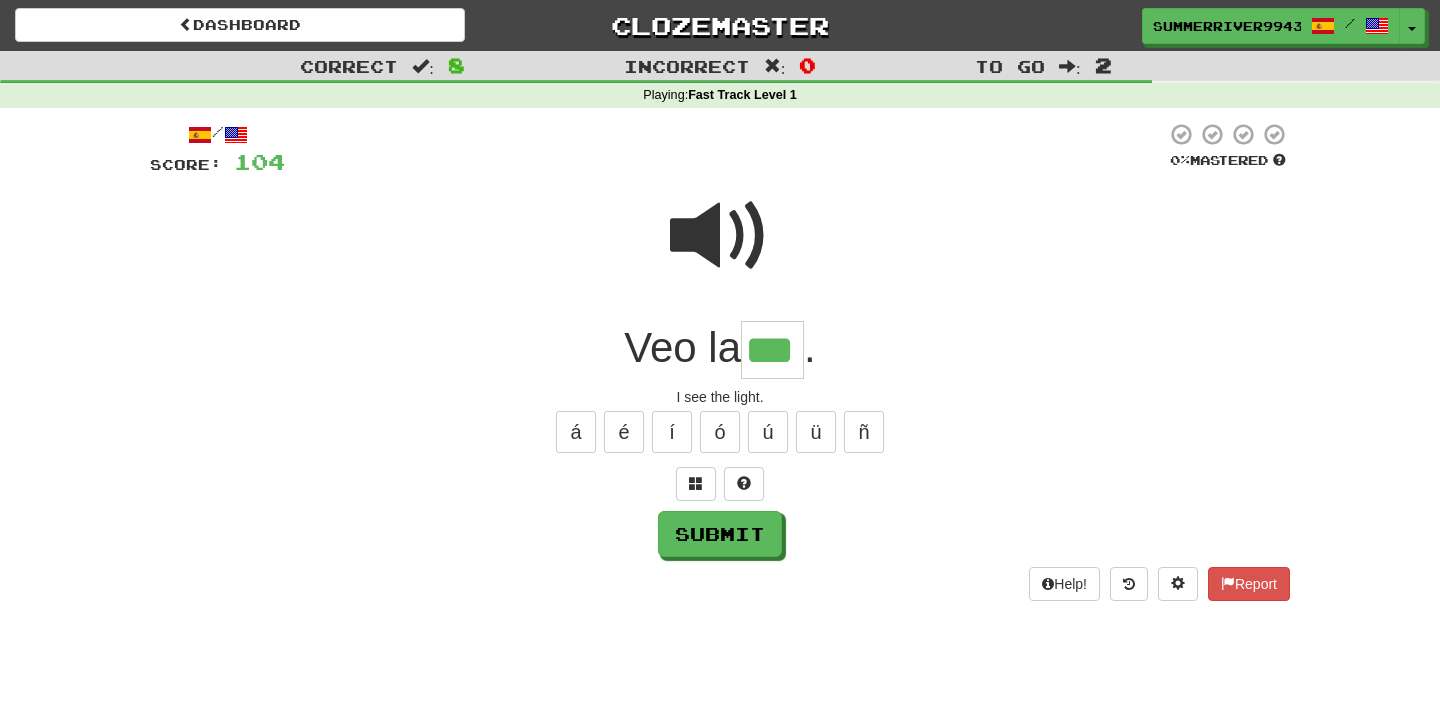 type on "***" 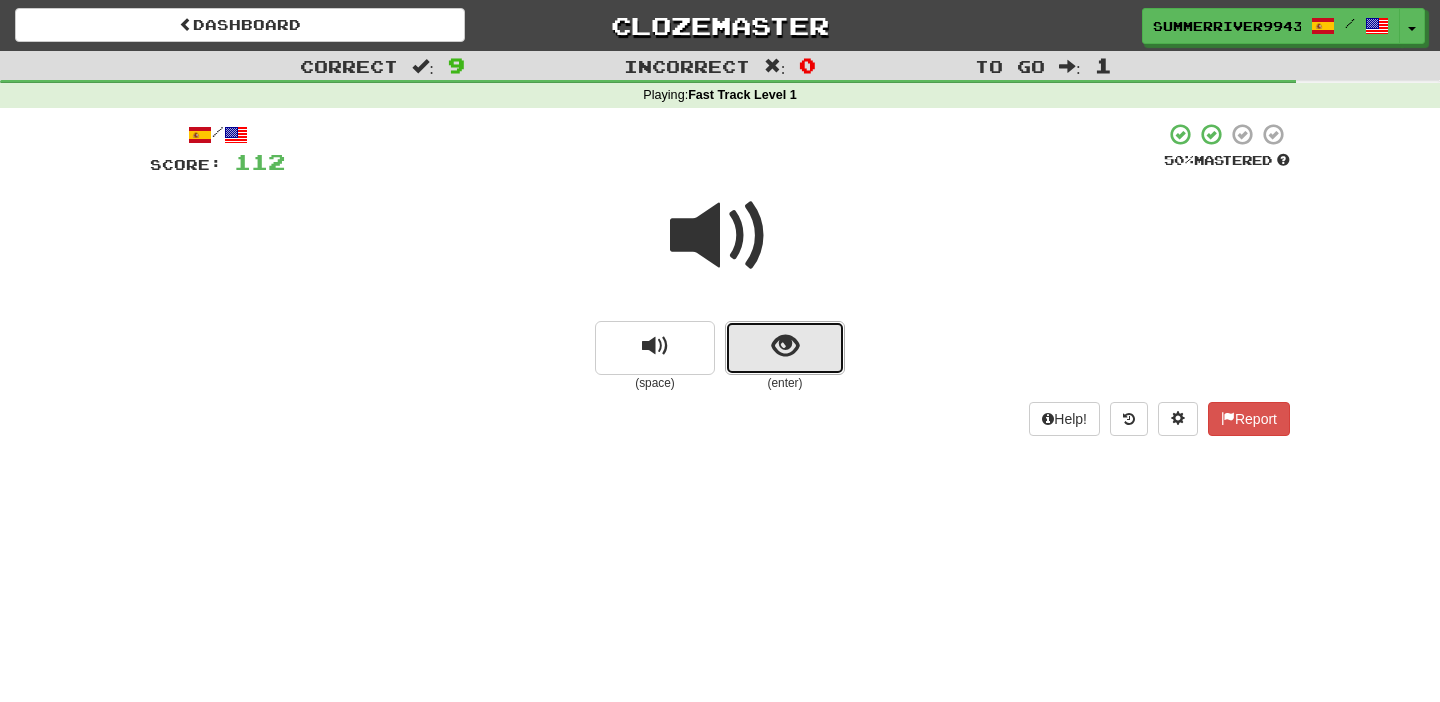 click at bounding box center [785, 348] 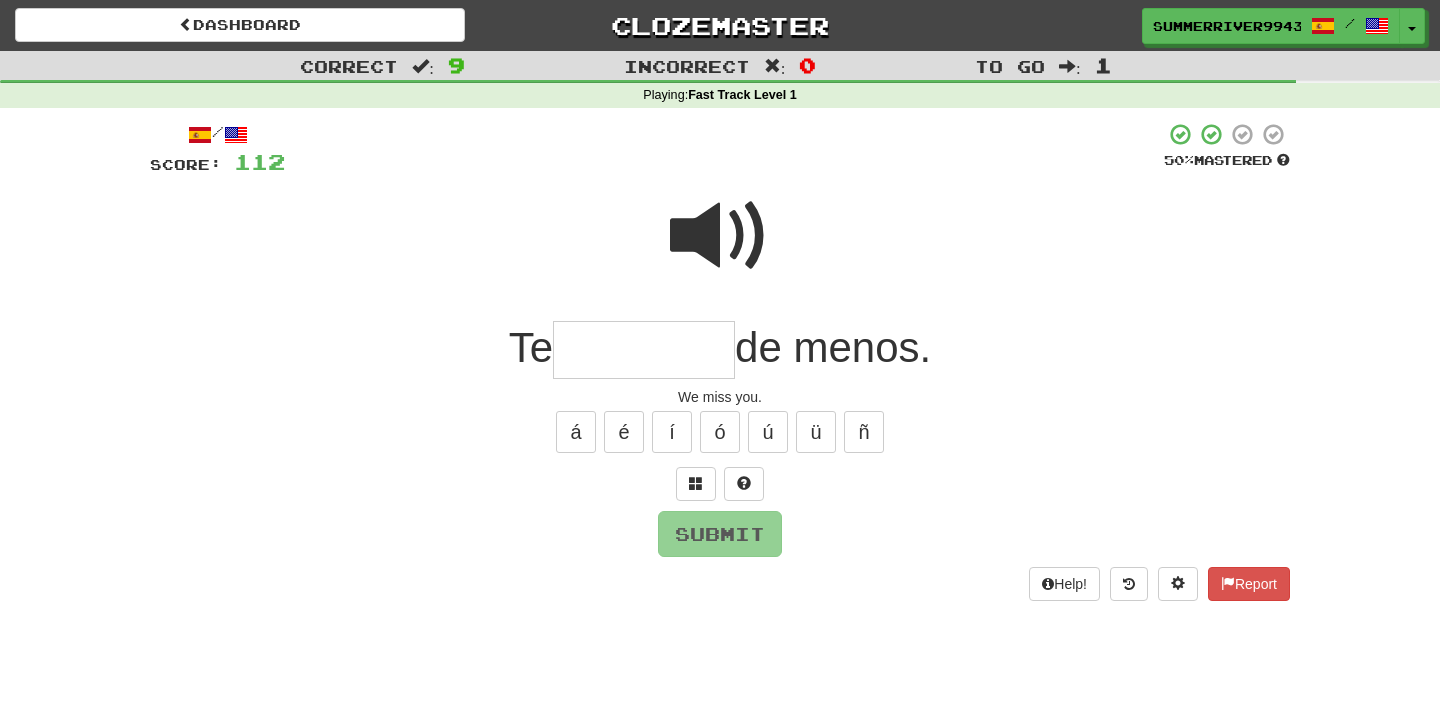 click at bounding box center (720, 236) 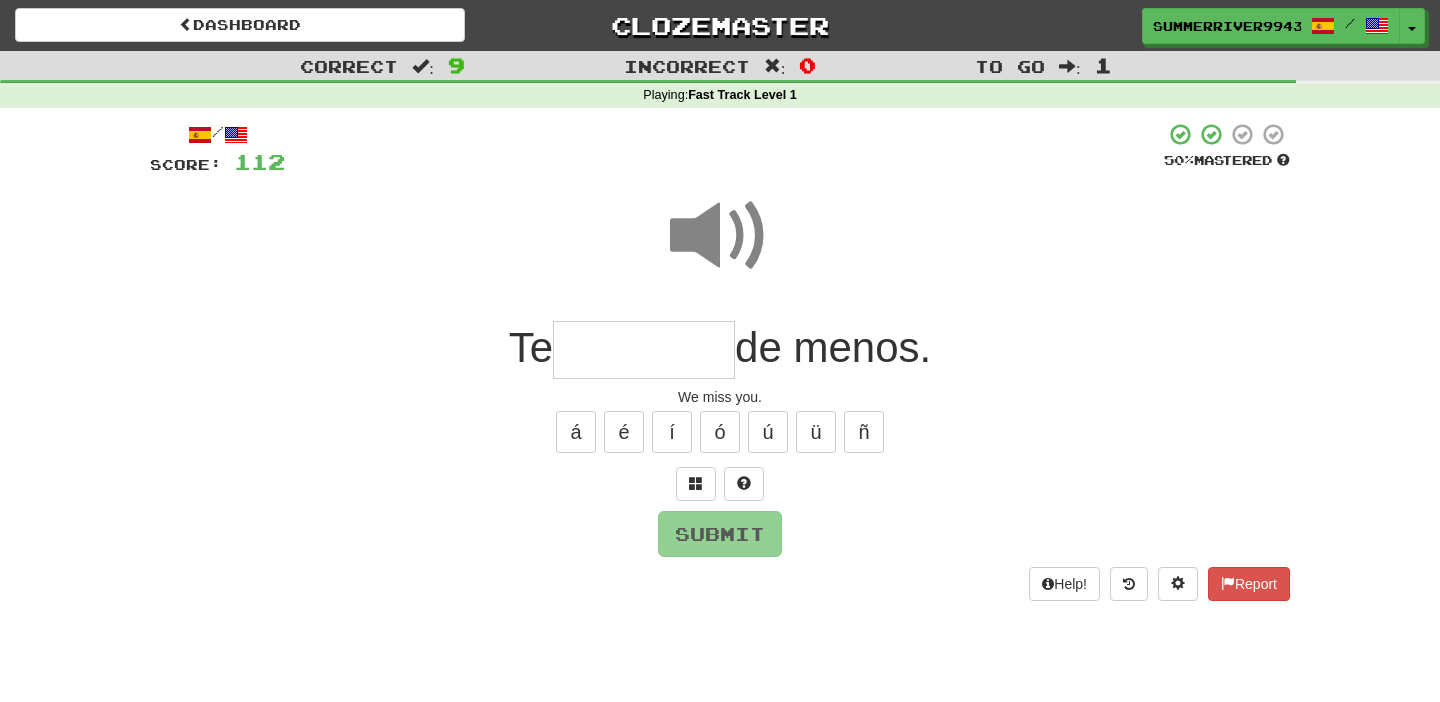 click at bounding box center [644, 350] 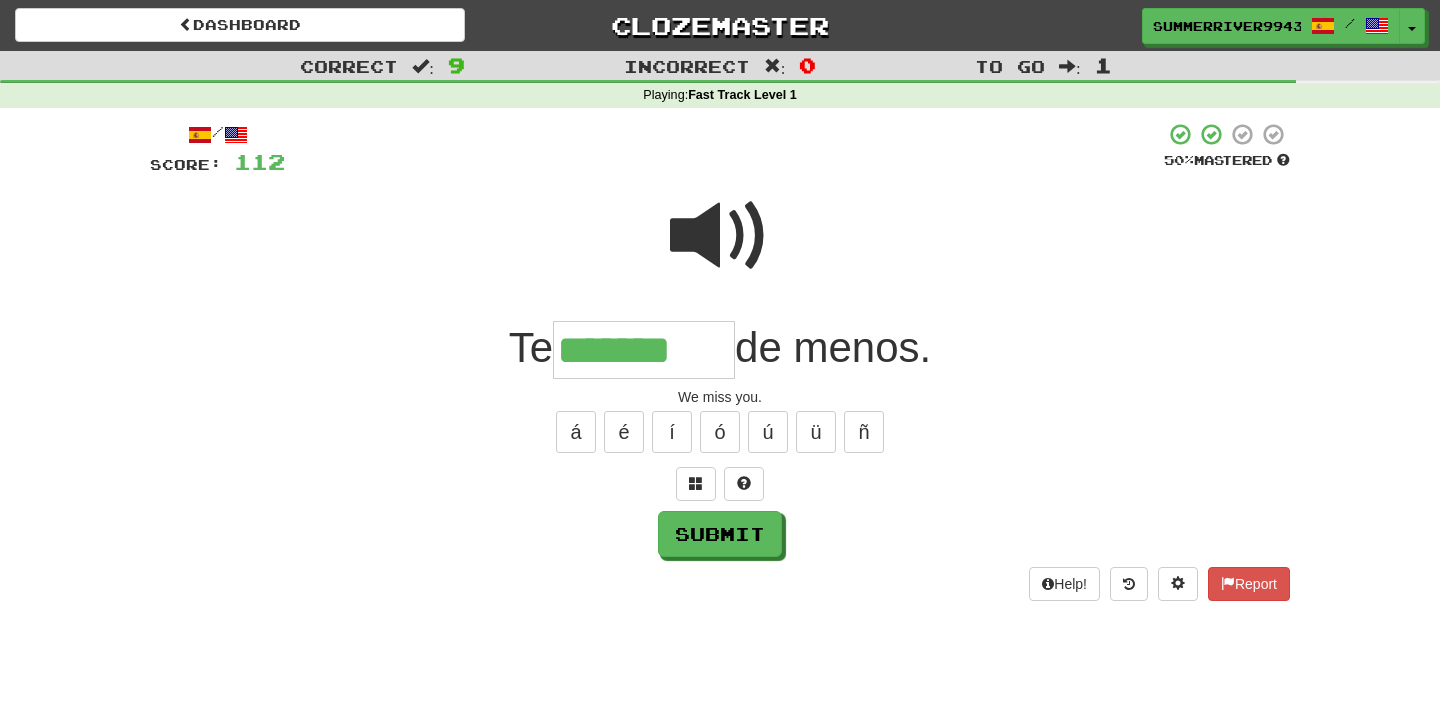 type on "*******" 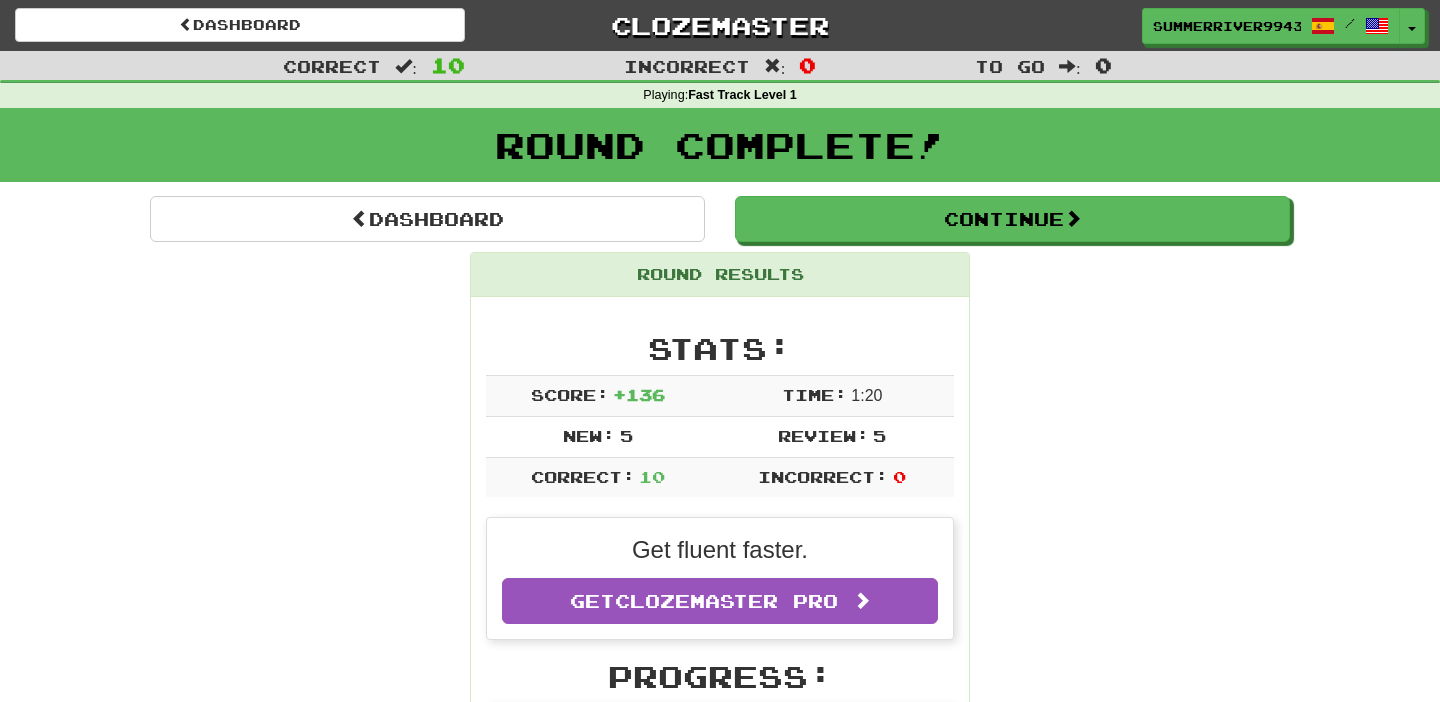 click on "Dashboard Continue  Round Results Stats: Score:   + 136 Time:   1 : 20 New:   5 Review:   5 Correct:   10 Incorrect:   0 Get fluent faster. Get  Clozemaster Pro   Progress: Fast Track Level 1 Playing:  365  /  1,000 + 5 36% 36.5% Mastered:  0  /  1,000 0% Ready for Review:  9  /  Level:  25 310  points to level  26  - keep going! Ranked:  391 st  this week ( 2  points to  390 th ) Sentences:  Report Olvidé la mejor  parte . I forgot the best part.  Report Me  fui  a casa. I went home.  Report Necesito  comprar  comida. I need to buy food.  Report Ella me  hace  feliz. She makes me happy.  Report ¿Quién  trajo  esto? Who brought this?  Report Escuché cada  palabra . I heard every word.  Report Mi pez  murió  hace dos semanas. My fish died two weeks ago.  Report Me gusta la  miel . I like honey.  Report Veo la  luz . I see the light.  Report Te  echamos  de menos. We miss you.  Dashboard Continue" at bounding box center (720, 1180) 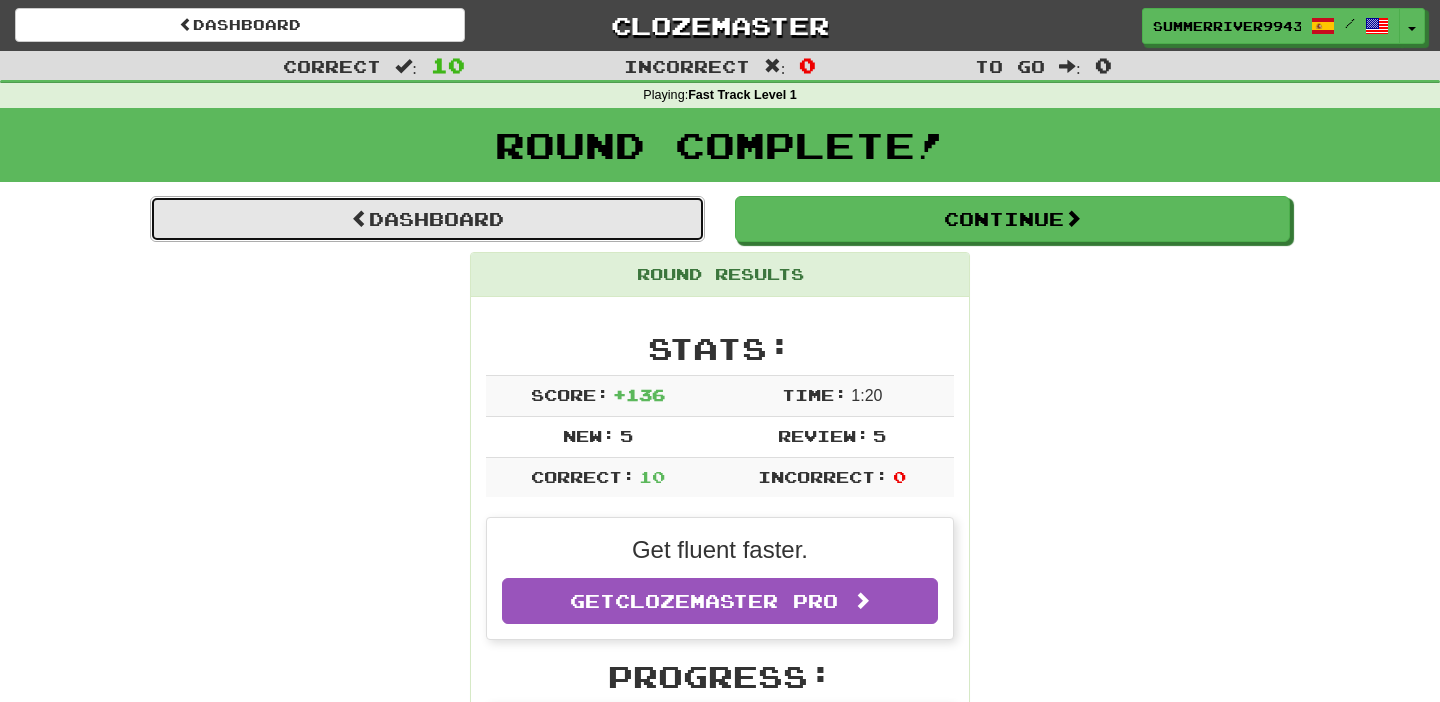 click on "Dashboard" at bounding box center (427, 219) 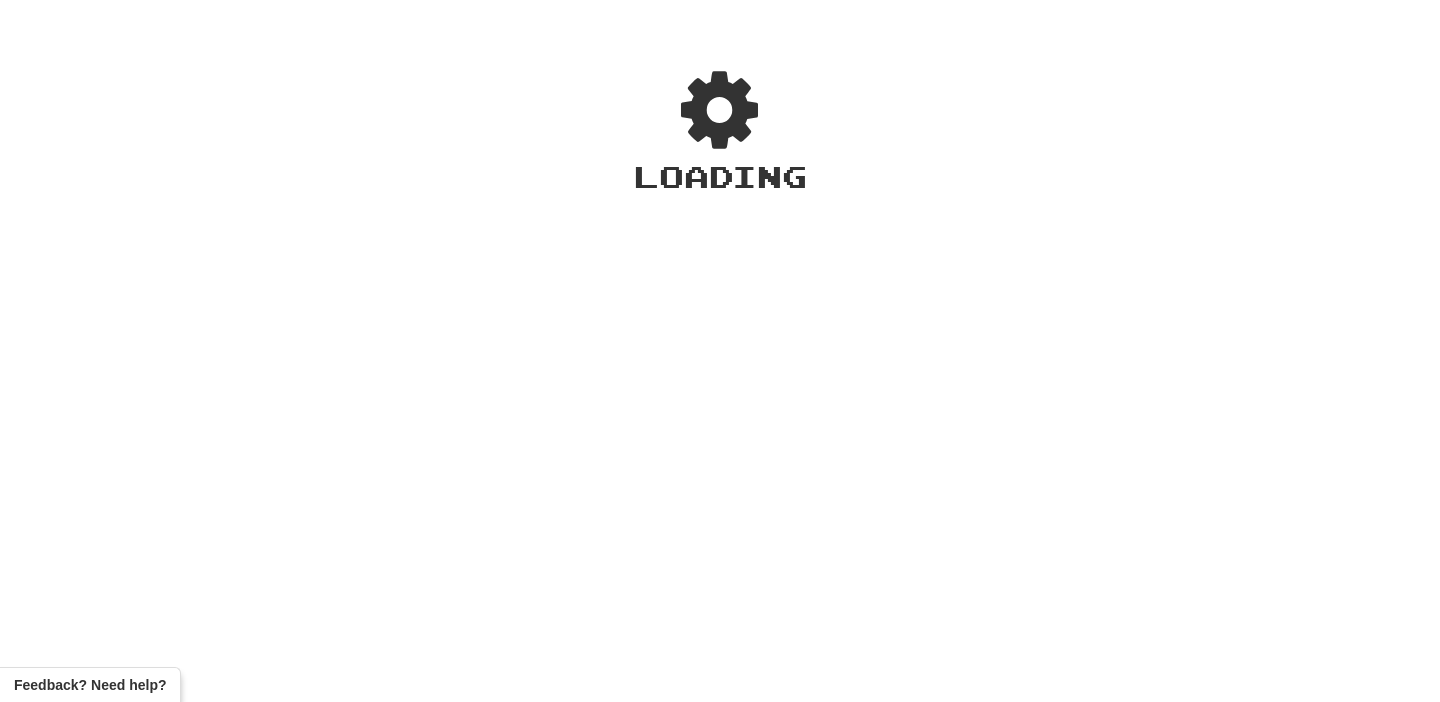 scroll, scrollTop: 0, scrollLeft: 0, axis: both 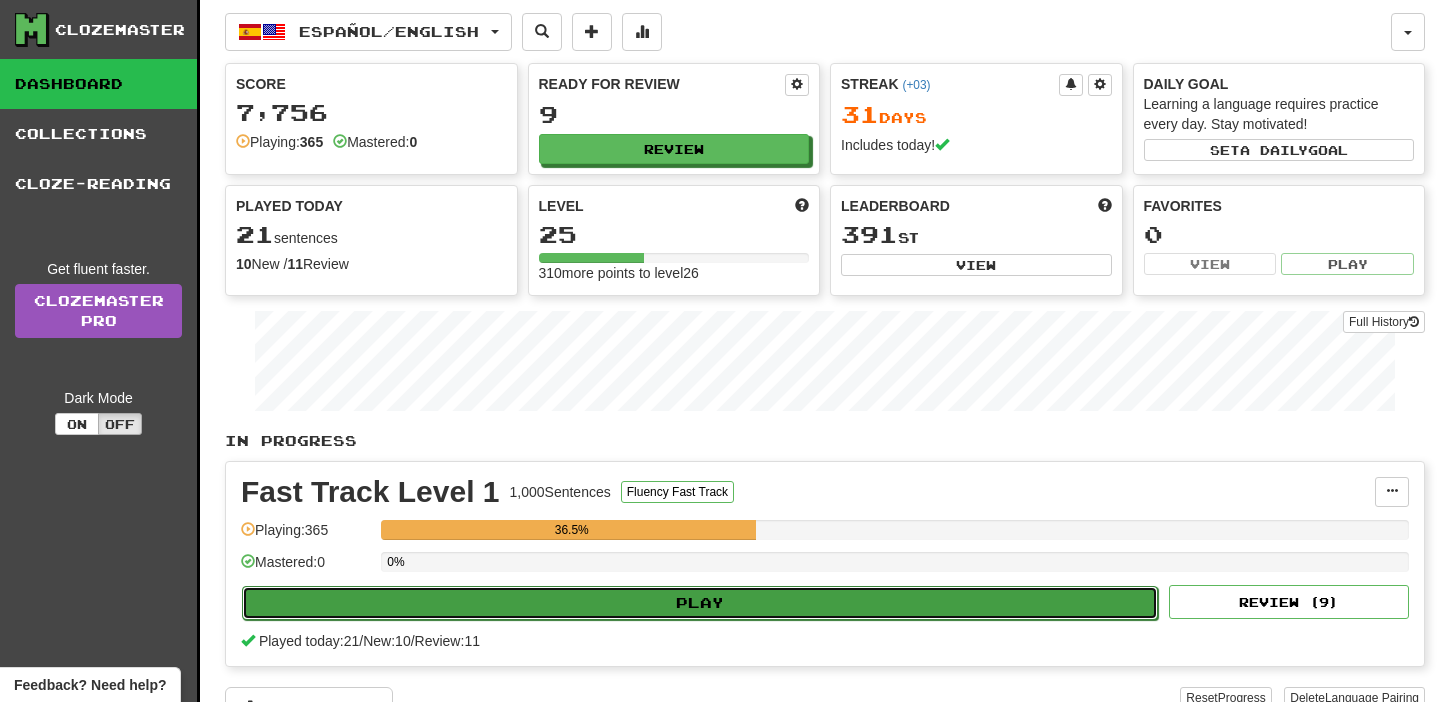 click on "Play" at bounding box center [700, 603] 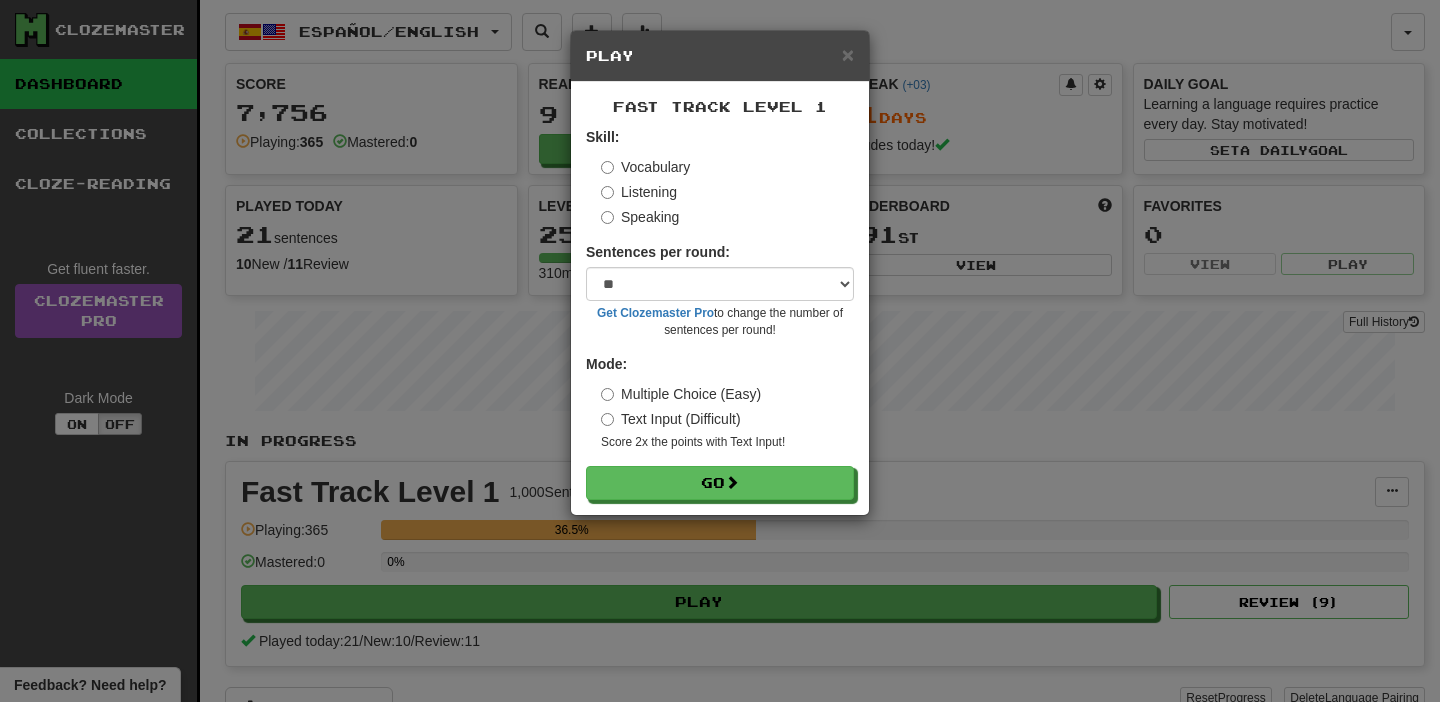 click on "Skill: Vocabulary Listening Speaking Sentences per round: * ** ** ** ** ** *** ******** Get Clozemaster Pro  to change the number of sentences per round! Mode: Multiple Choice (Easy) Text Input (Difficult) Score 2x the points with Text Input ! Go" at bounding box center (720, 313) 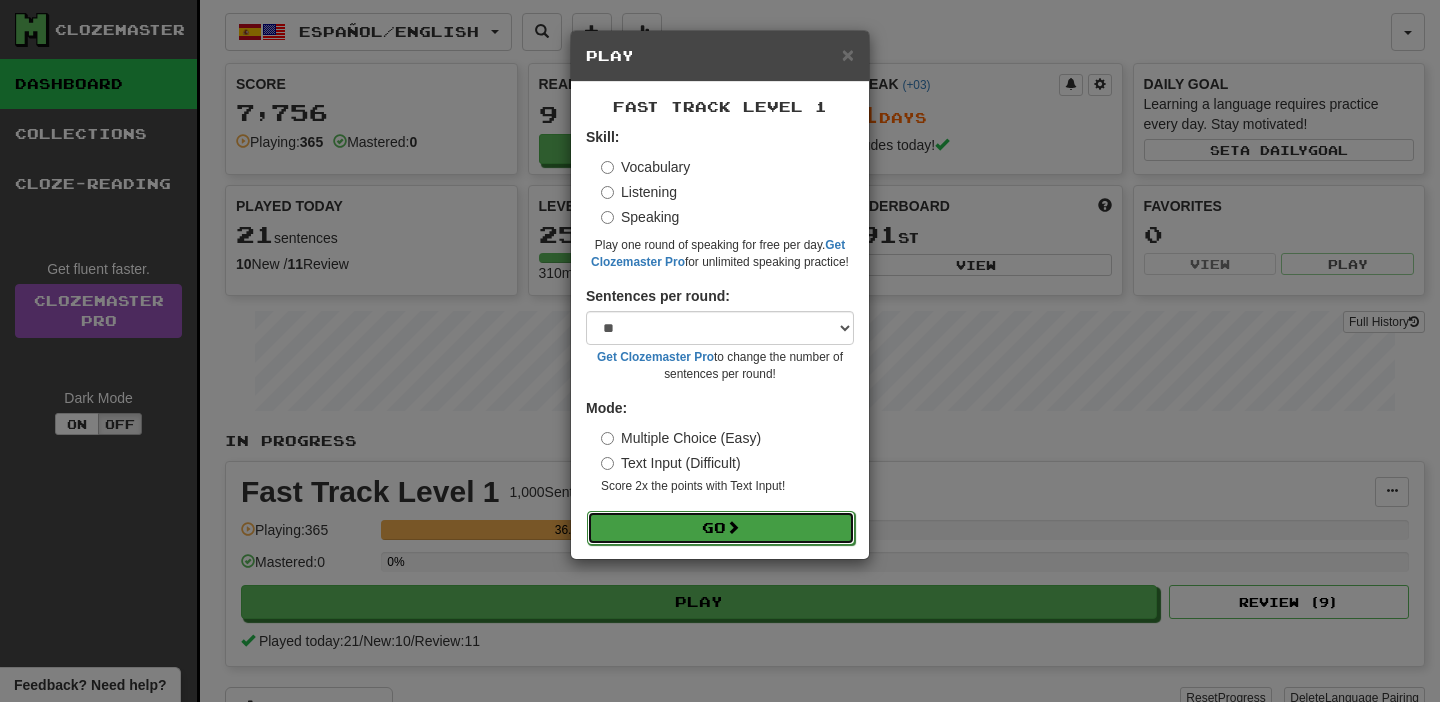 click on "Go" at bounding box center [721, 528] 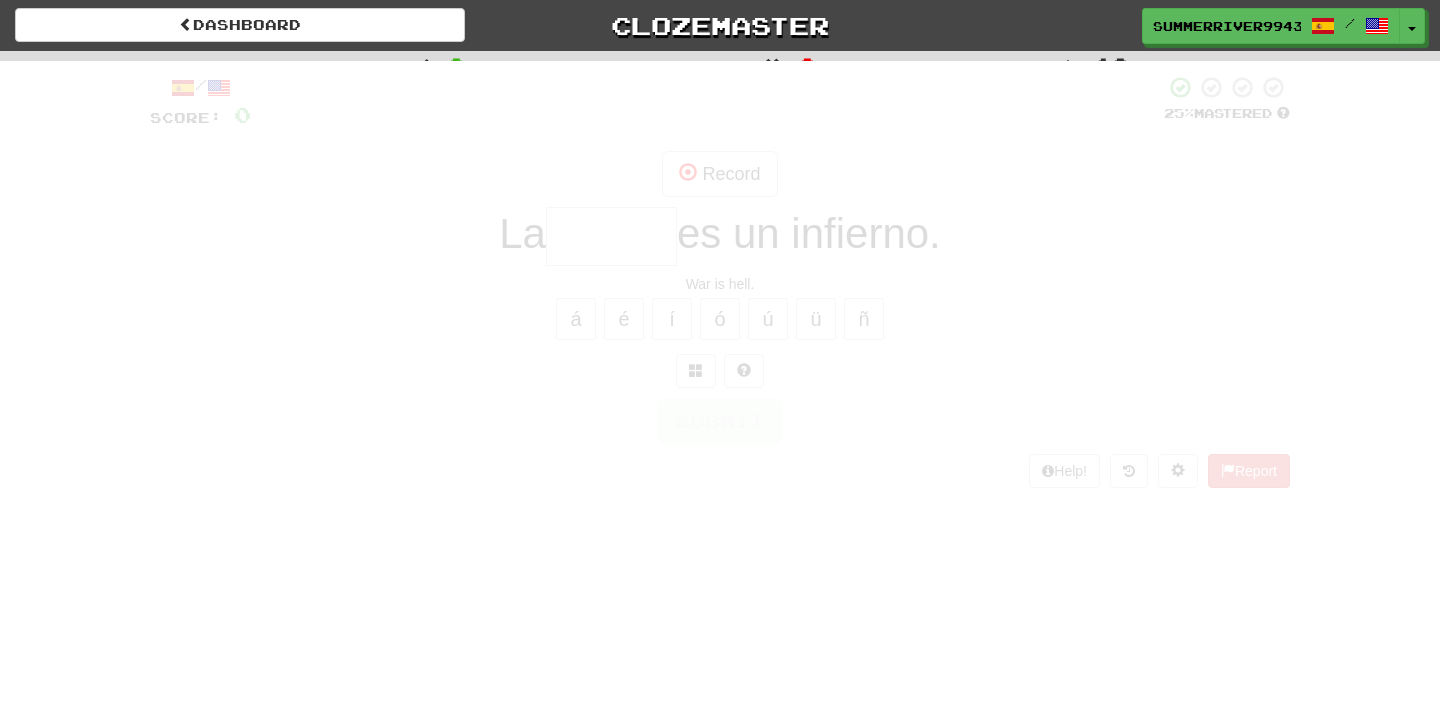 scroll, scrollTop: 0, scrollLeft: 0, axis: both 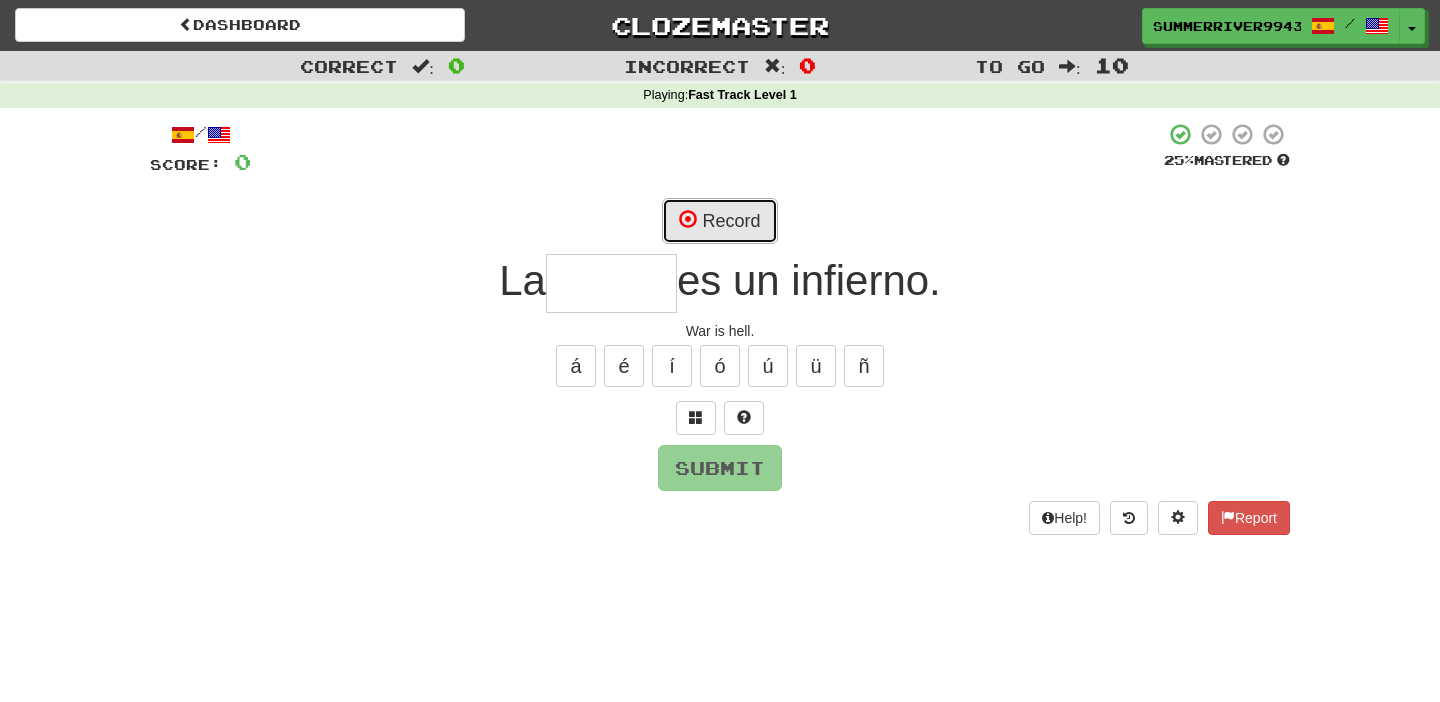 click on "Record" at bounding box center (719, 221) 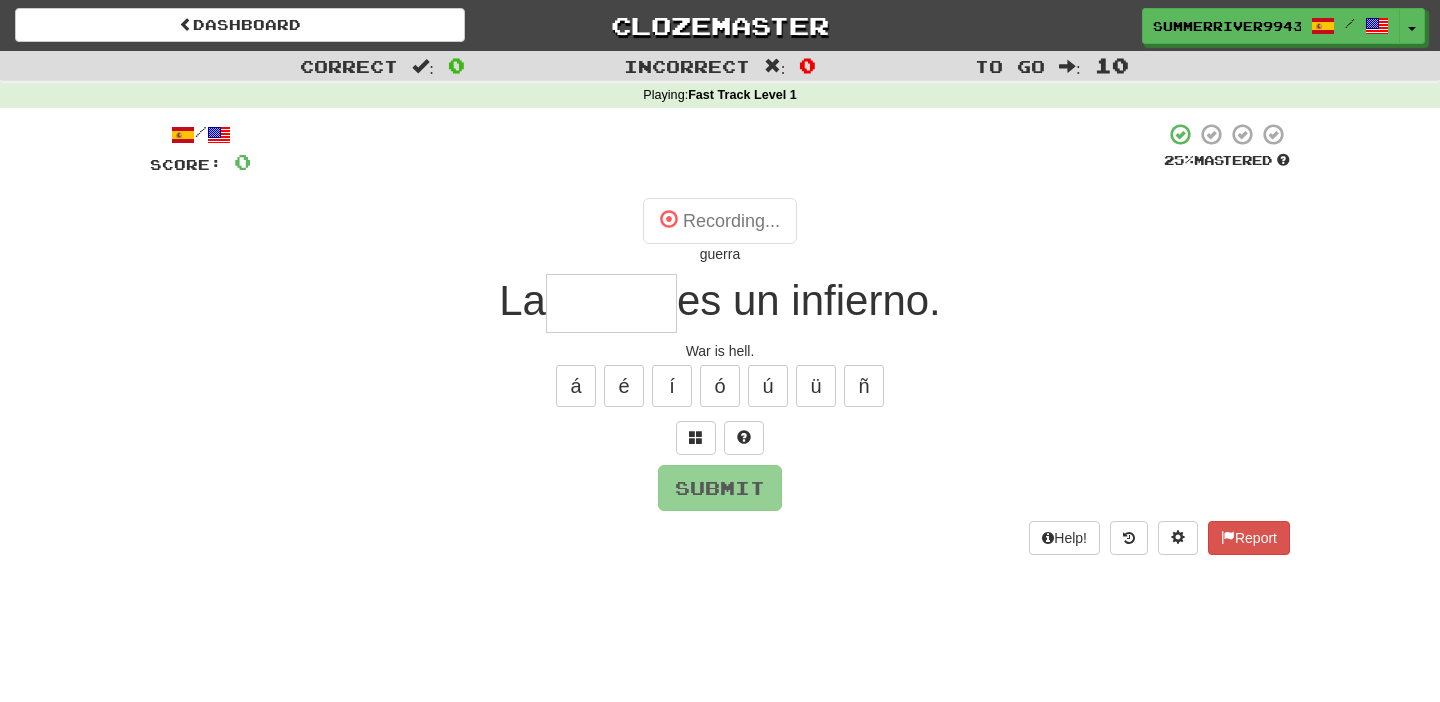 type on "******" 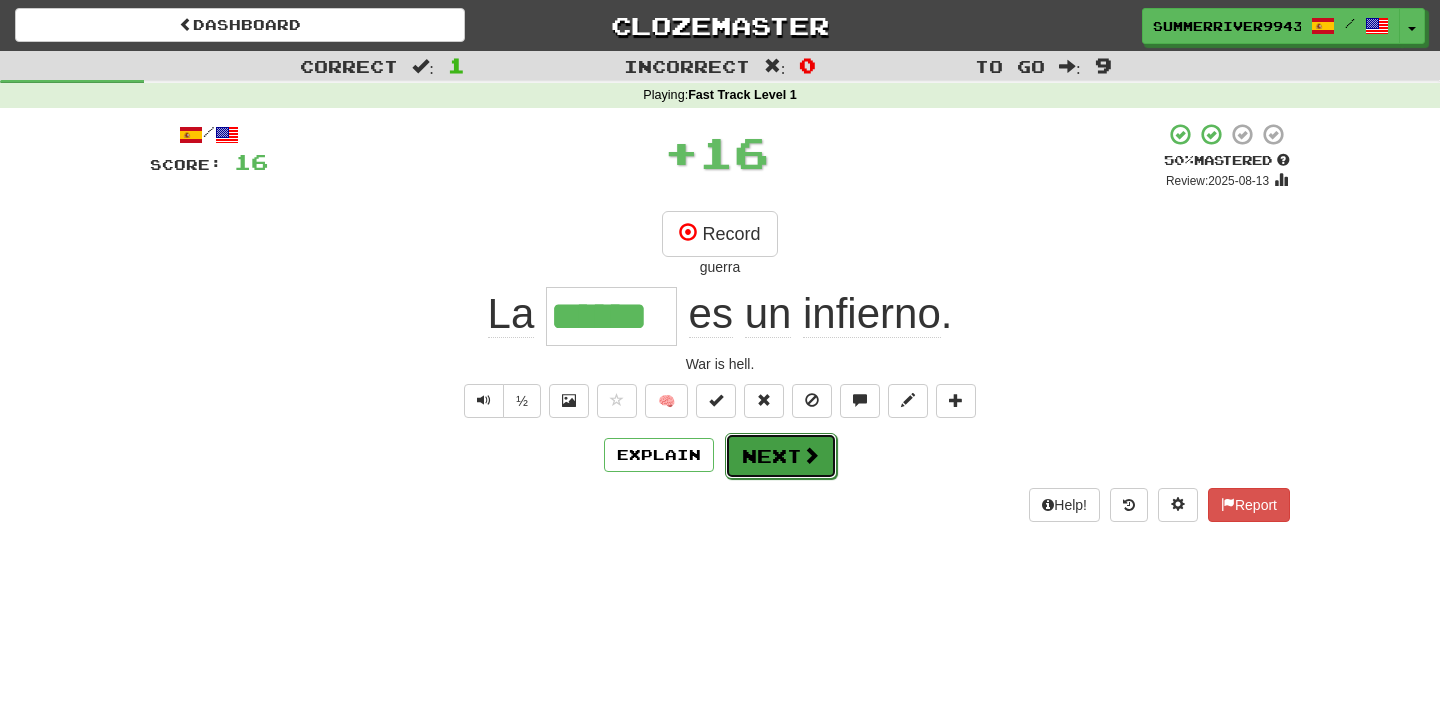 click on "Next" at bounding box center [781, 456] 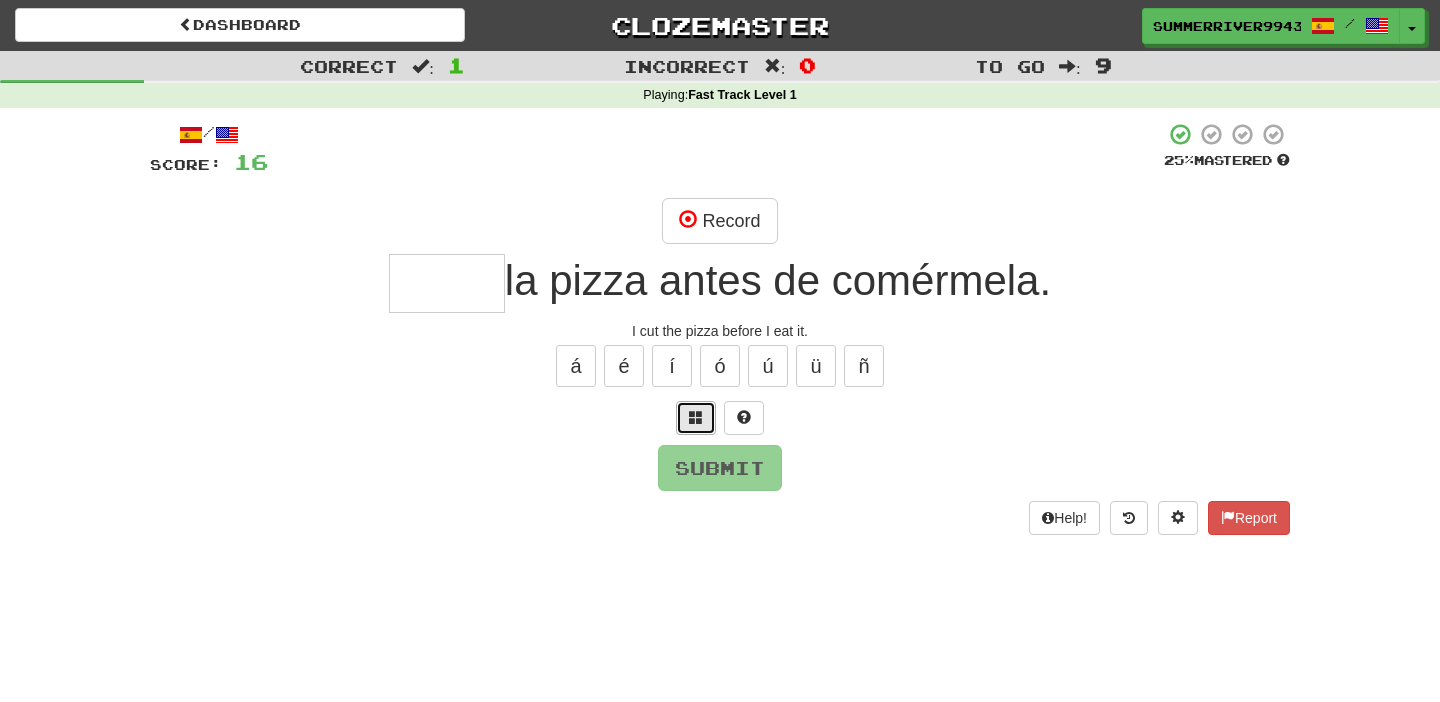 click at bounding box center [696, 417] 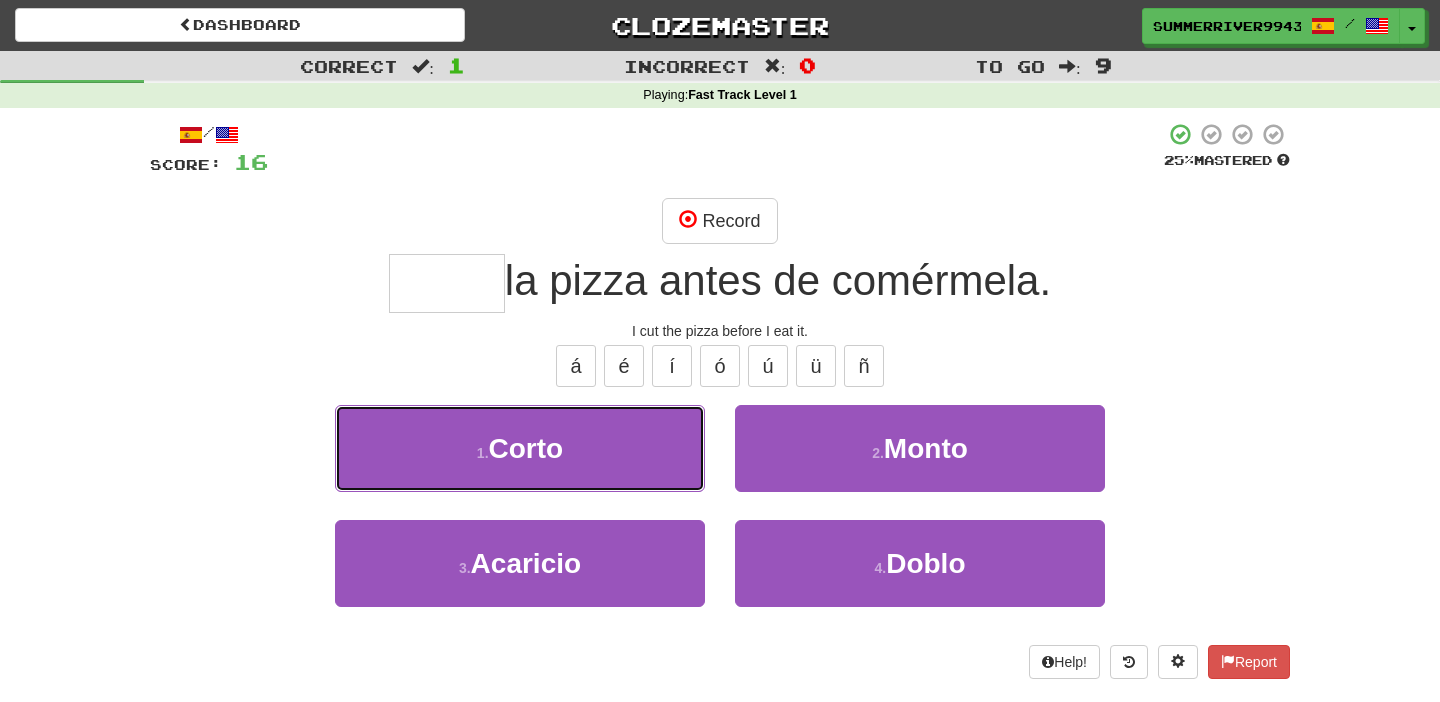 click on "1 .  Corto" at bounding box center [520, 448] 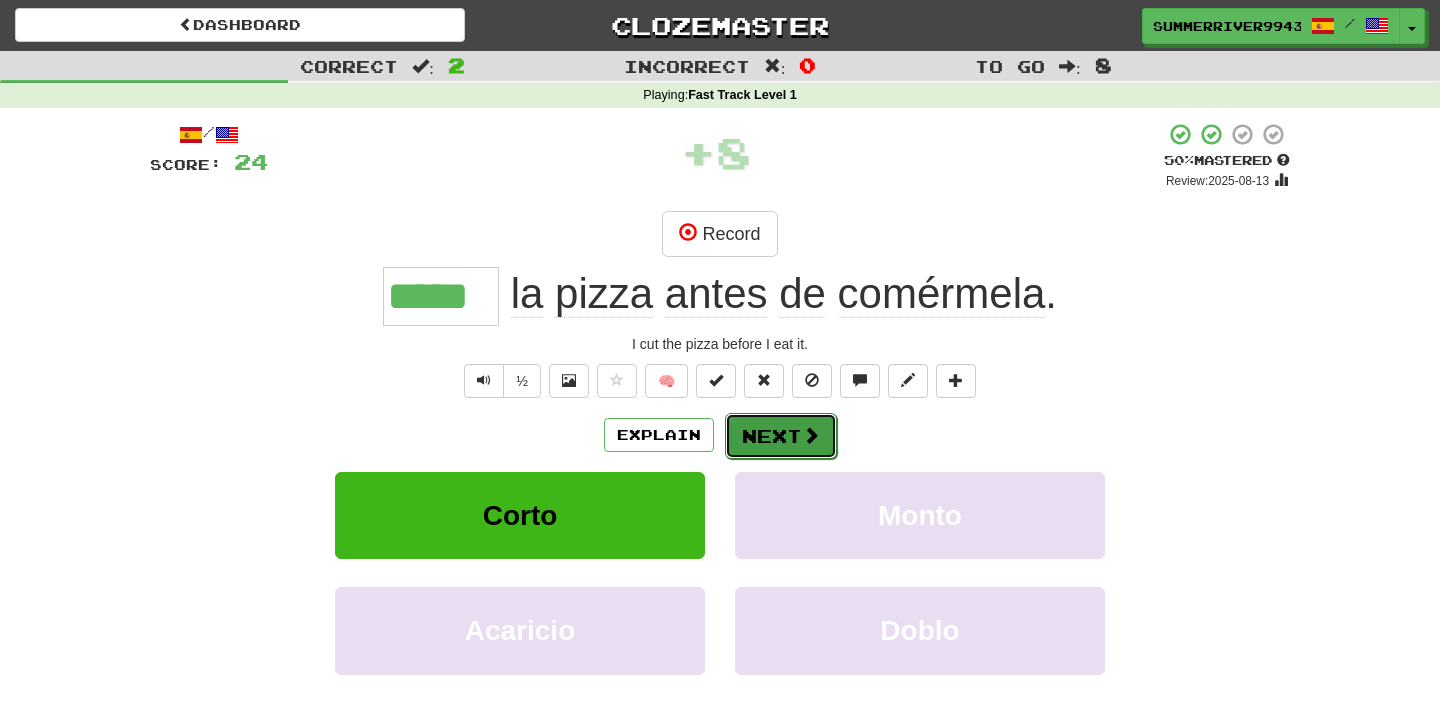 click on "Next" at bounding box center [781, 436] 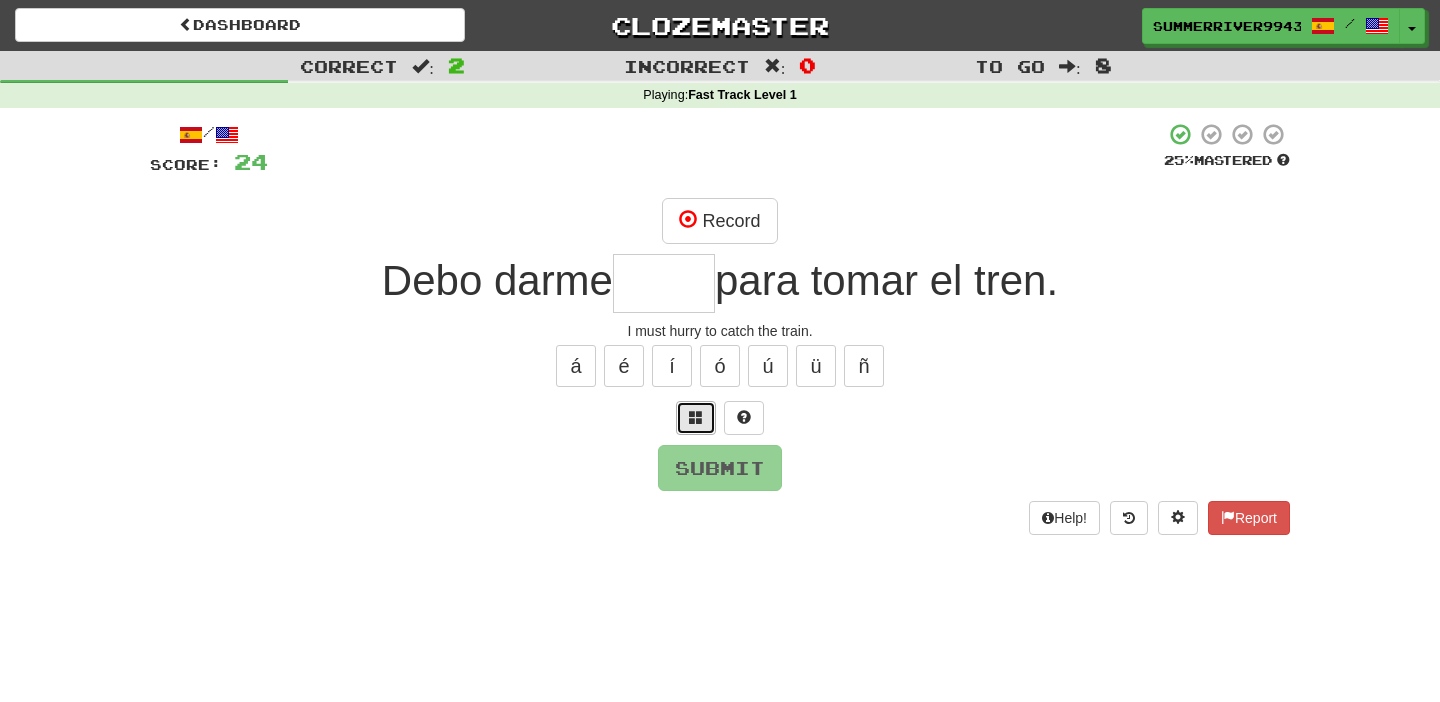 click at bounding box center (696, 418) 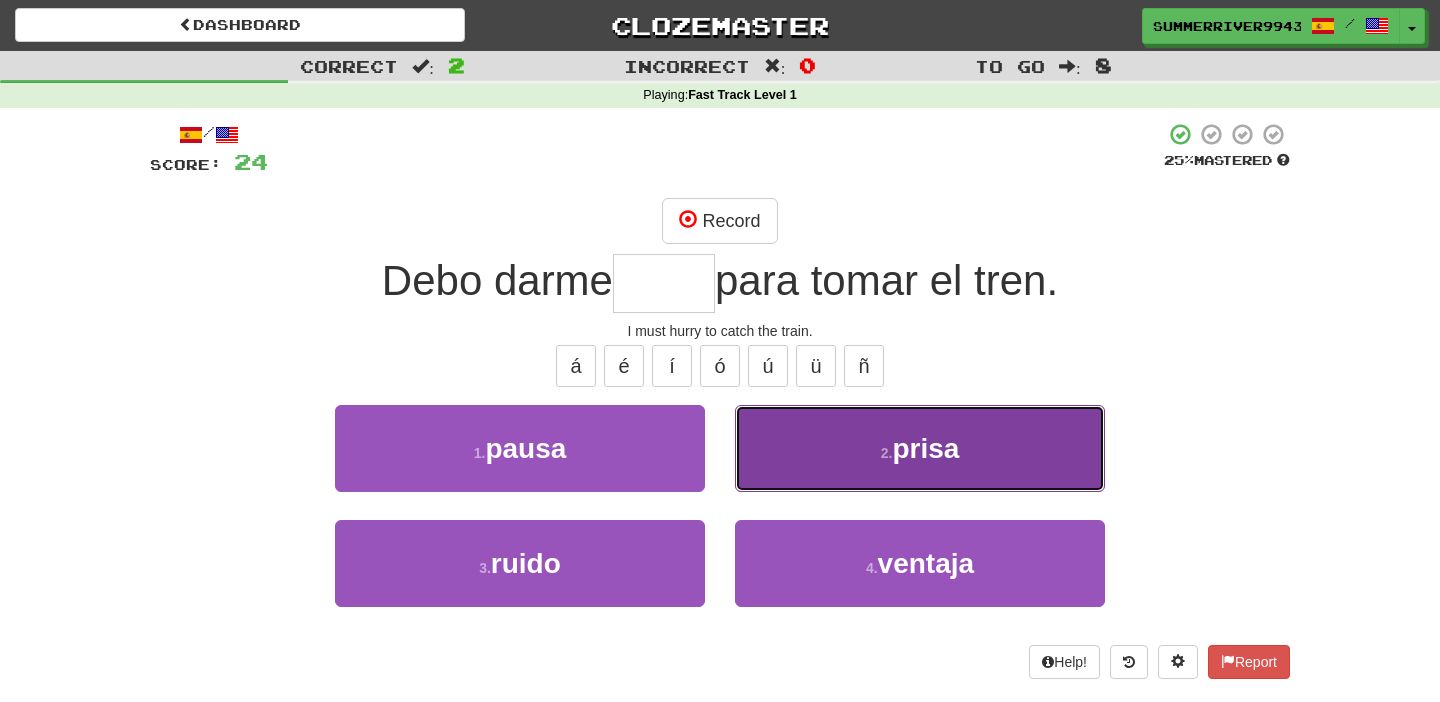 click on "2 .  prisa" at bounding box center (920, 448) 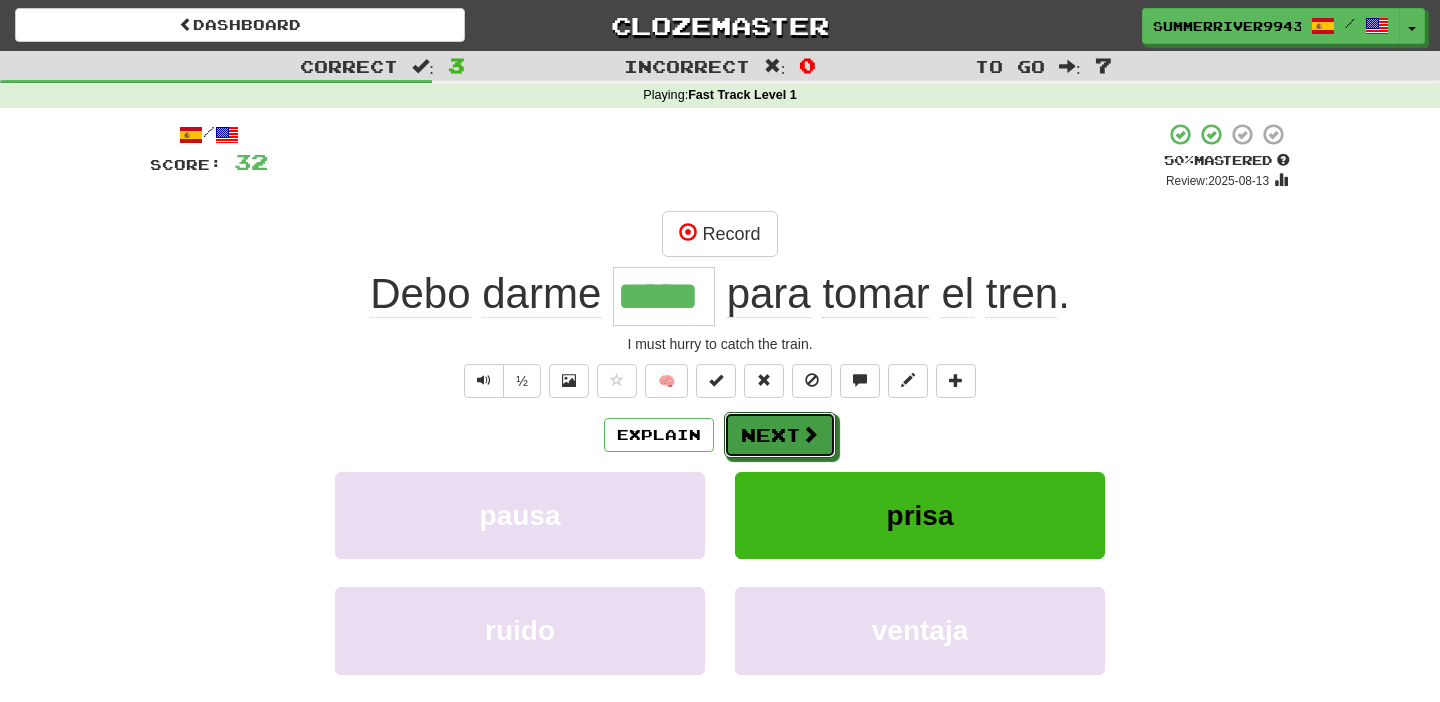 click on "Next" at bounding box center (780, 435) 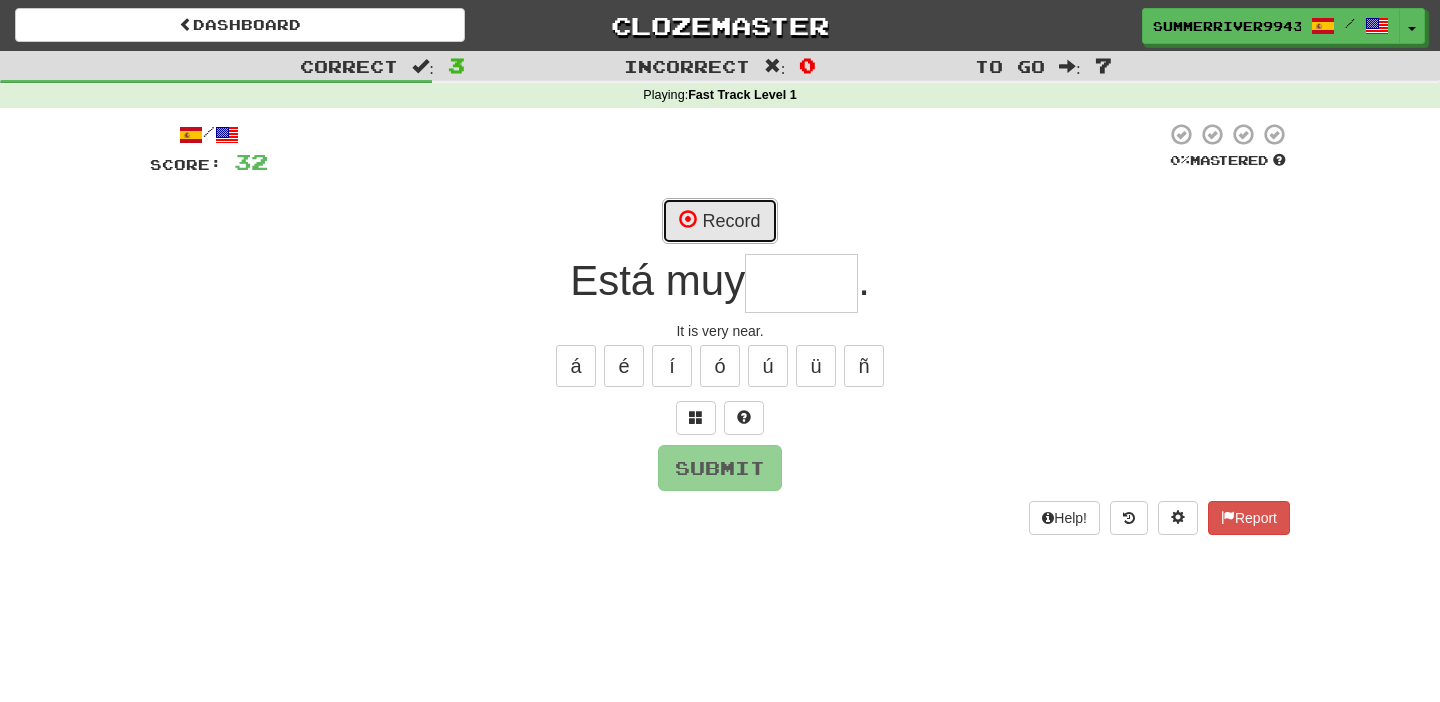 click on "Record" at bounding box center [719, 221] 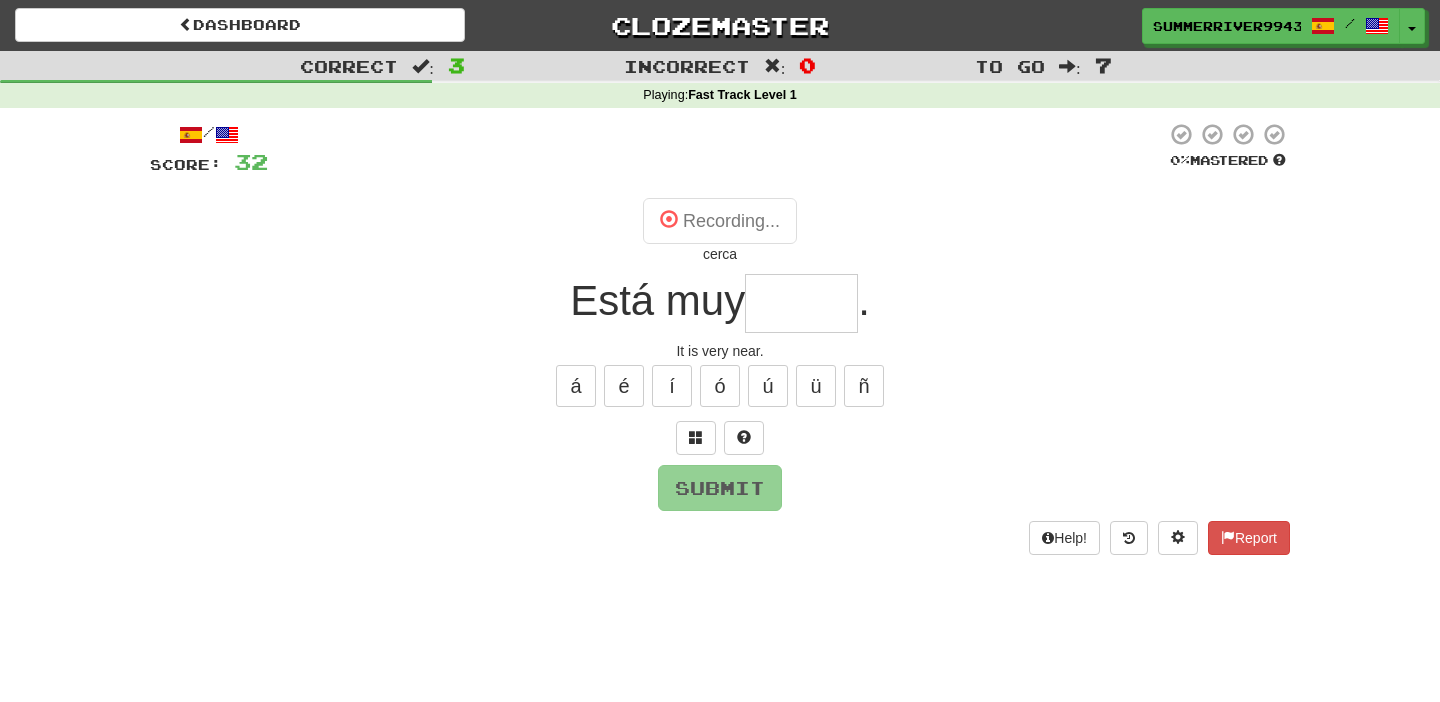 type on "*****" 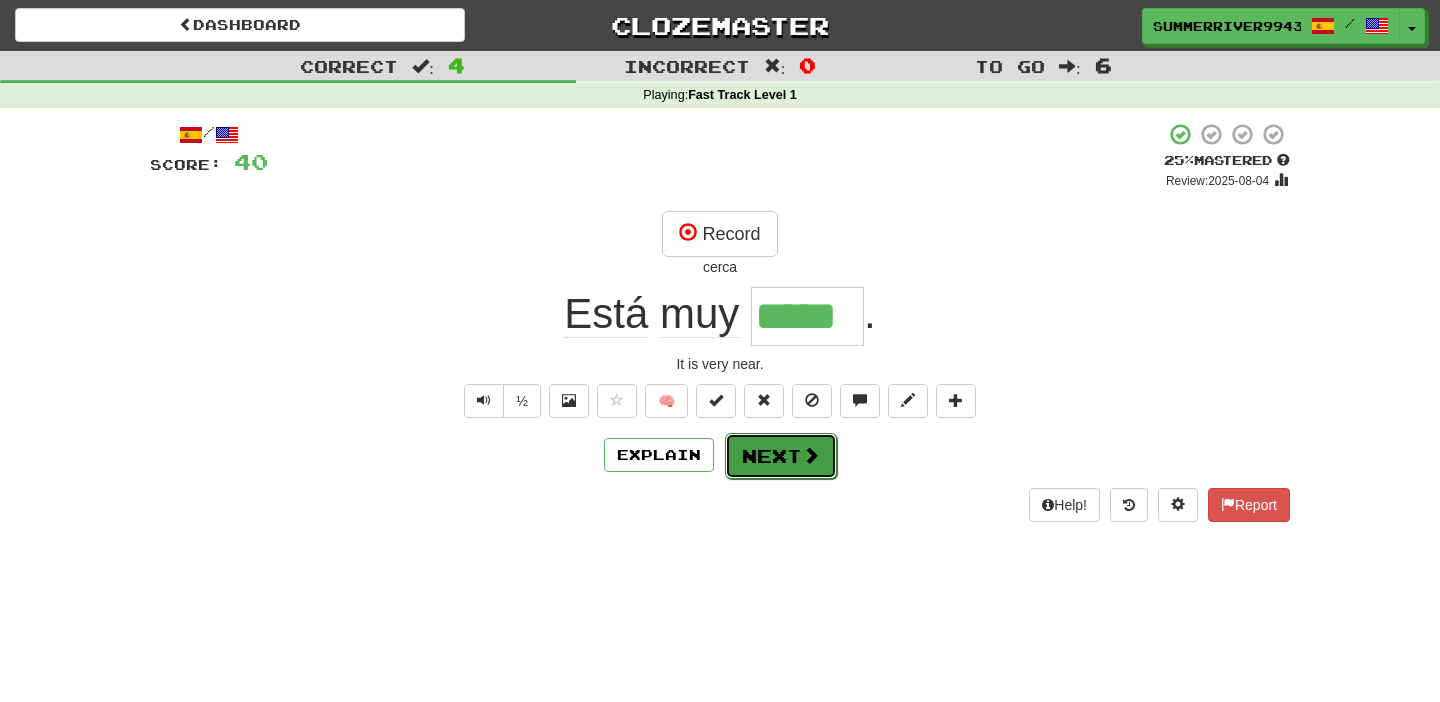 click at bounding box center (811, 455) 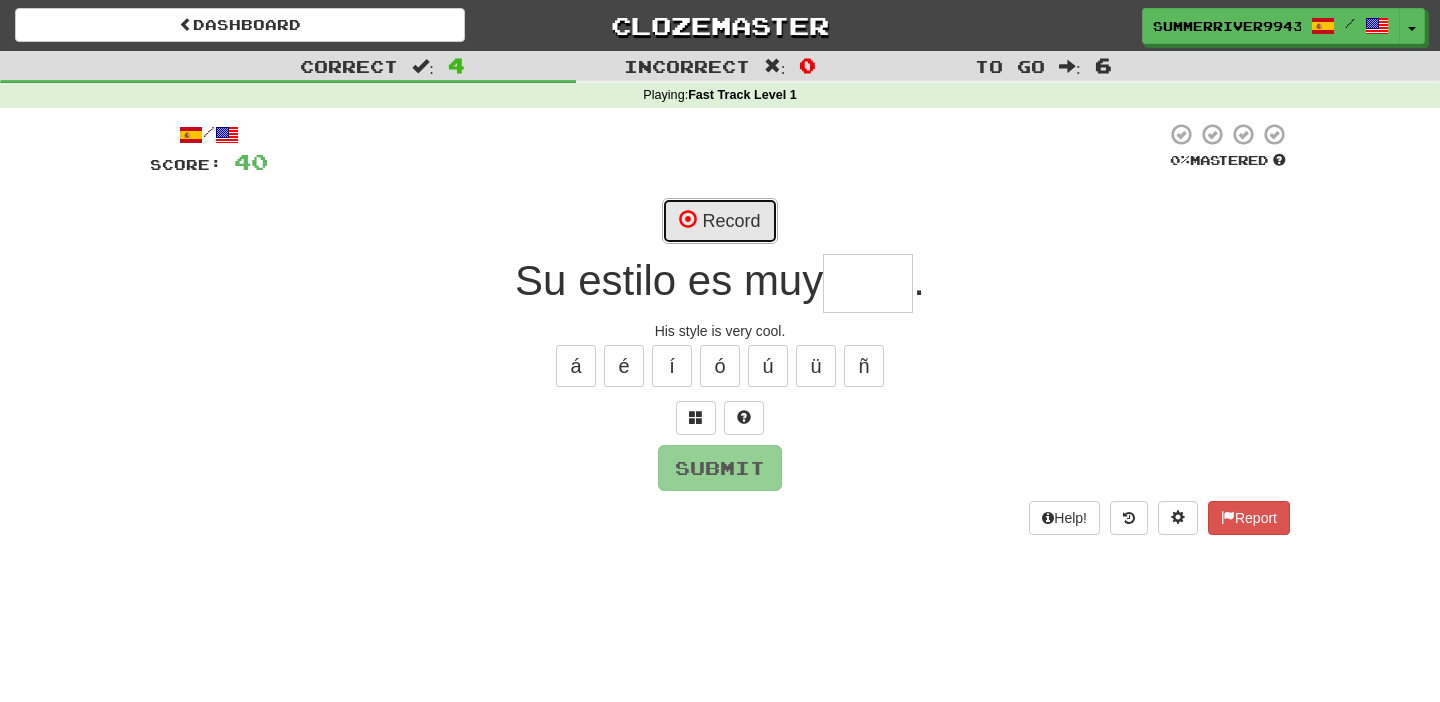 click on "Record" at bounding box center [719, 221] 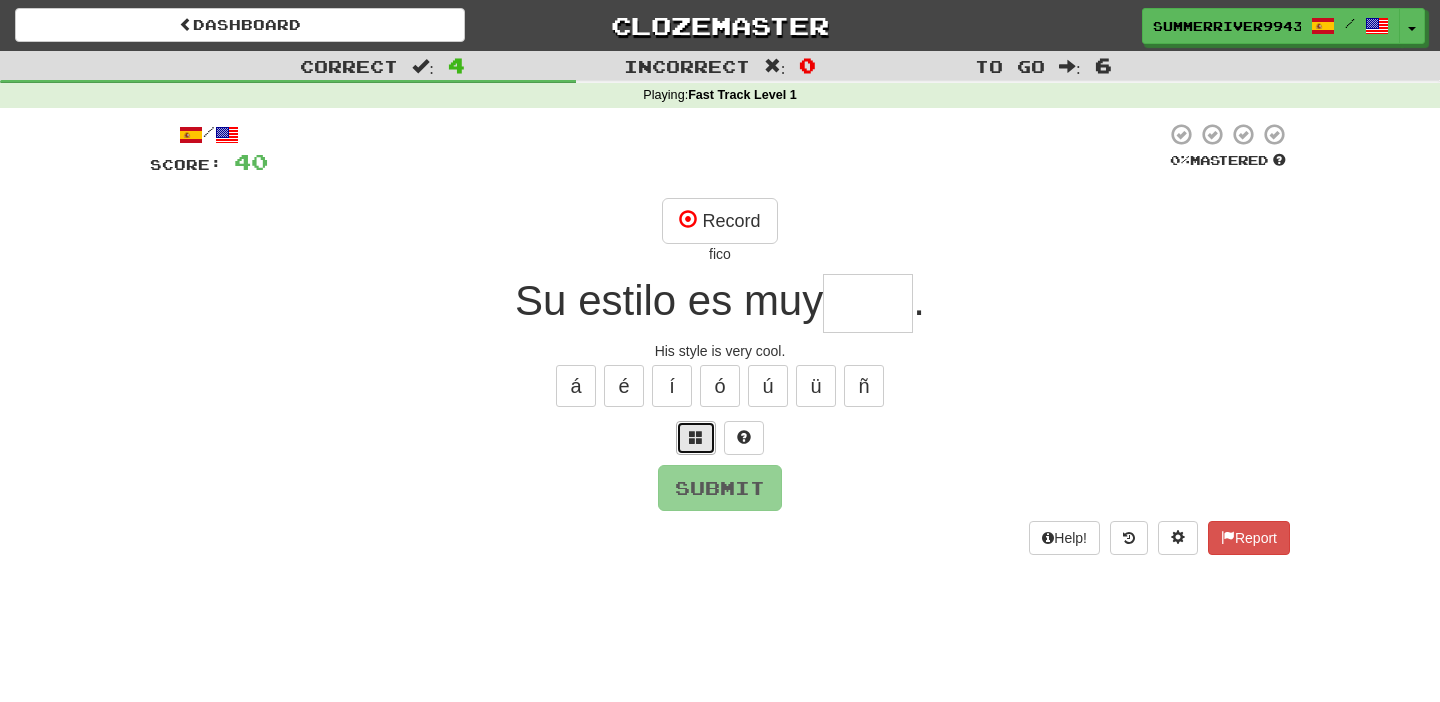 click at bounding box center [696, 438] 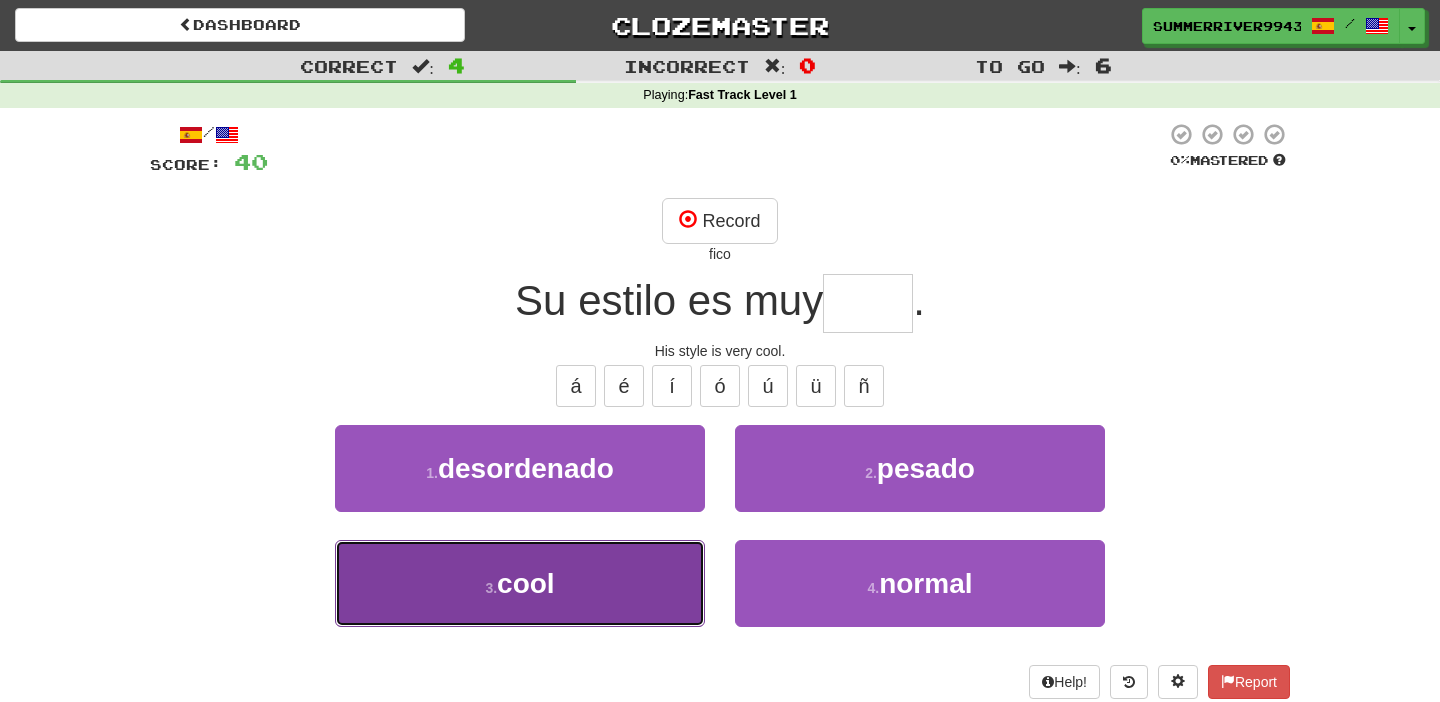 click on "3 .  cool" at bounding box center [520, 583] 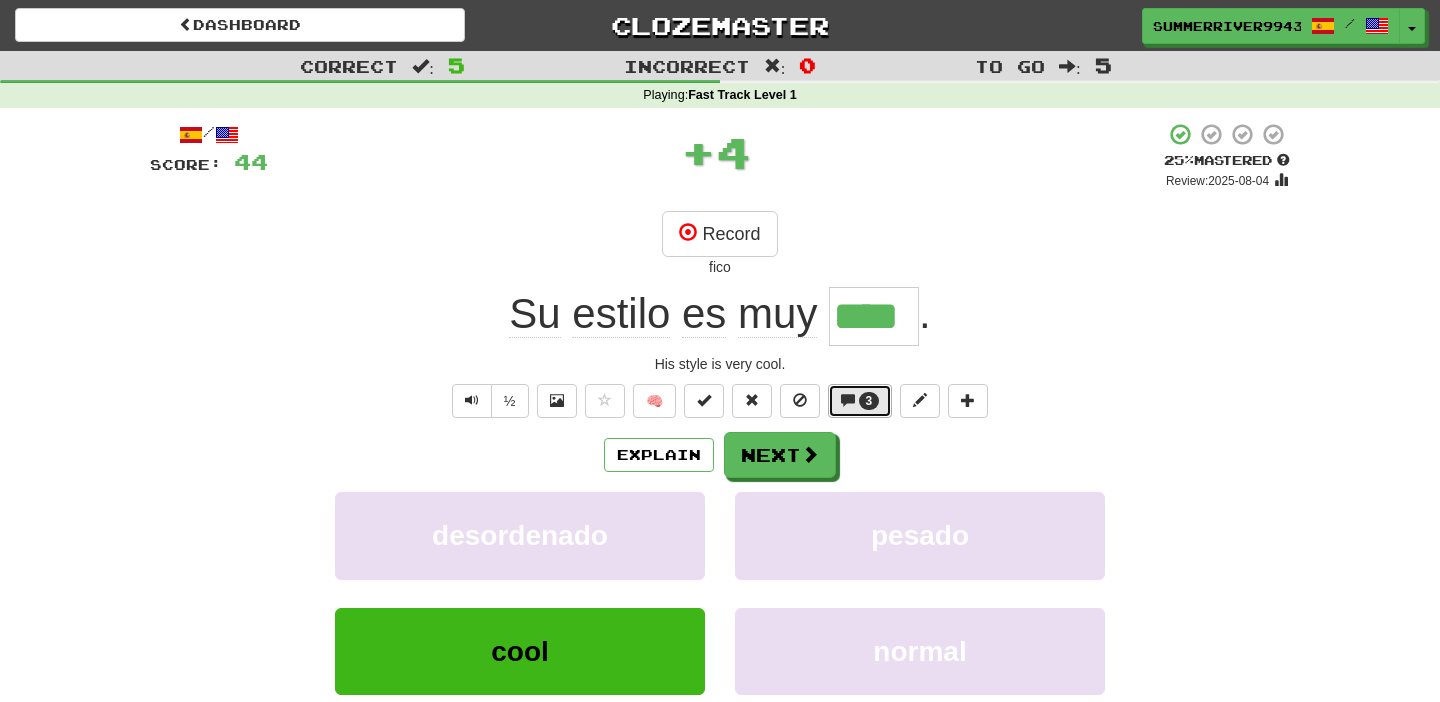 click on "3" at bounding box center [869, 401] 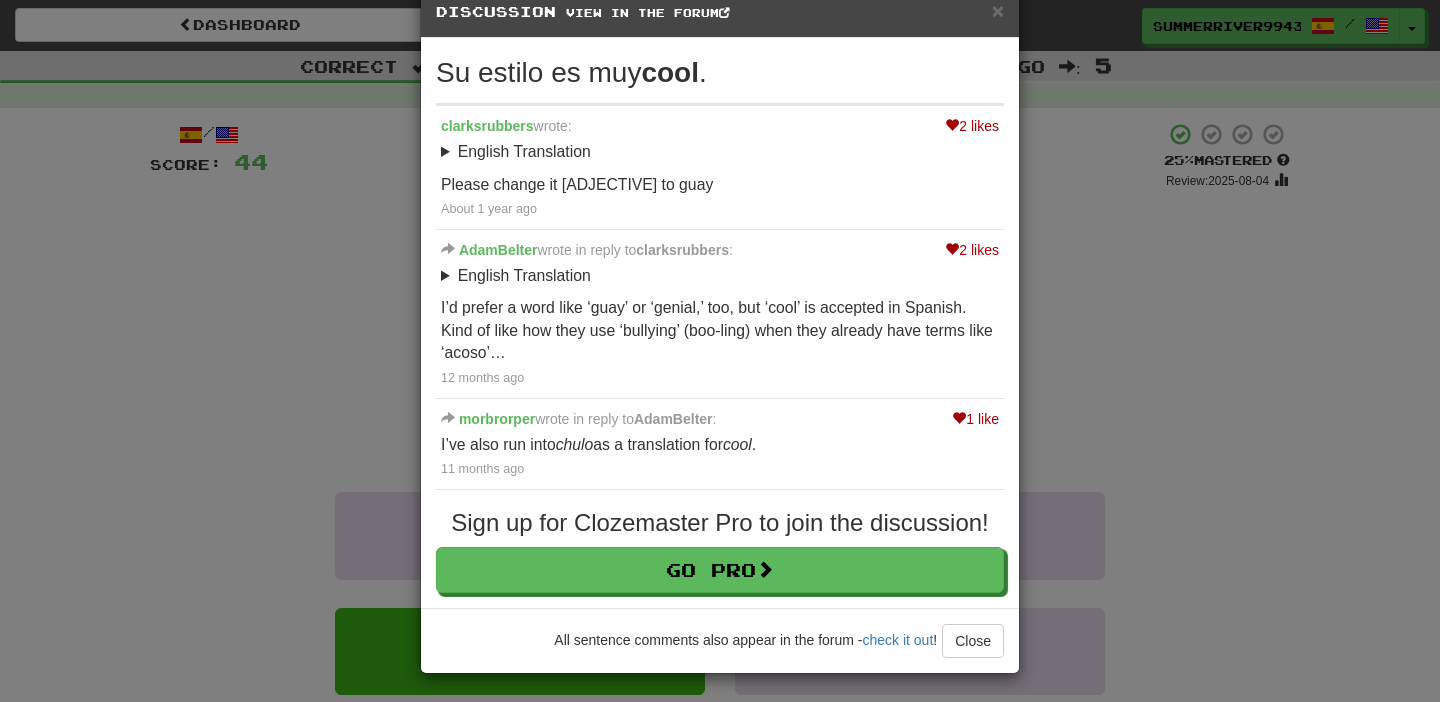 scroll, scrollTop: 46, scrollLeft: 0, axis: vertical 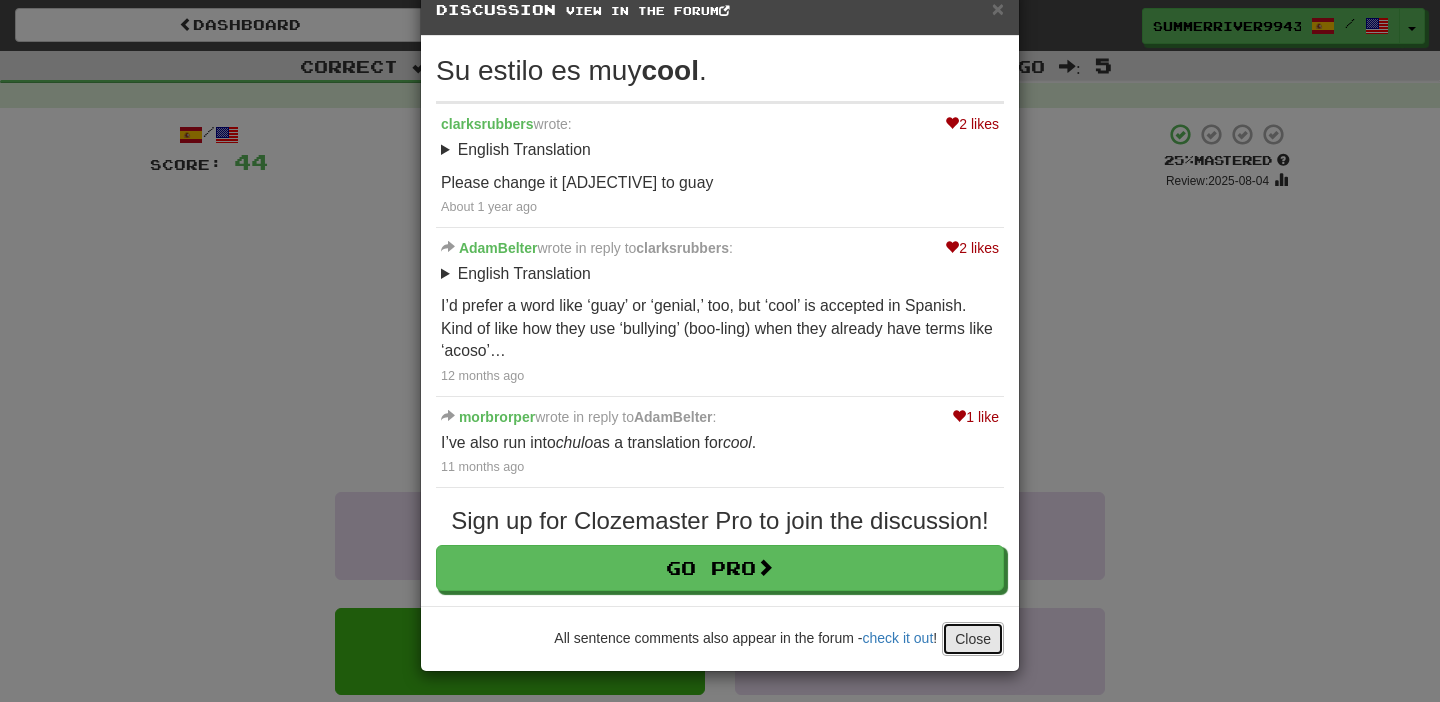 click on "Close" at bounding box center (973, 639) 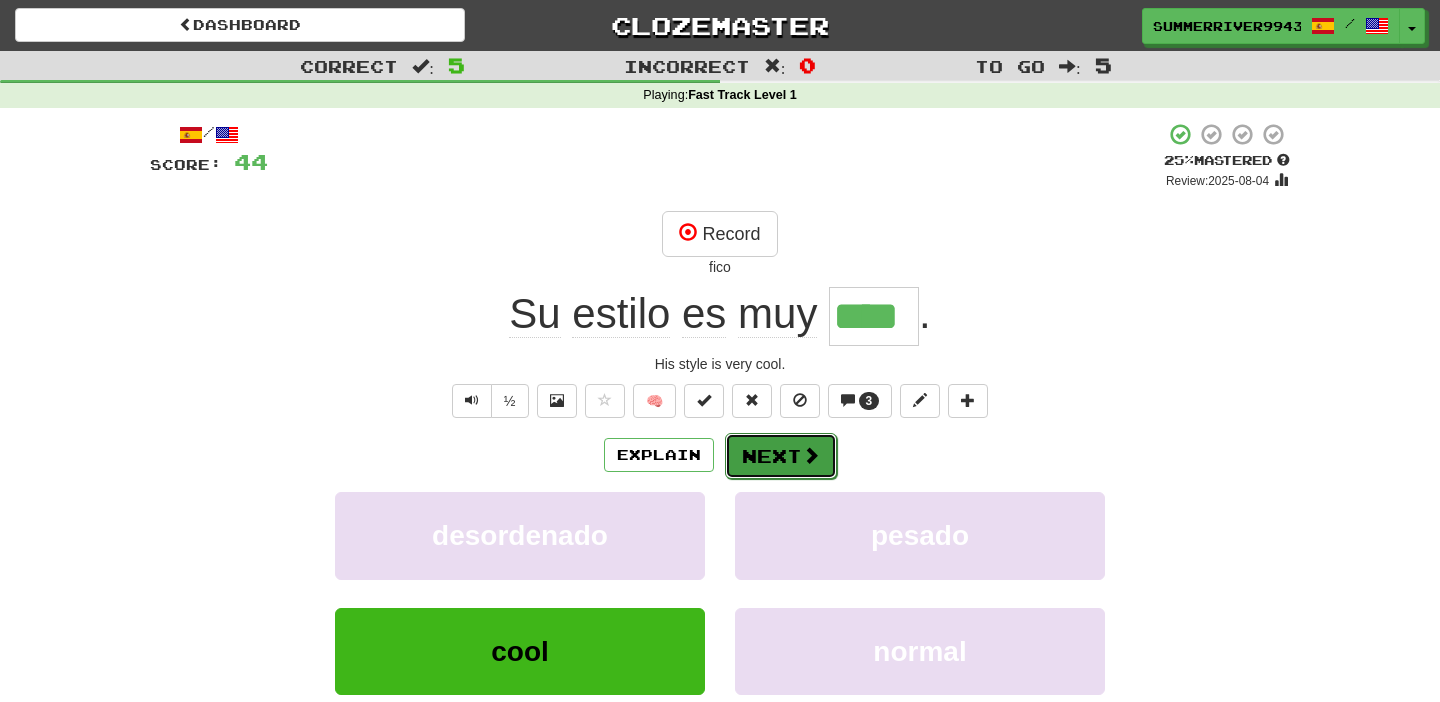 click on "Next" at bounding box center [781, 456] 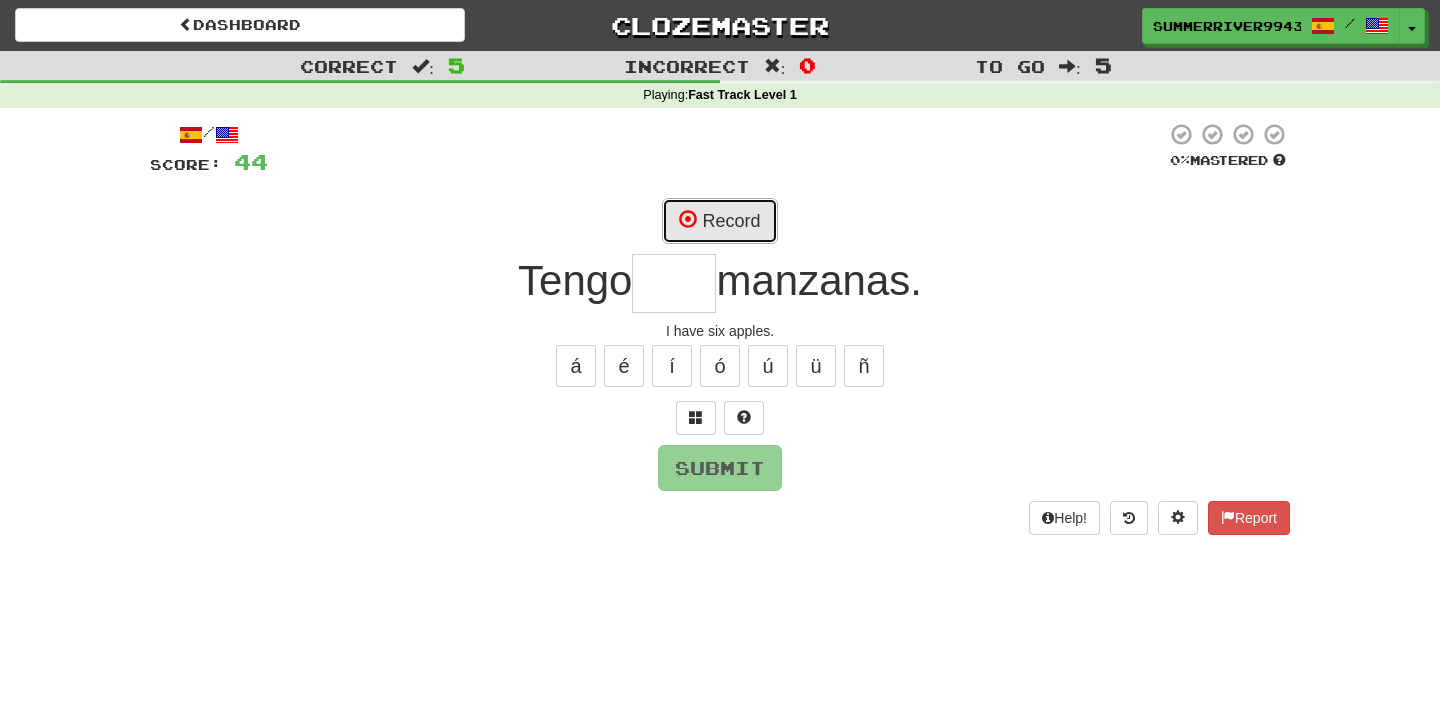 click on "Record" at bounding box center [719, 221] 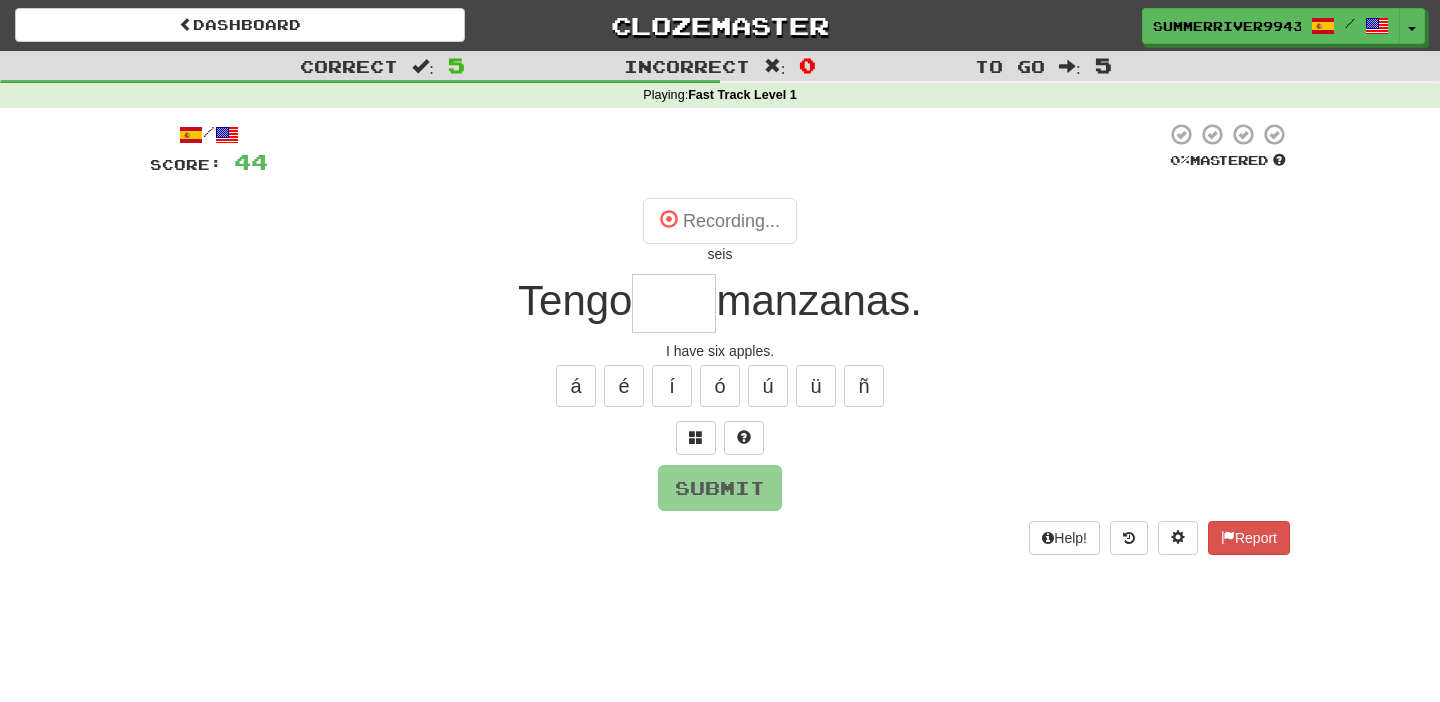 type on "****" 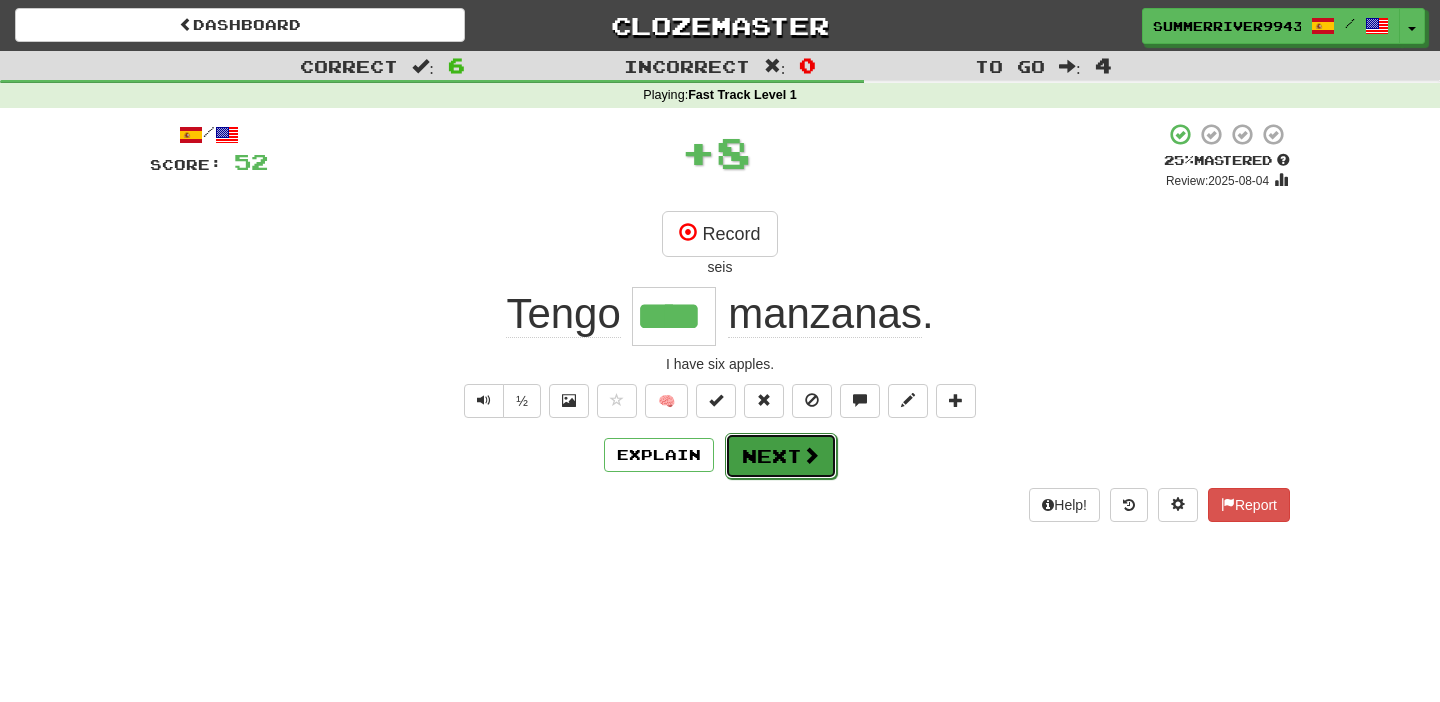 click on "Next" at bounding box center [781, 456] 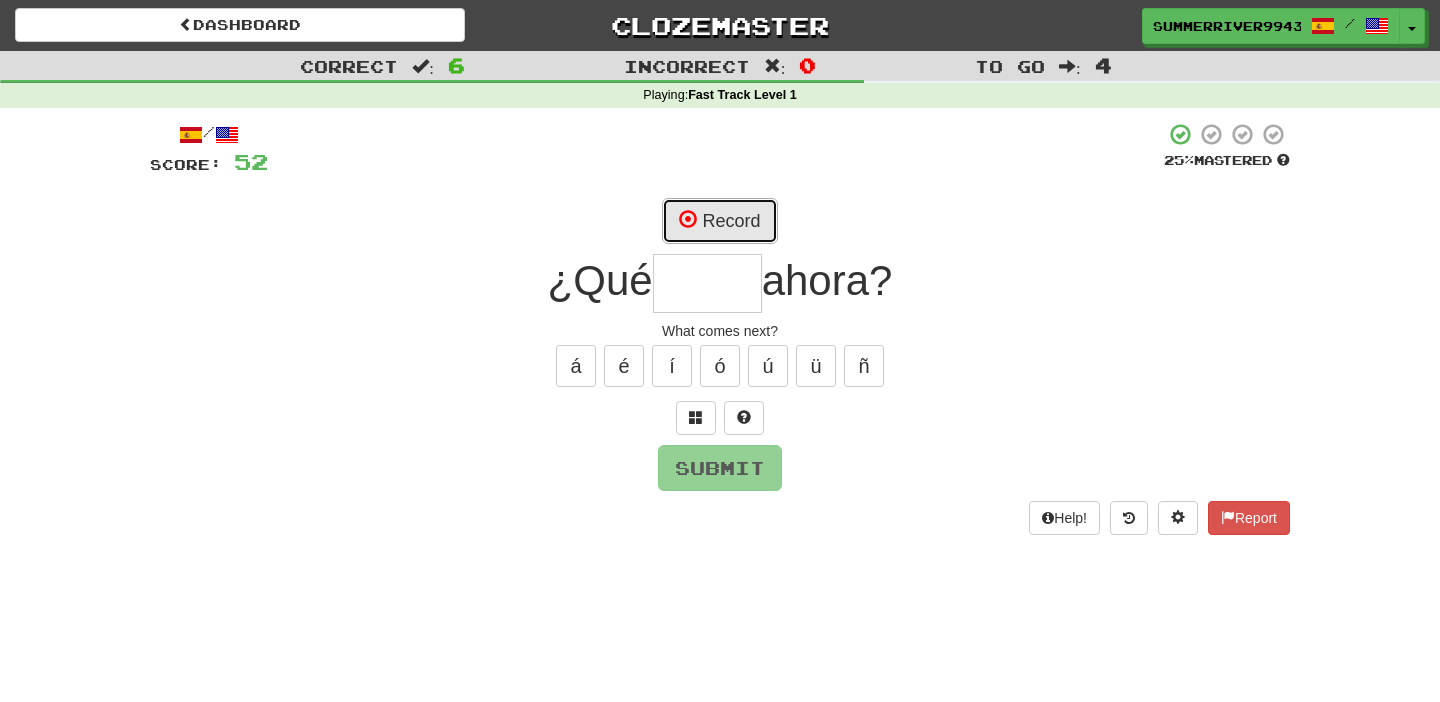 click on "Record" at bounding box center [719, 221] 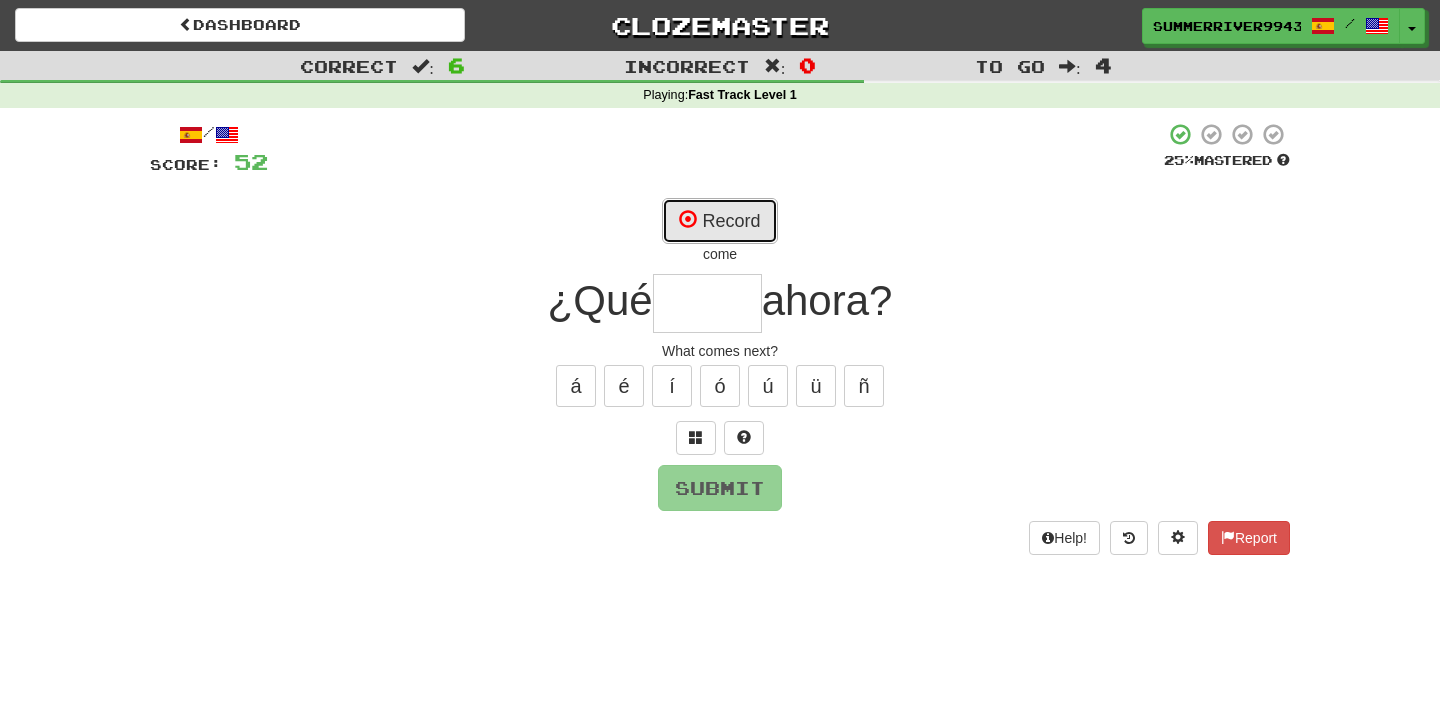 click on "Record" at bounding box center (719, 221) 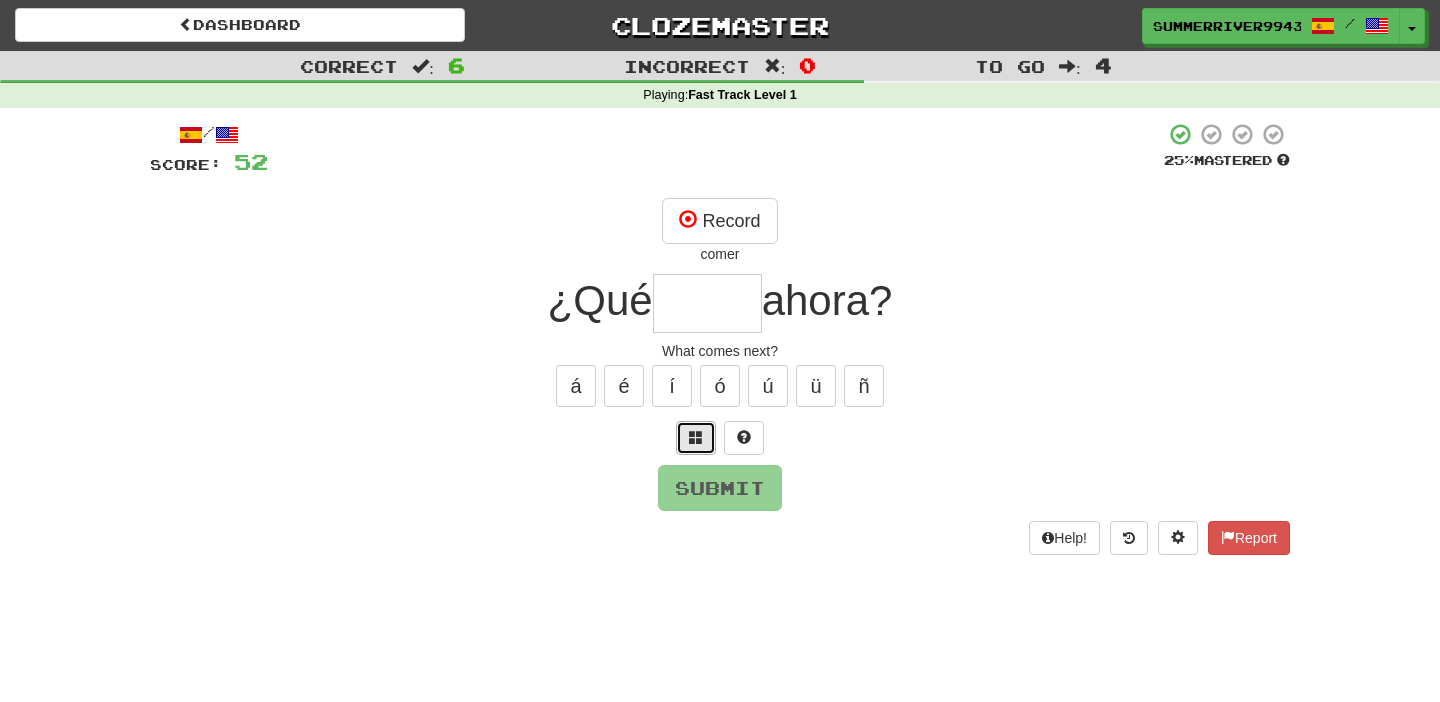 click at bounding box center (696, 438) 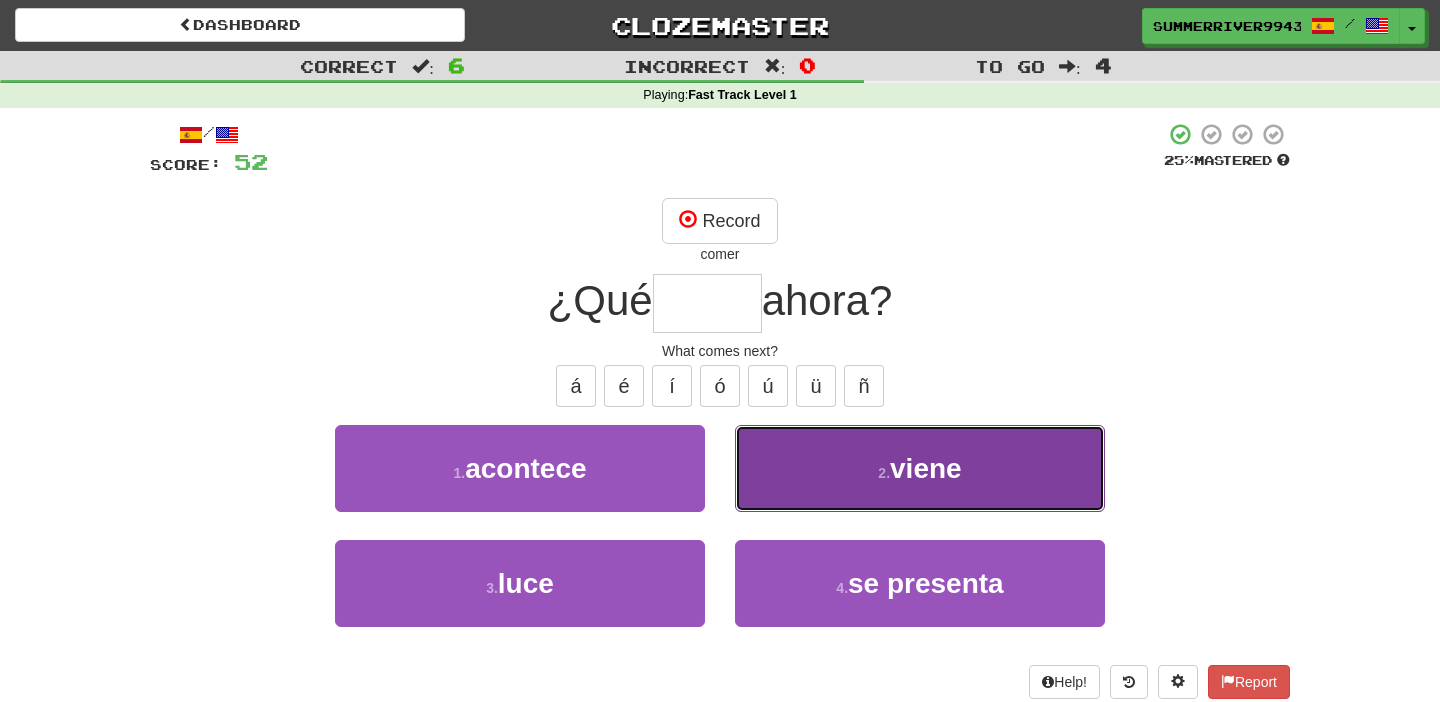 click on "2 .  viene" at bounding box center [920, 468] 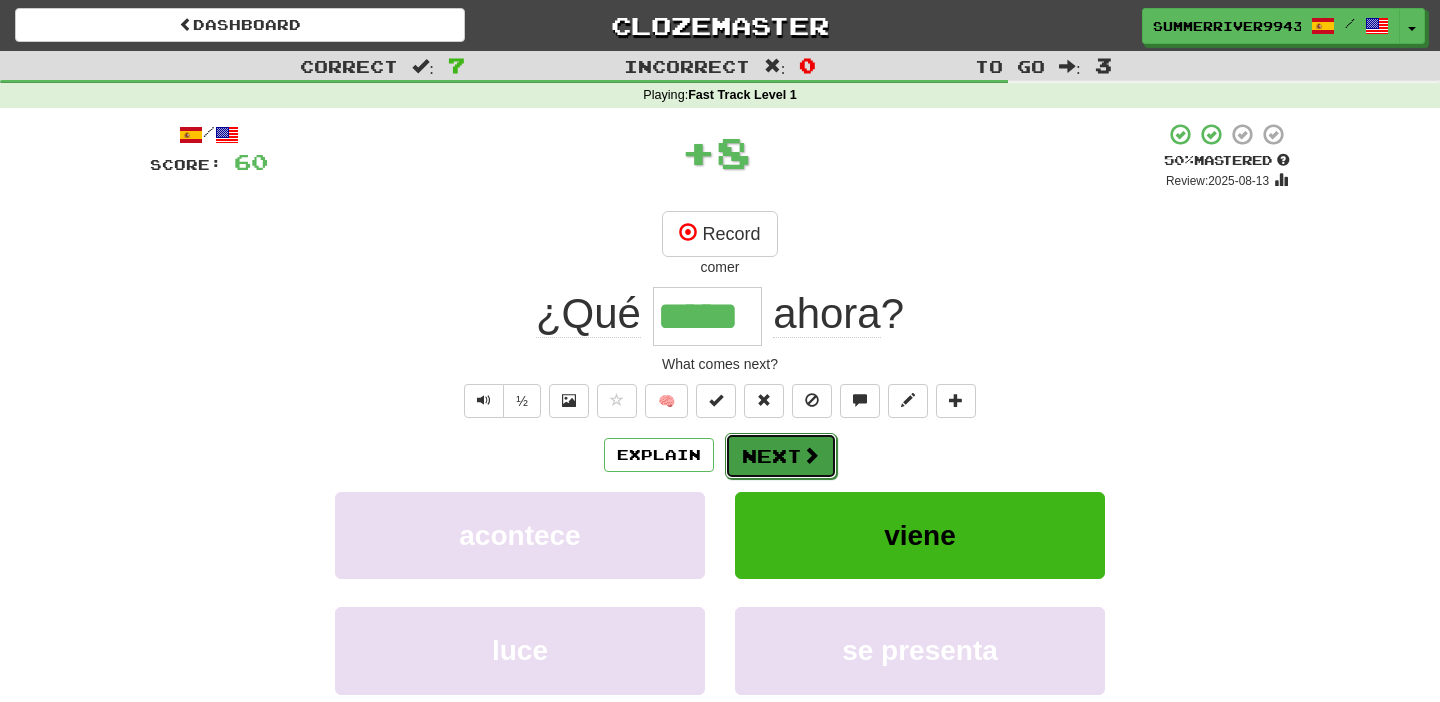 click on "Next" at bounding box center (781, 456) 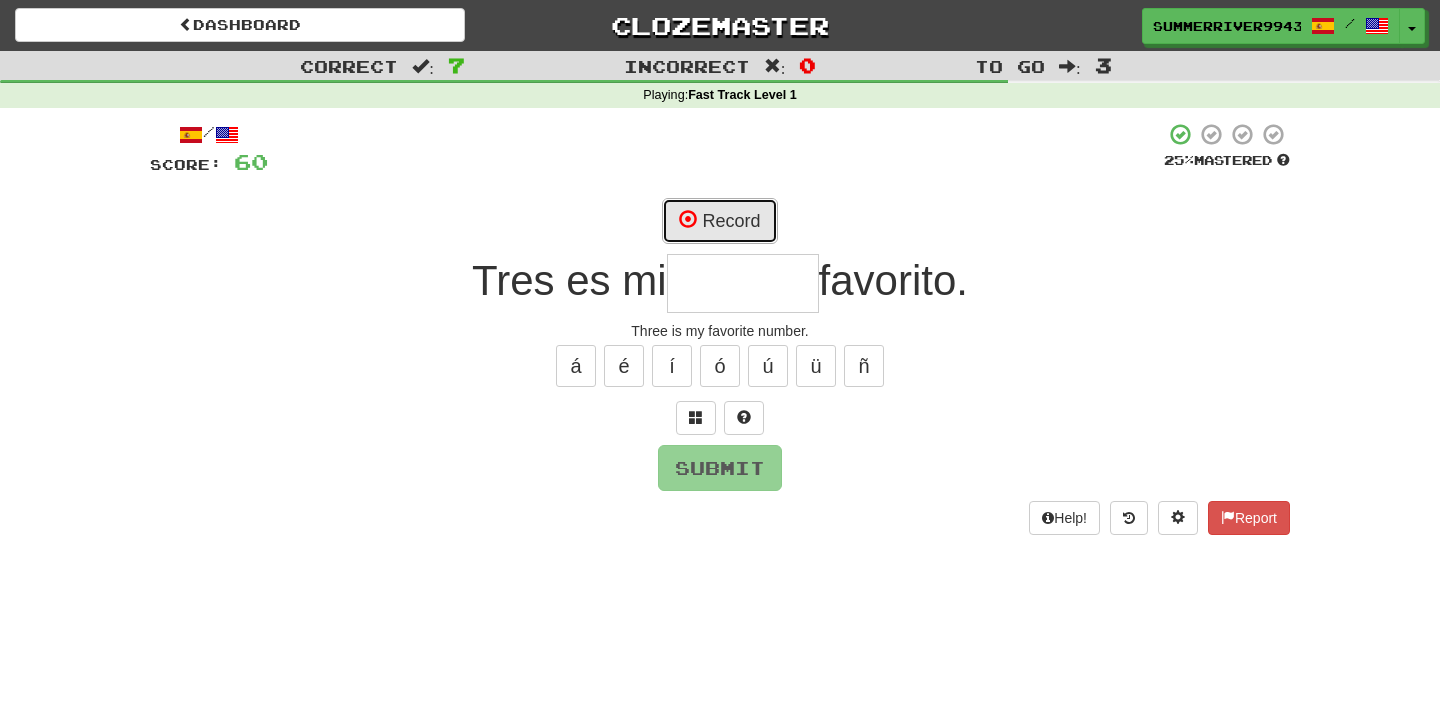 click on "Record" at bounding box center (719, 221) 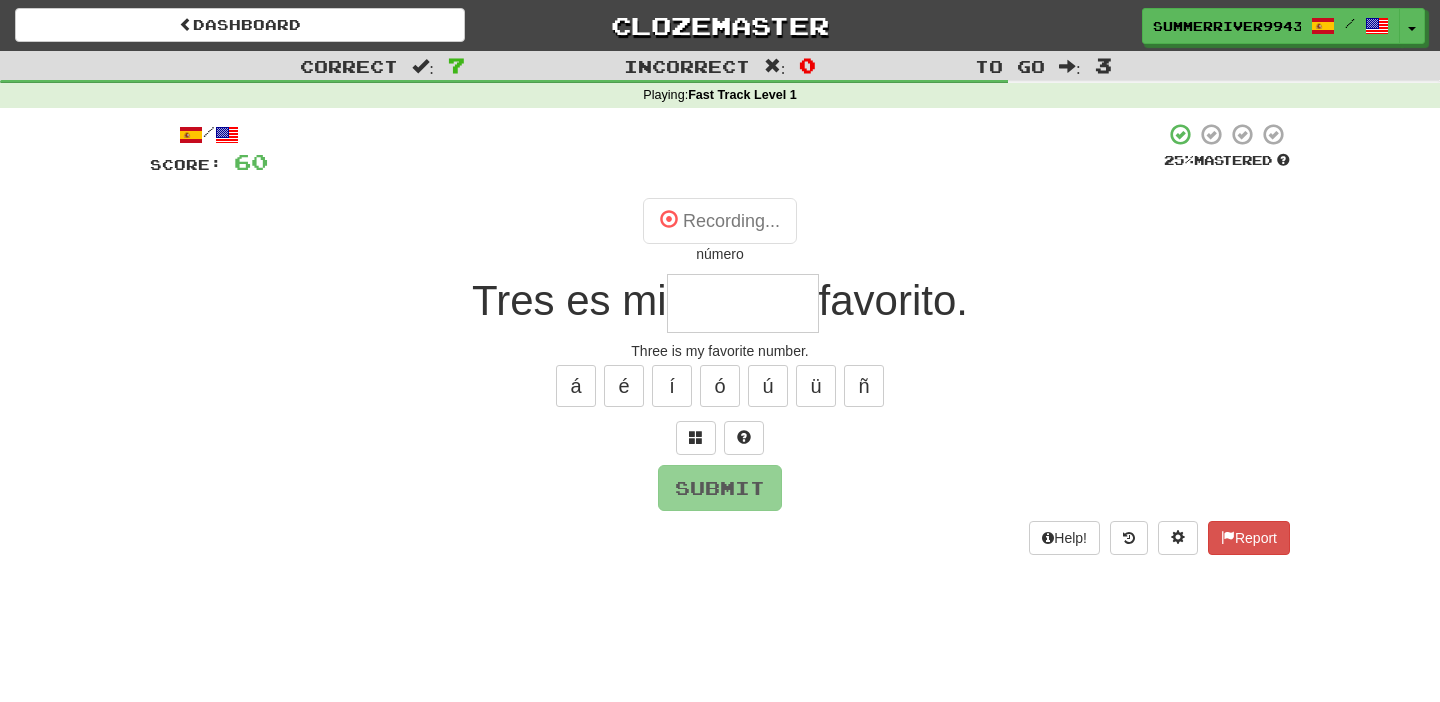 type on "******" 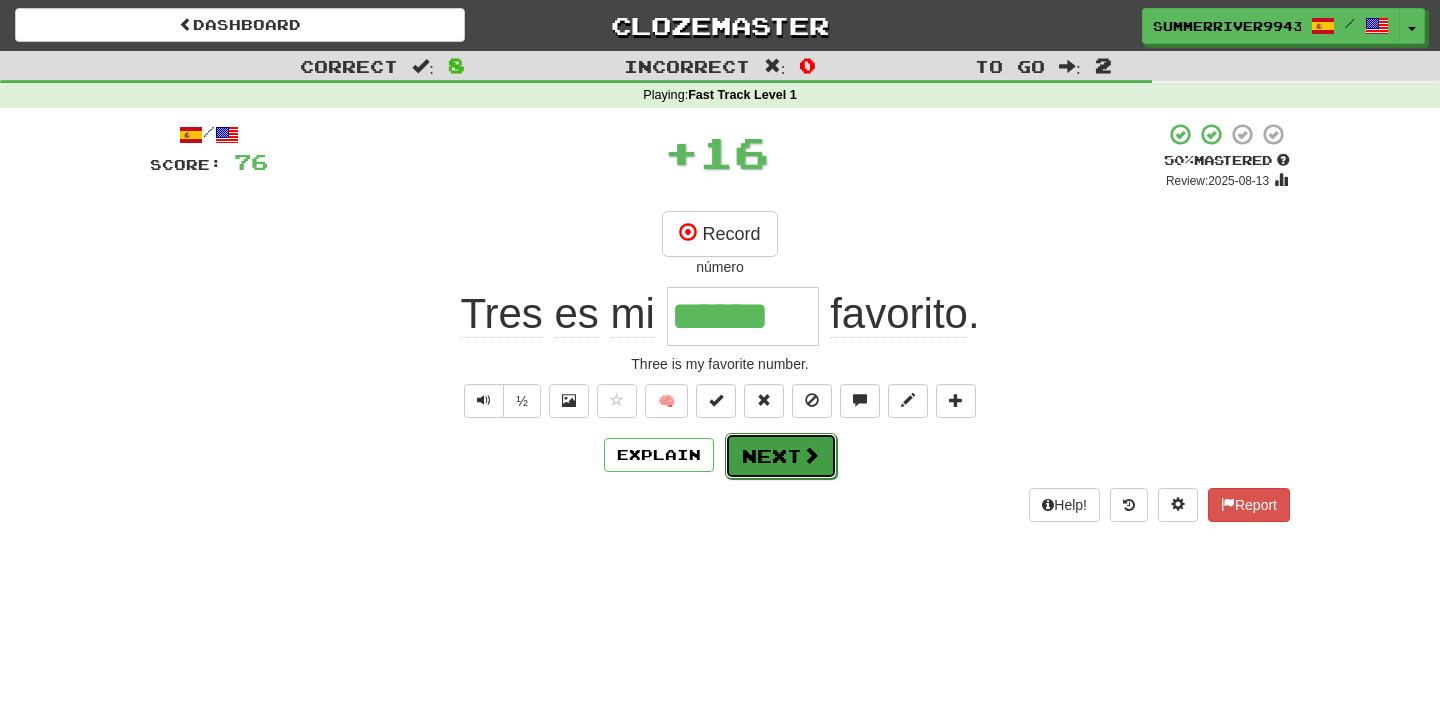 click on "Next" at bounding box center [781, 456] 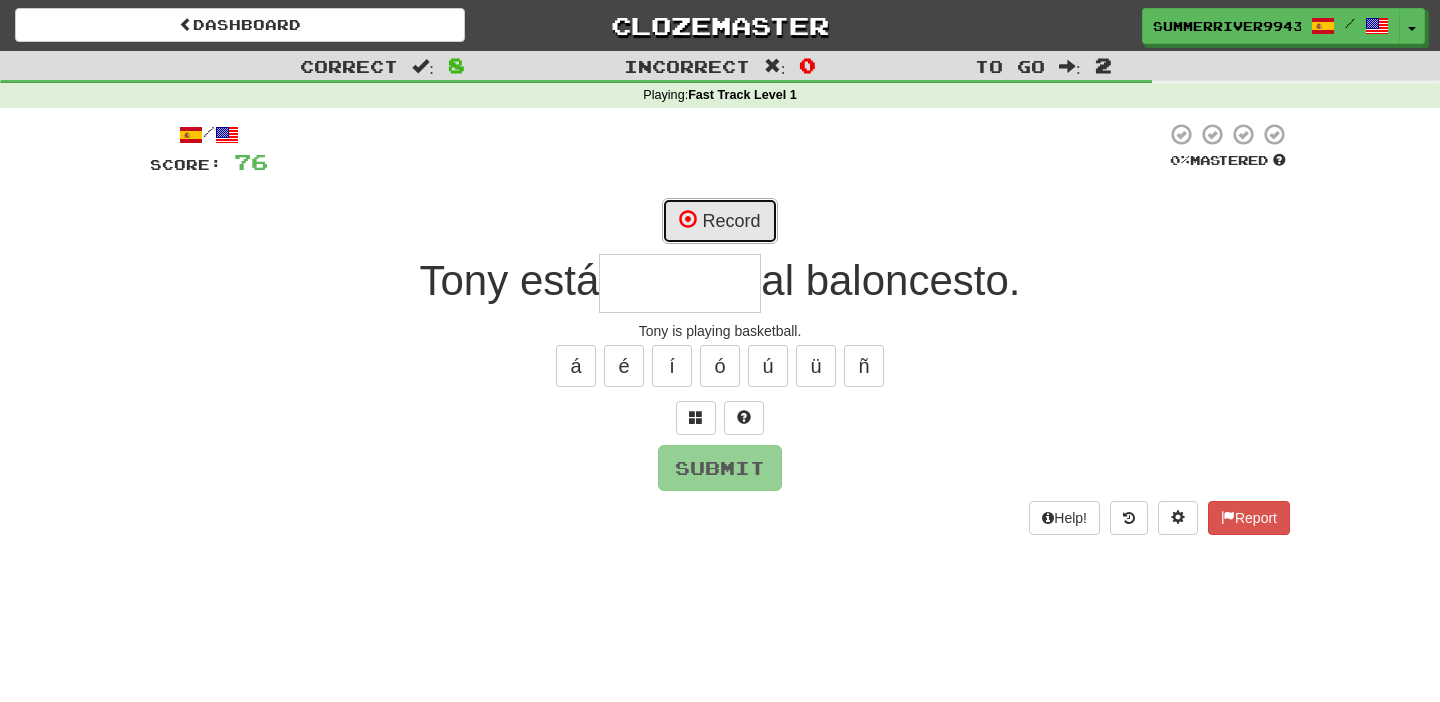 click on "Record" at bounding box center [719, 221] 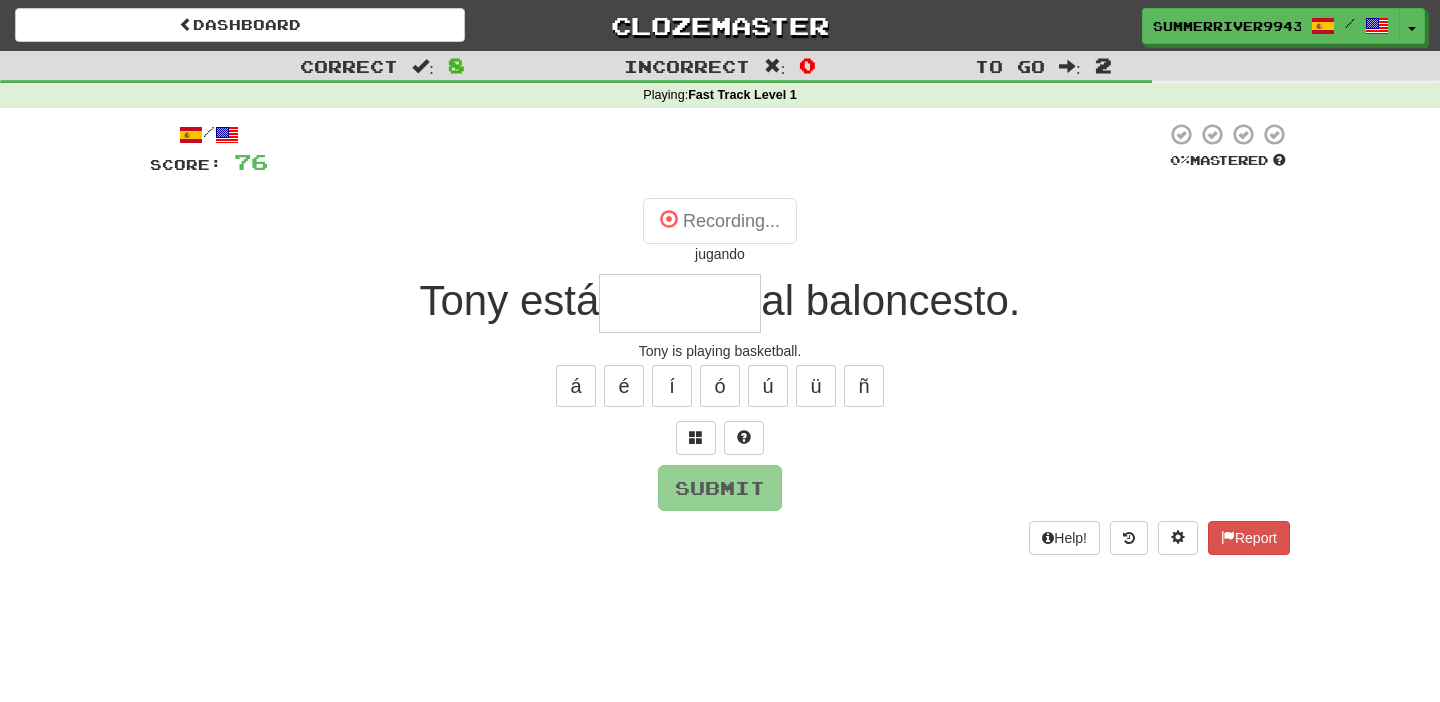 type on "*******" 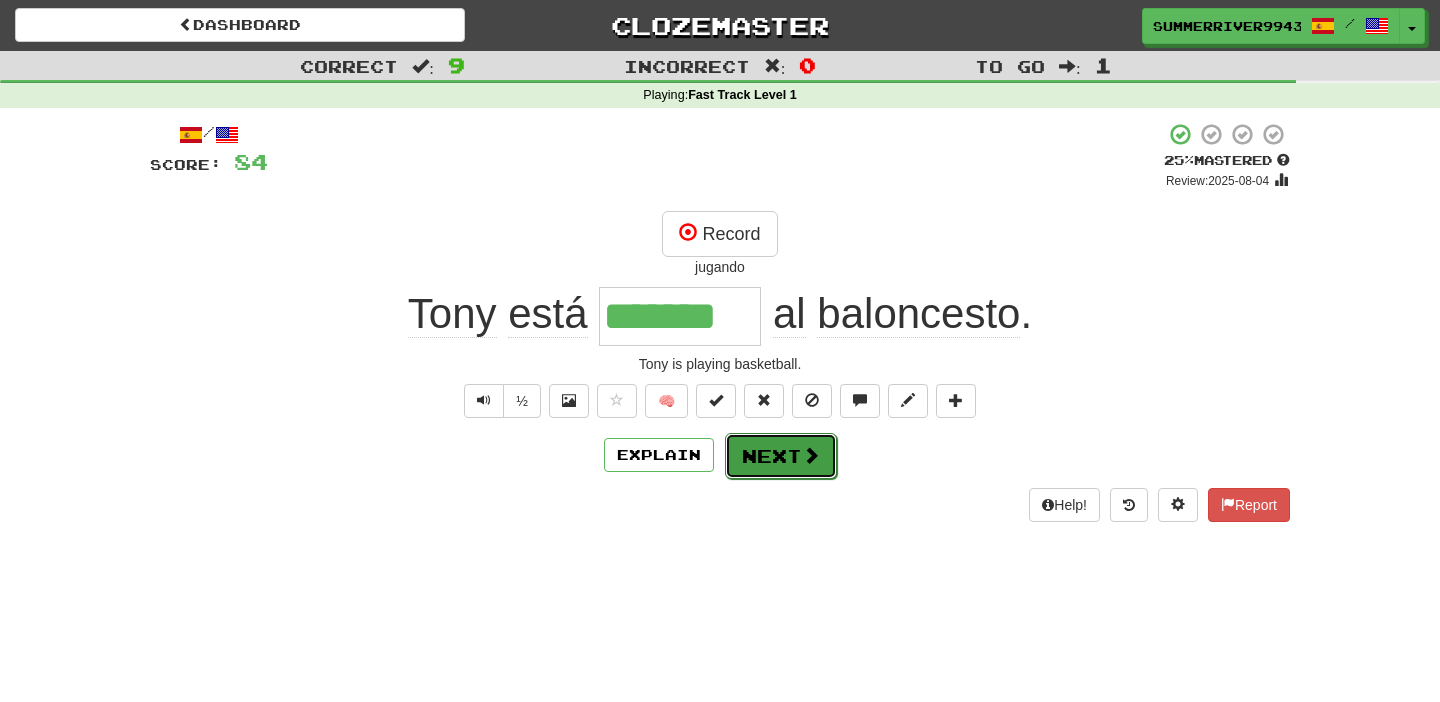 click on "Next" at bounding box center (781, 456) 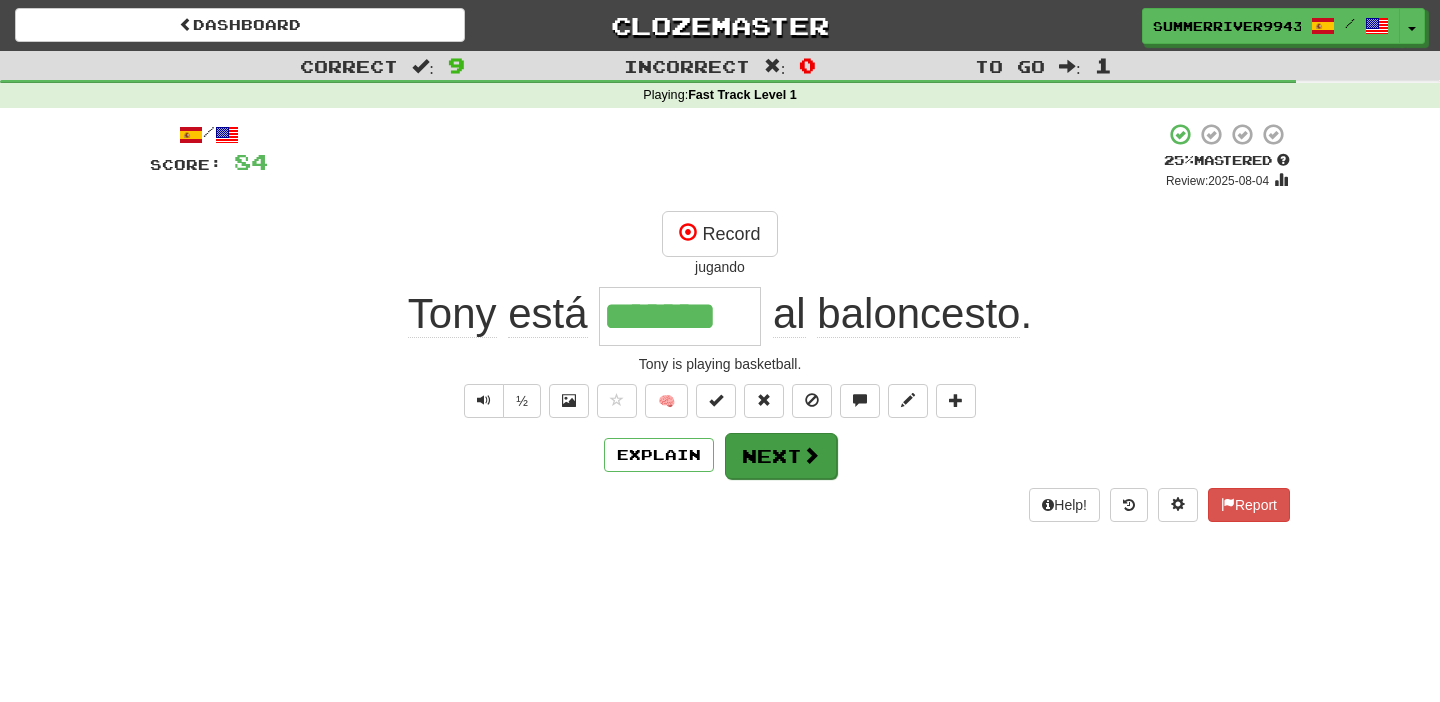 type 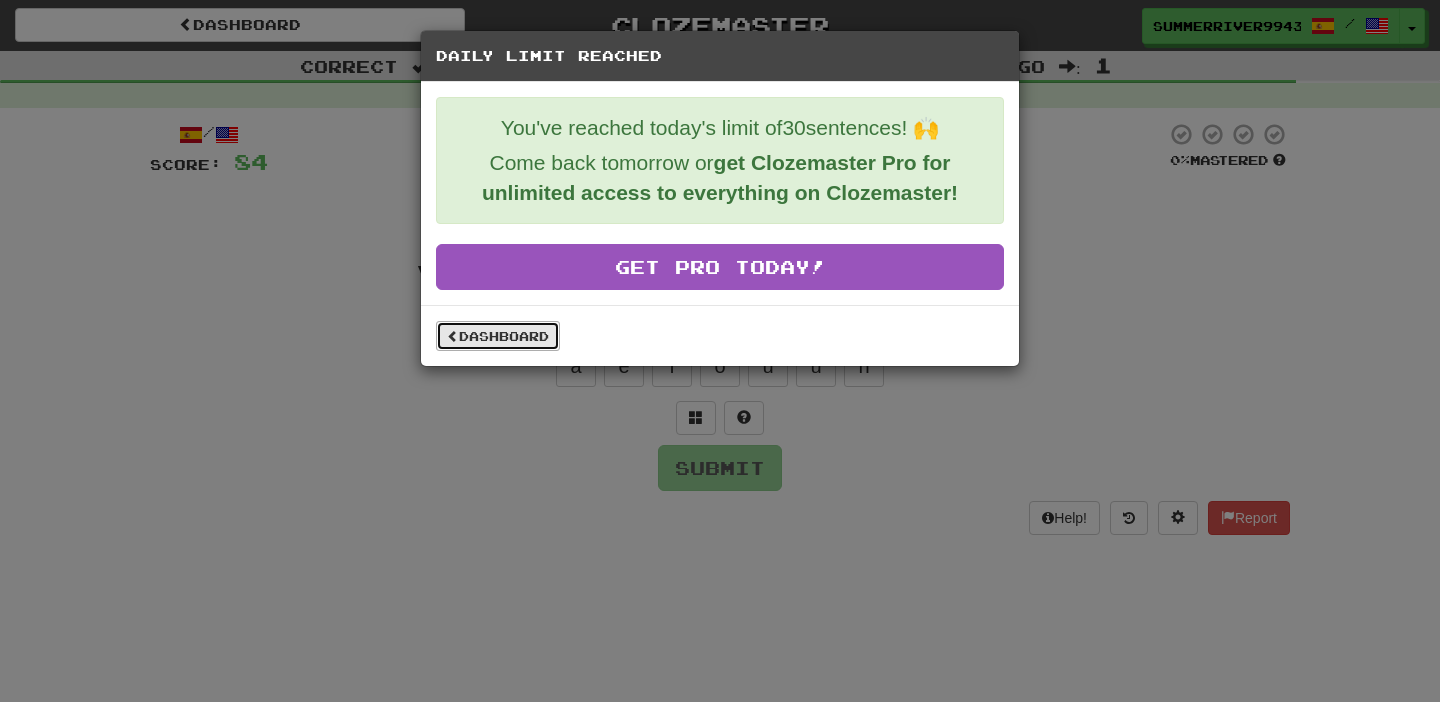 click on "Dashboard" at bounding box center [498, 336] 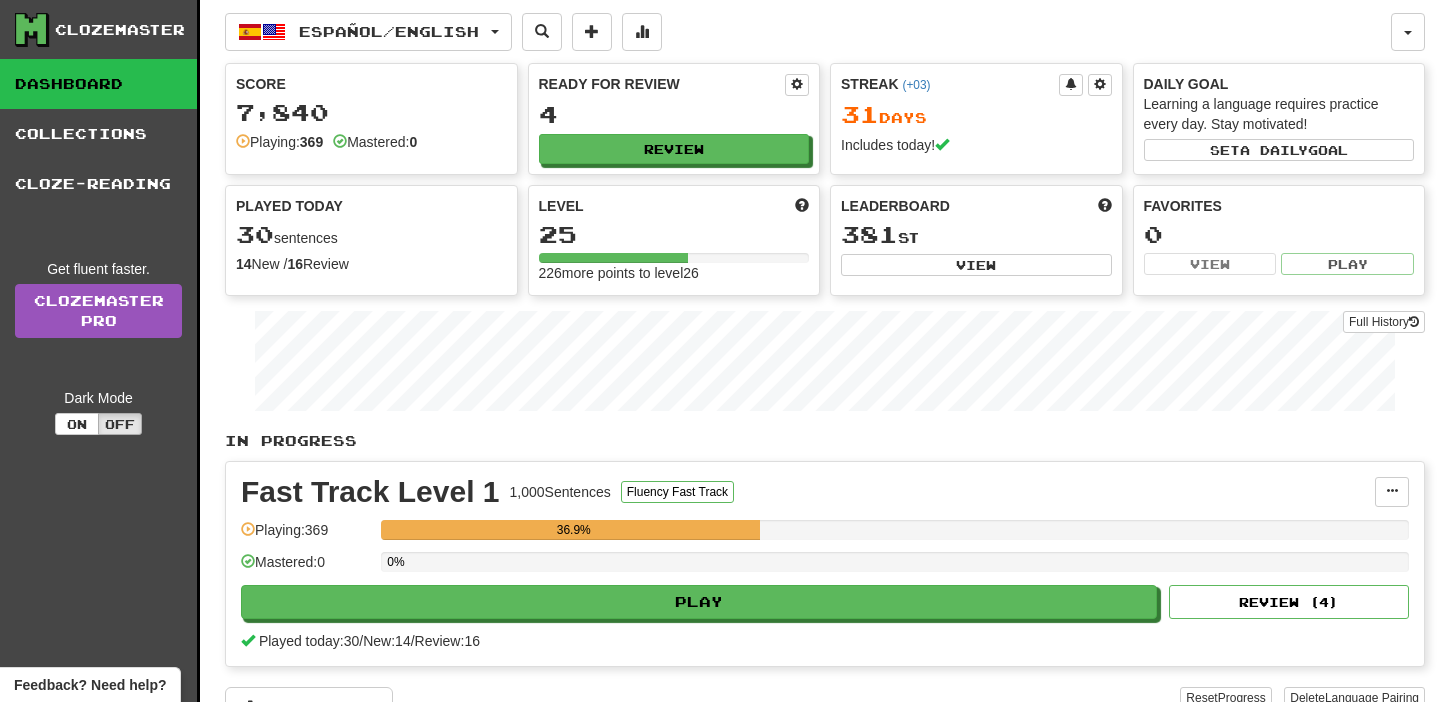 scroll, scrollTop: 0, scrollLeft: 0, axis: both 